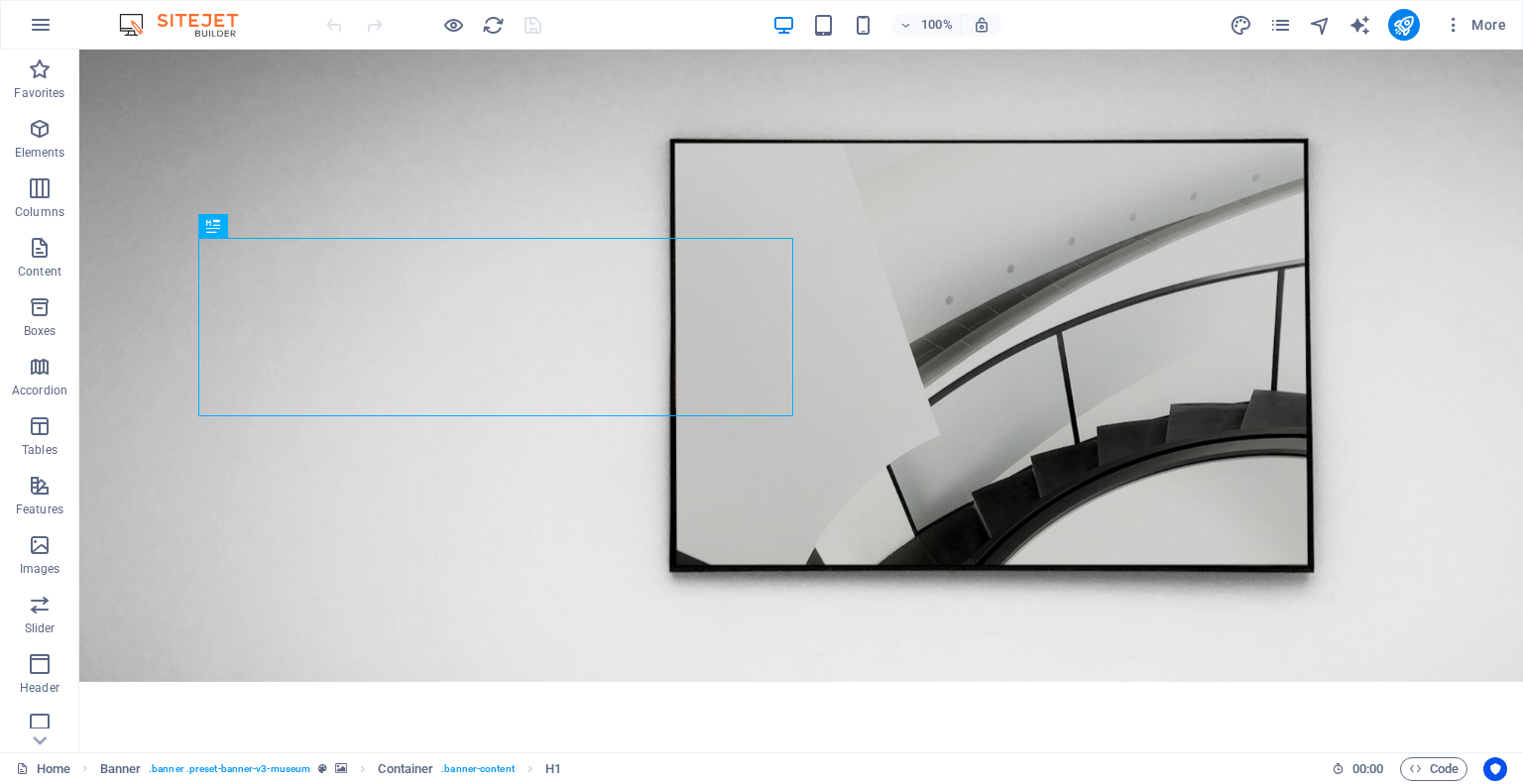 scroll, scrollTop: 0, scrollLeft: 0, axis: both 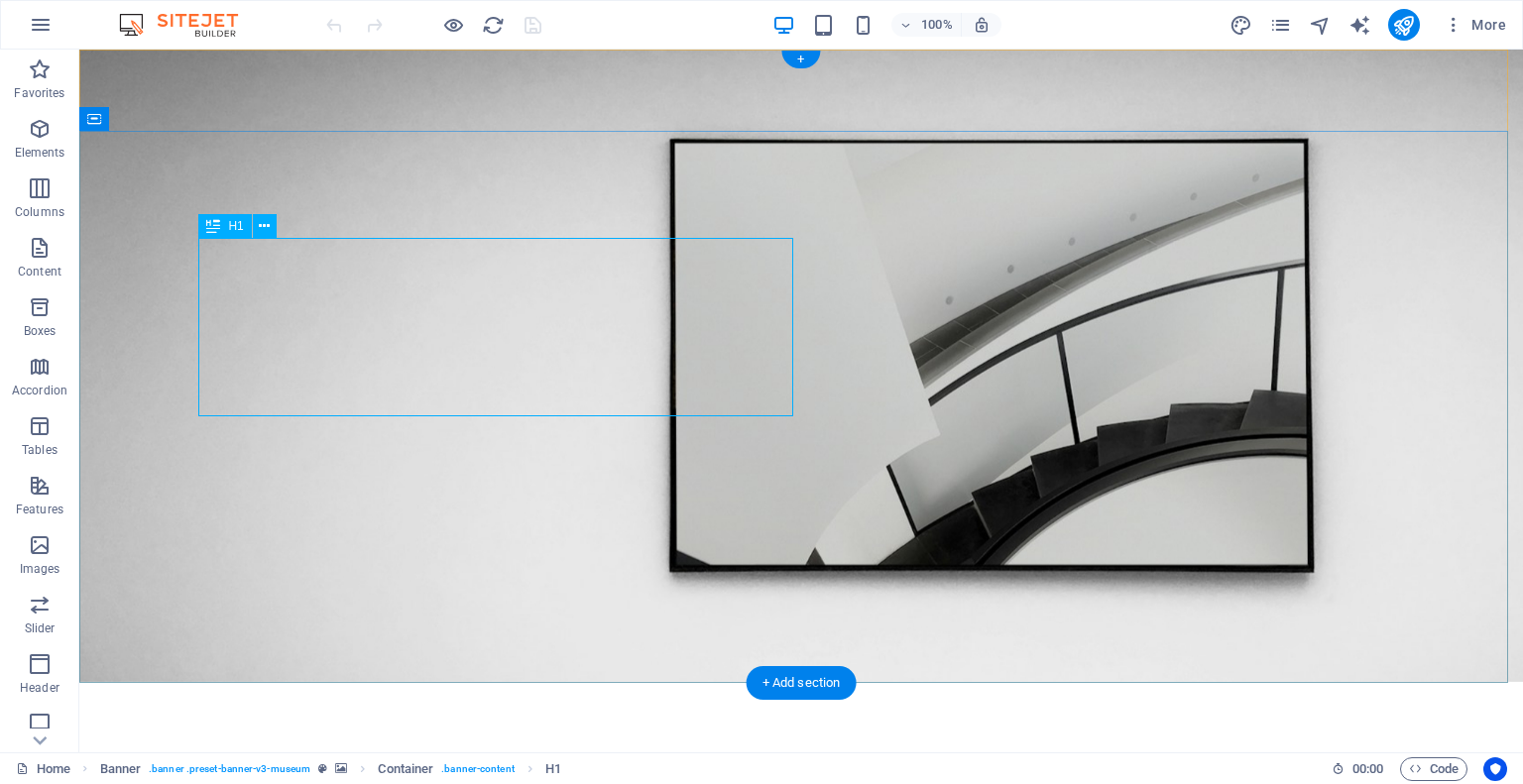 click on "The best art exhibitions" at bounding box center [801, 957] 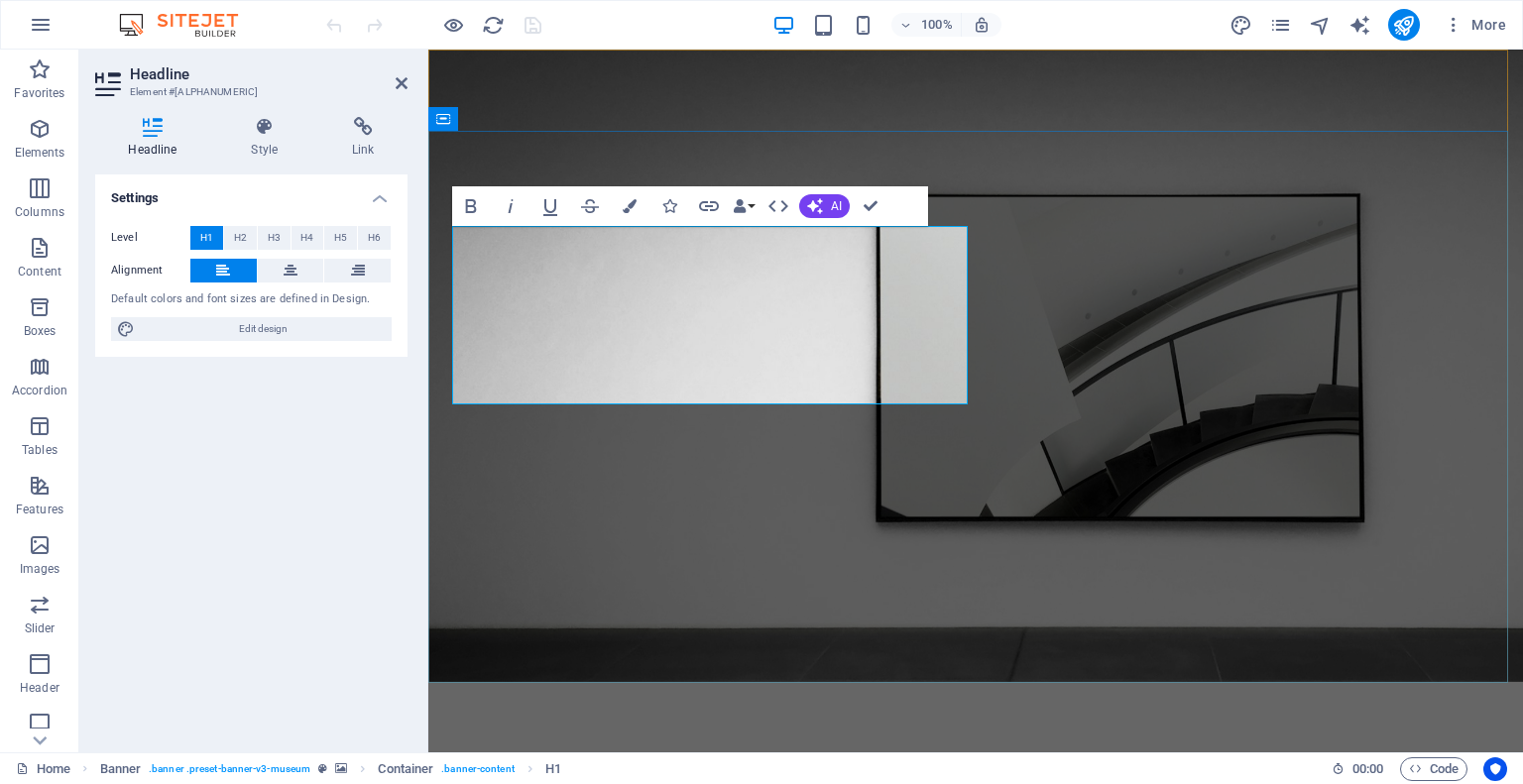 type 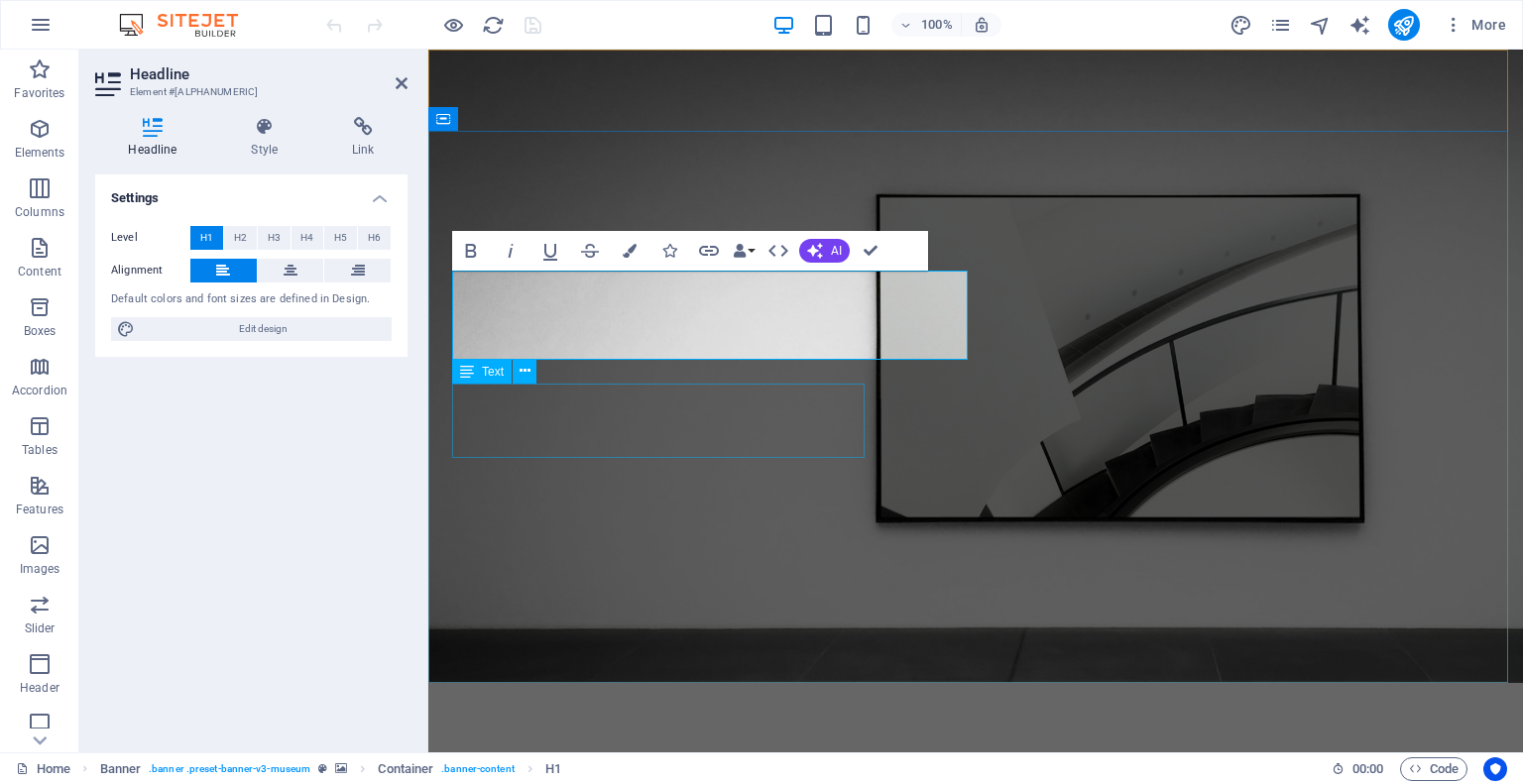 click on "Lorem ipsum dolor sit amet, consectetur adipiscing elit, sed do eiusmod tempor incididunt ut labore" at bounding box center (976, 1128) 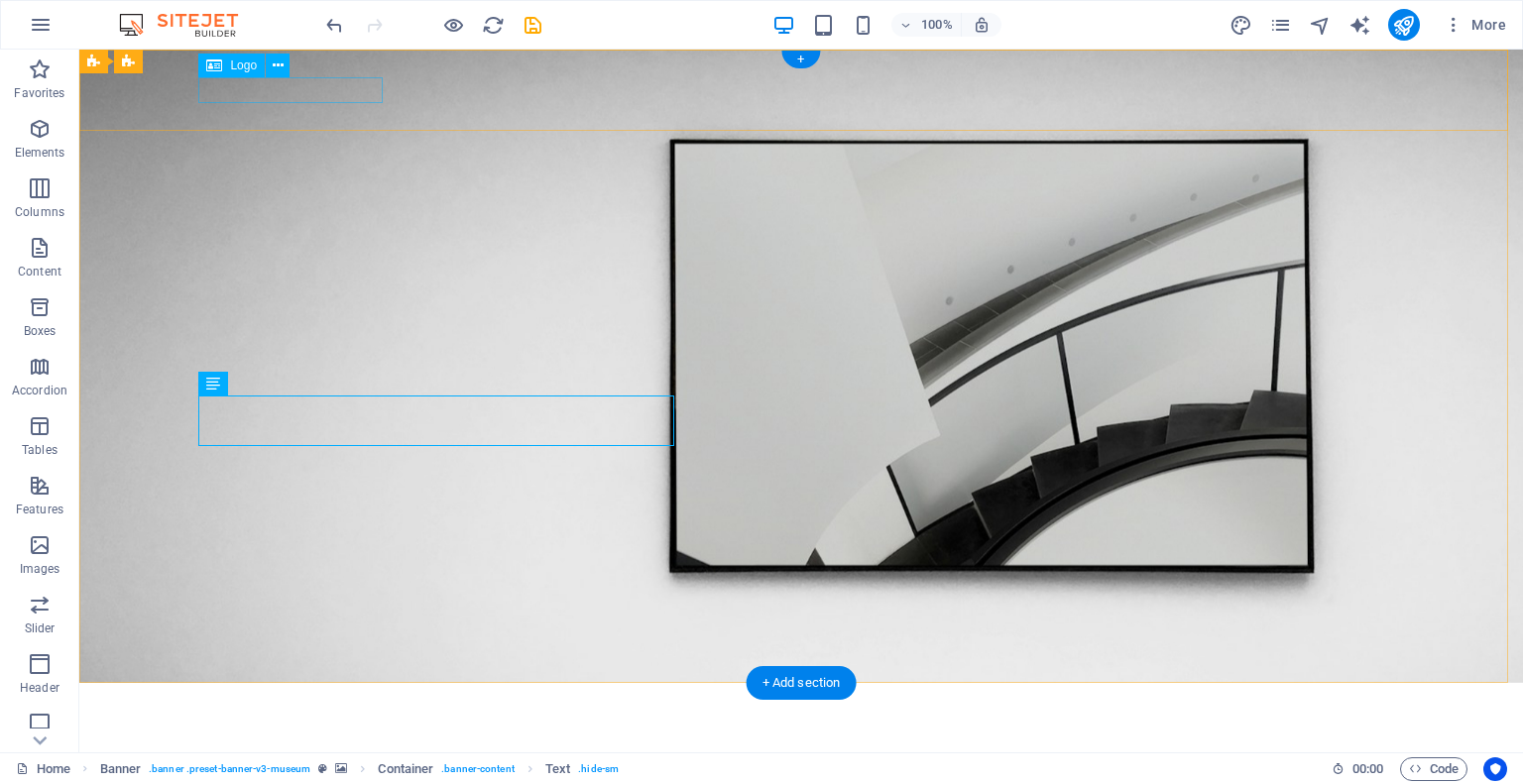 click at bounding box center [801, 711] 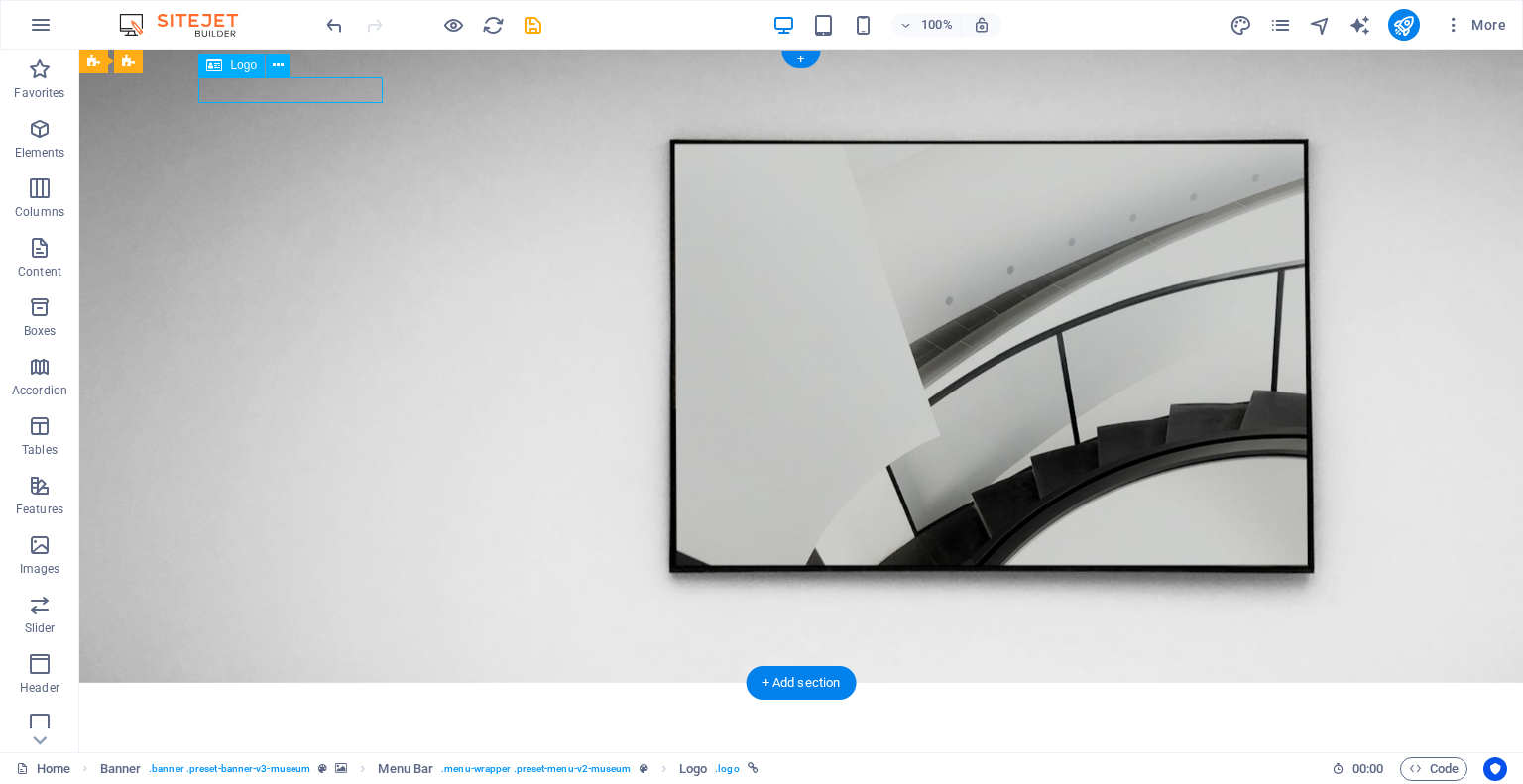 click at bounding box center [801, 711] 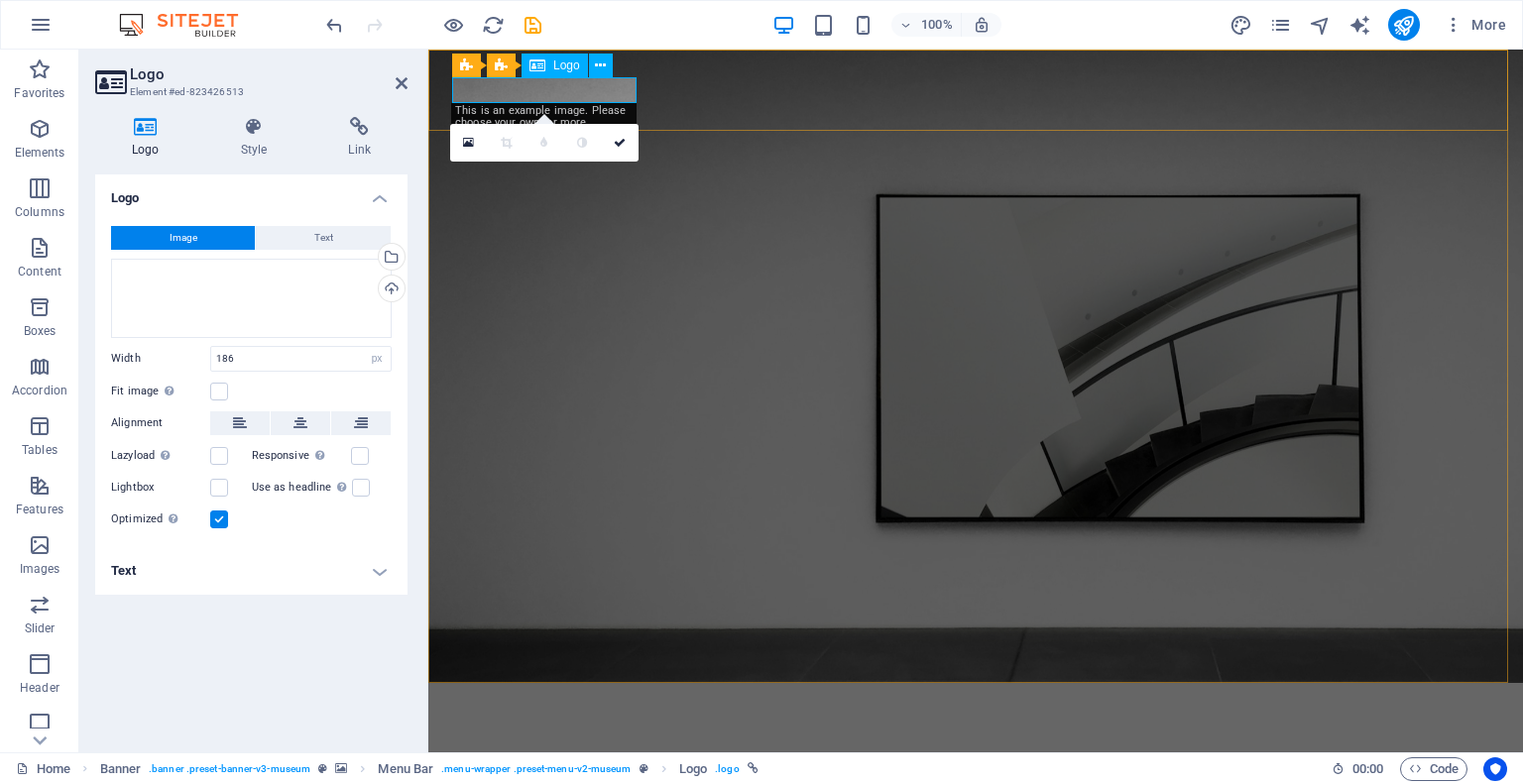 click at bounding box center (0, 0) 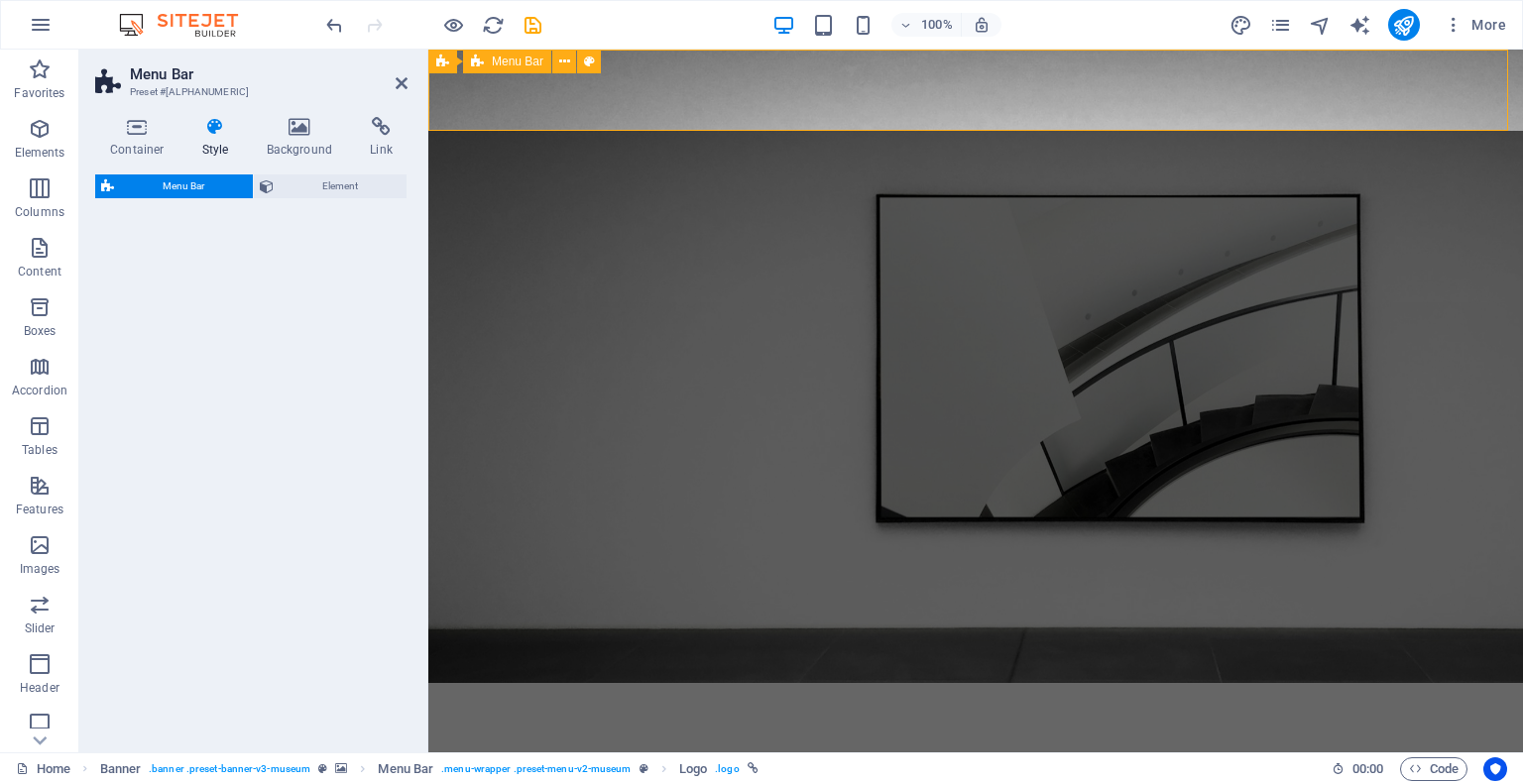 select on "rem" 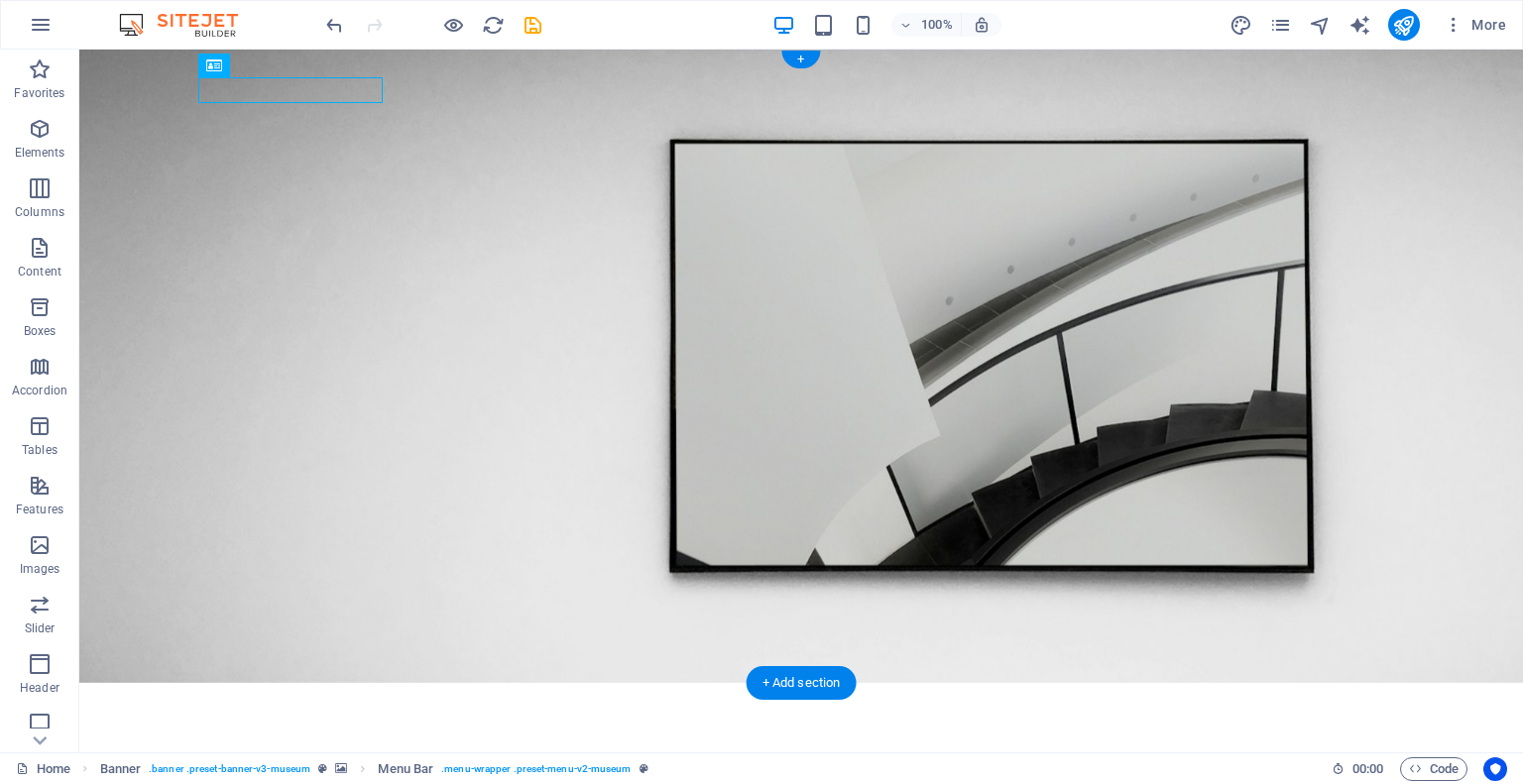 drag, startPoint x: 252, startPoint y: 91, endPoint x: 601, endPoint y: 92, distance: 349.00143 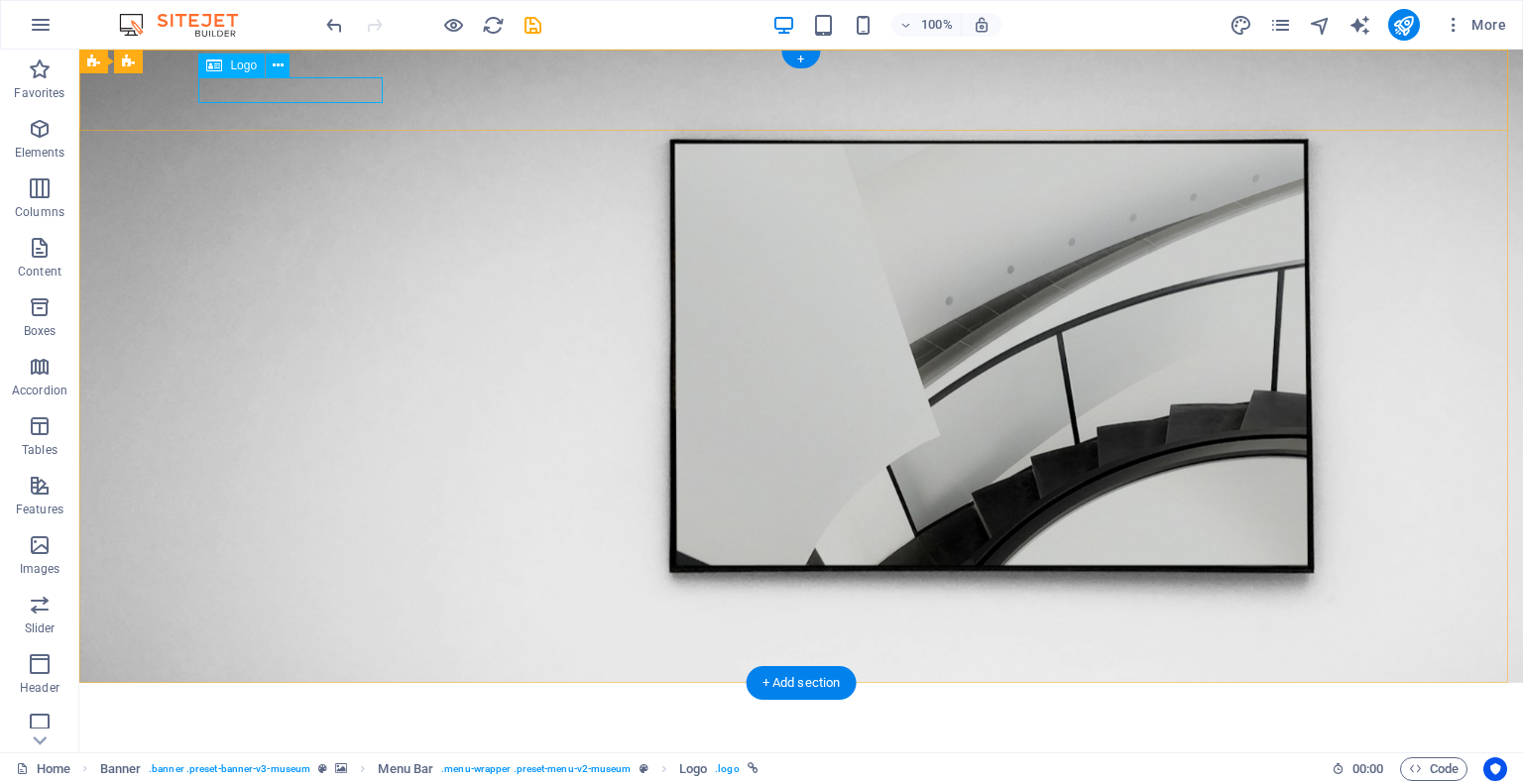 click at bounding box center [801, 711] 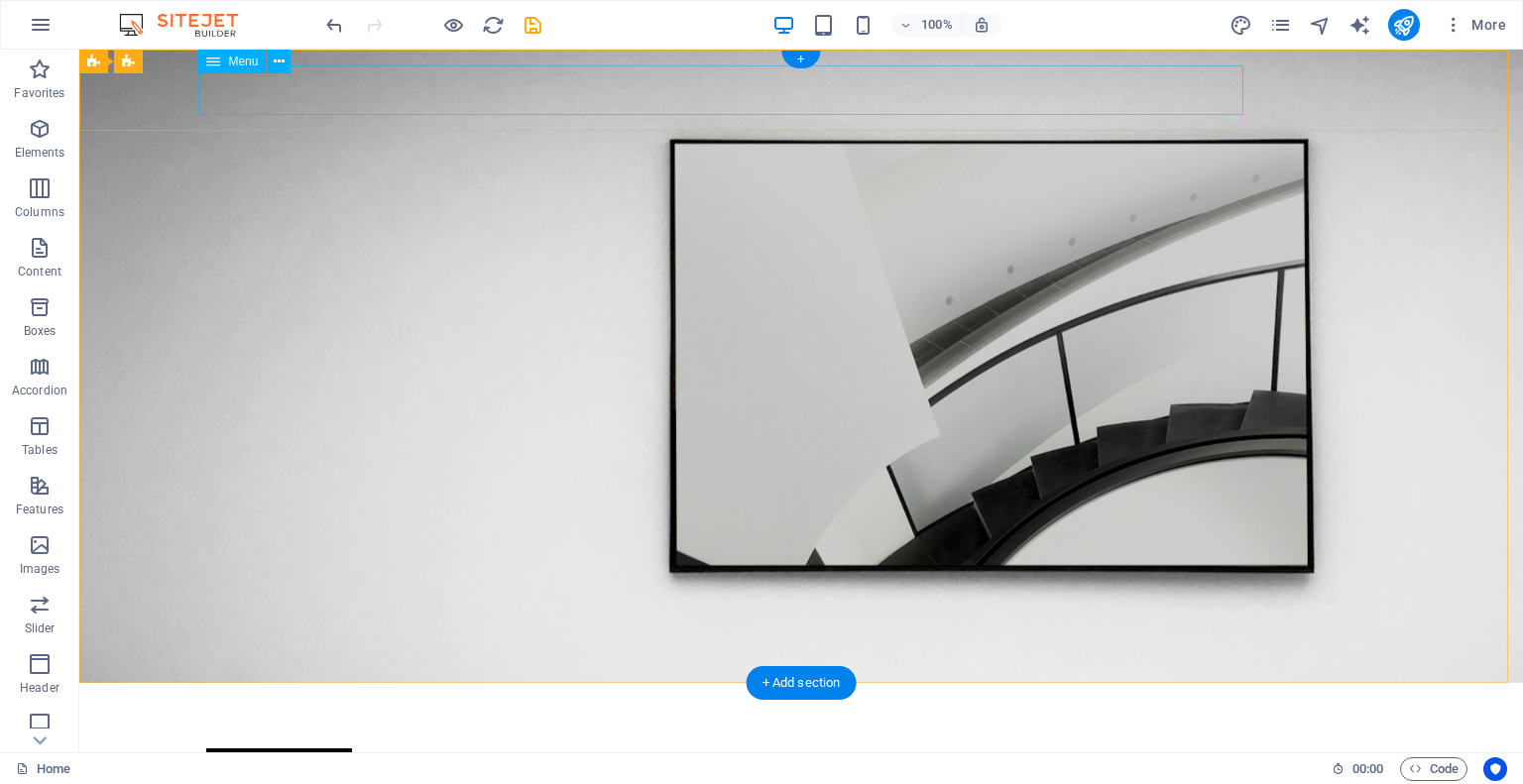 click on "About Us Exhibitions Events Contact" at bounding box center [801, 724] 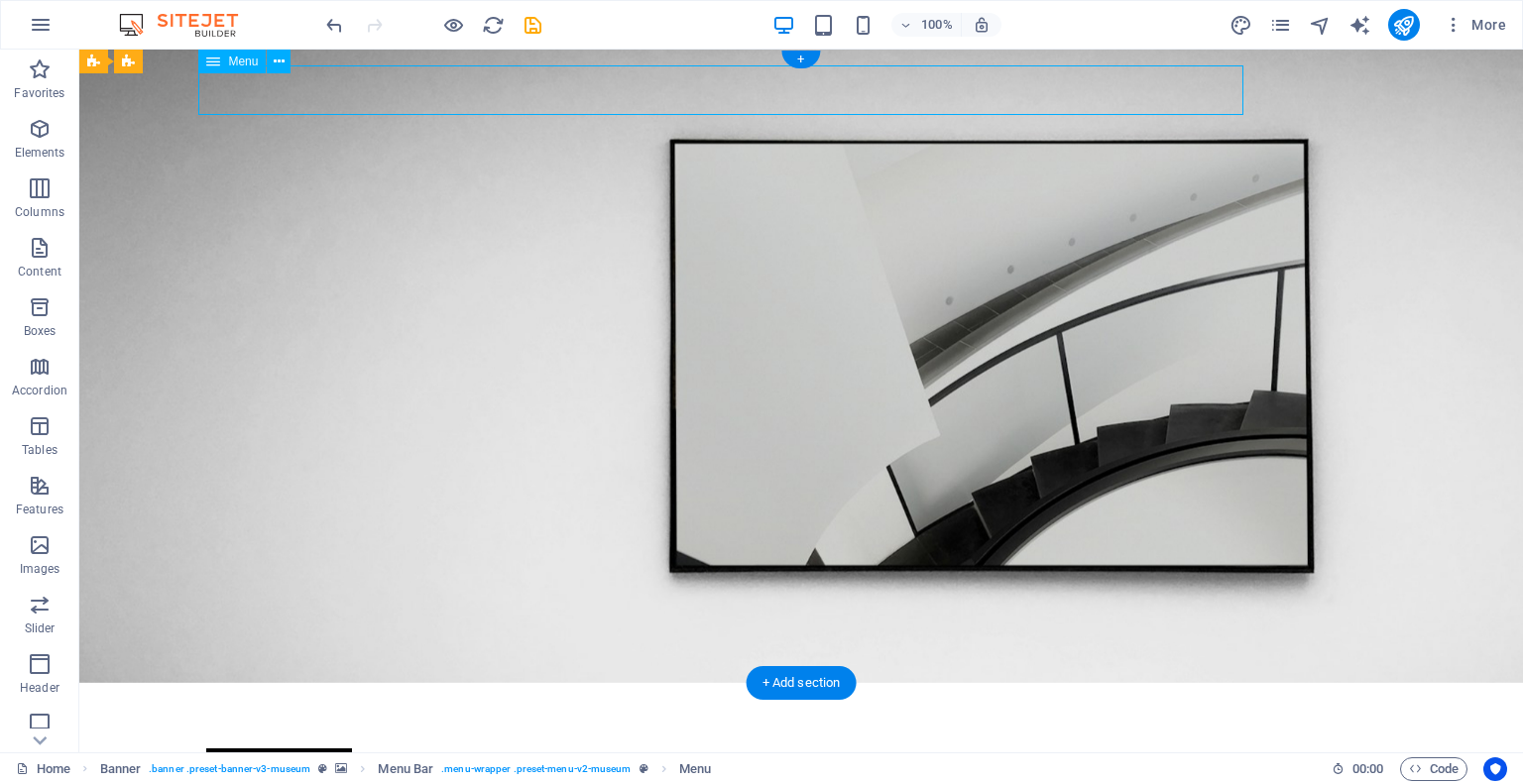 click on "About Us Exhibitions Events Contact" at bounding box center (801, 724) 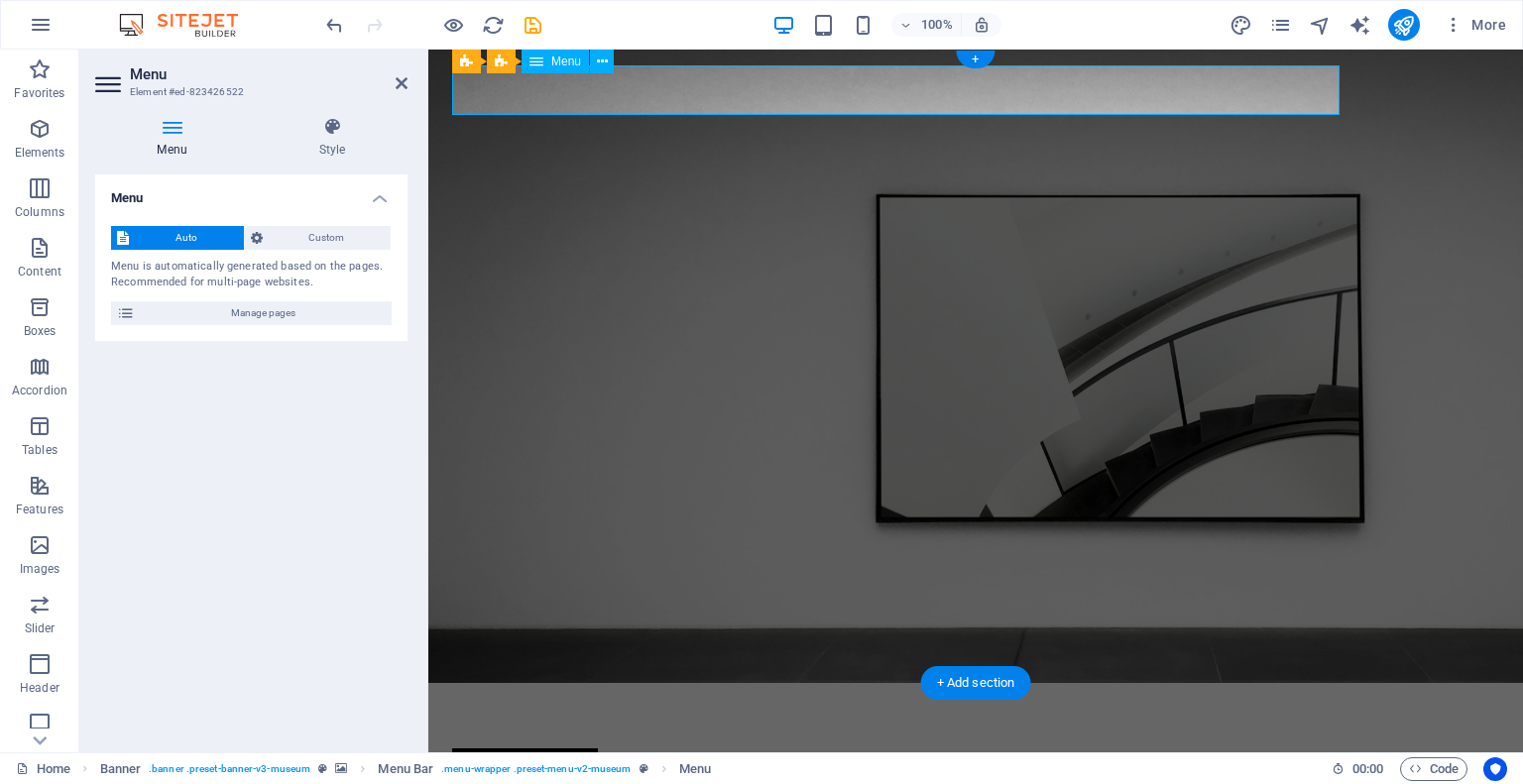 click on "About Us Exhibitions Events Contact" at bounding box center [976, 724] 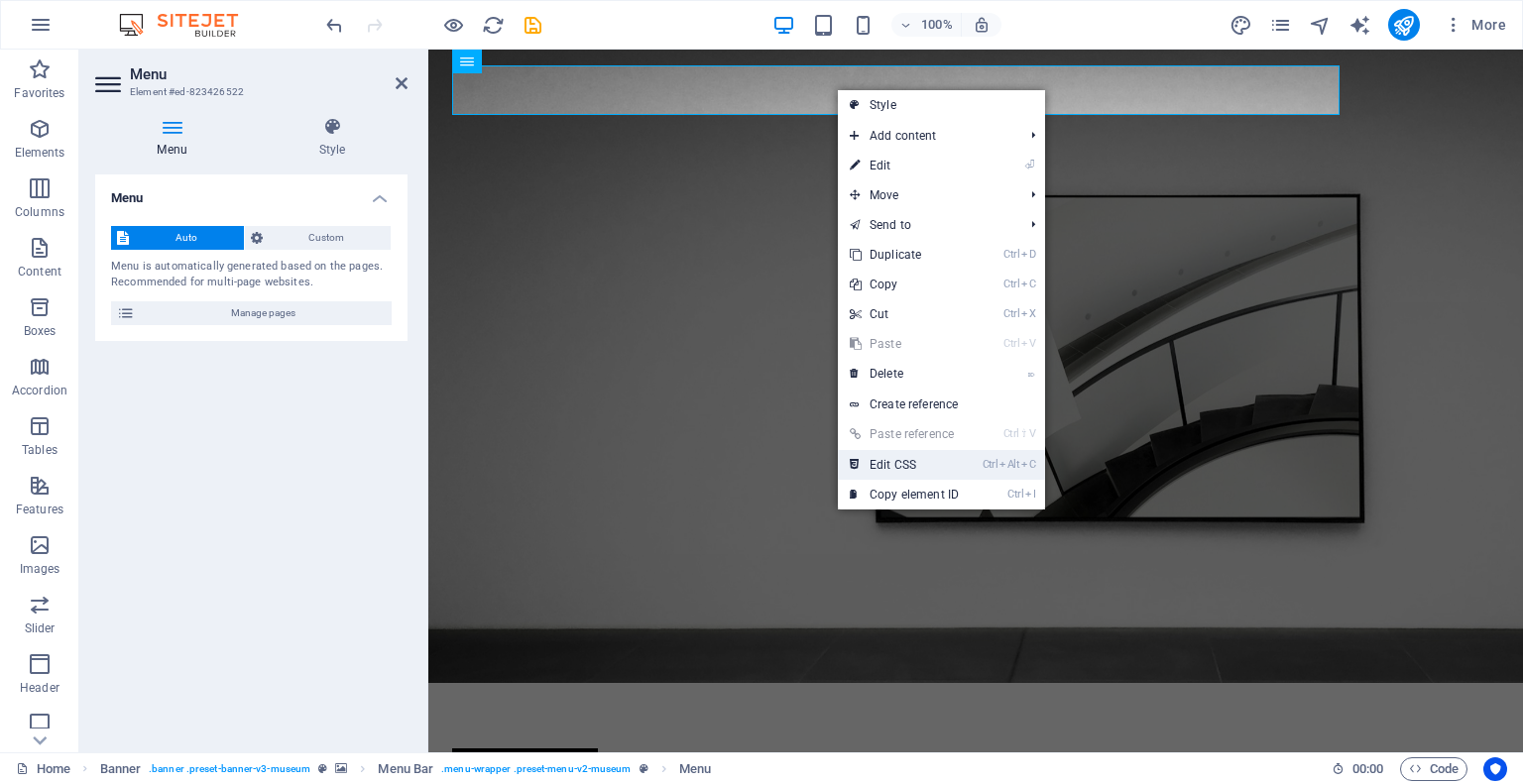 click on "Ctrl Alt C  Edit CSS" at bounding box center (904, 465) 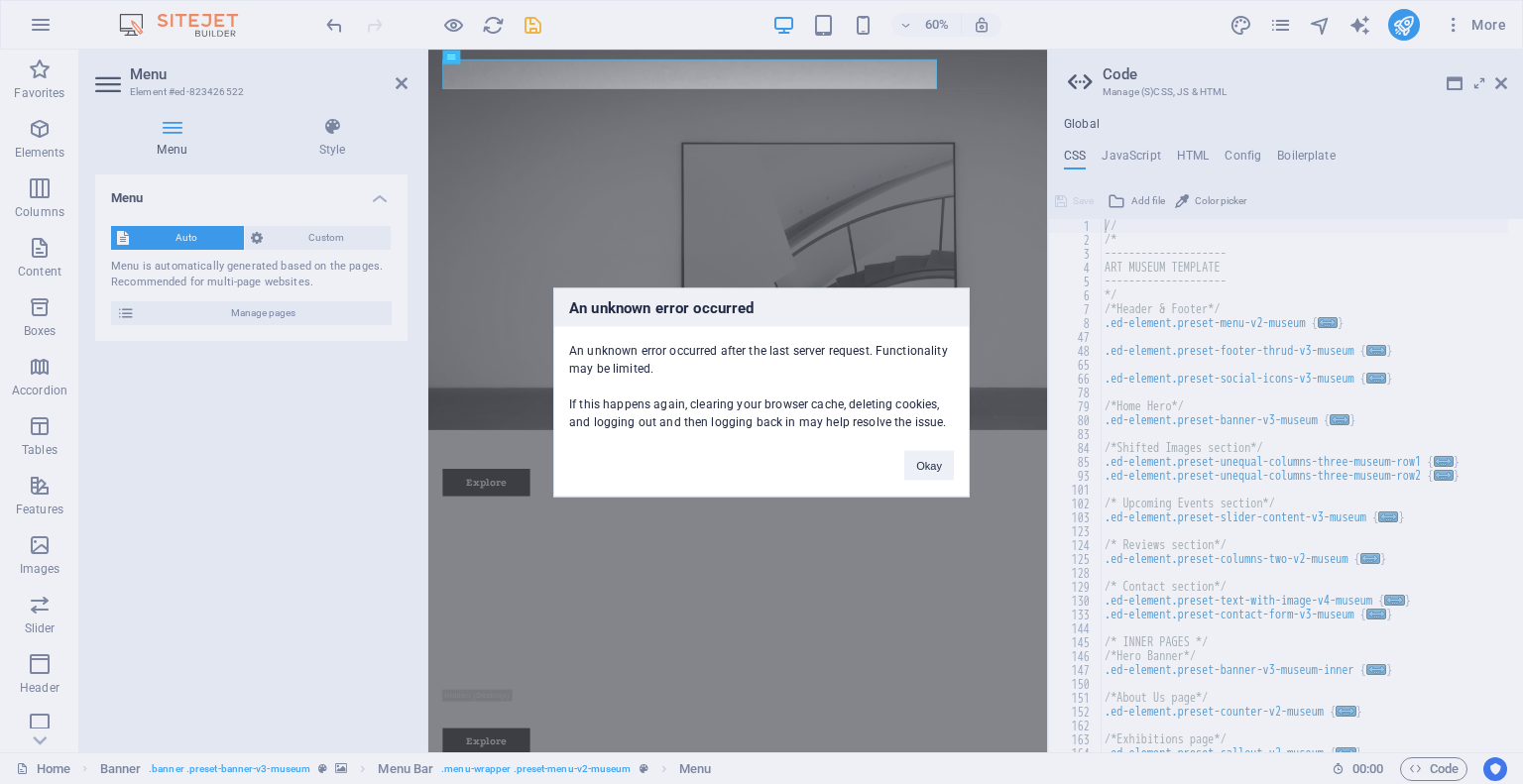 click on "An unknown error occurred An unknown error occurred after the last server request. Functionality may be limited.  If this happens again, clearing your browser cache, deleting cookies, and logging out and then logging back in may help resolve the issue. Okay" at bounding box center [762, 392] 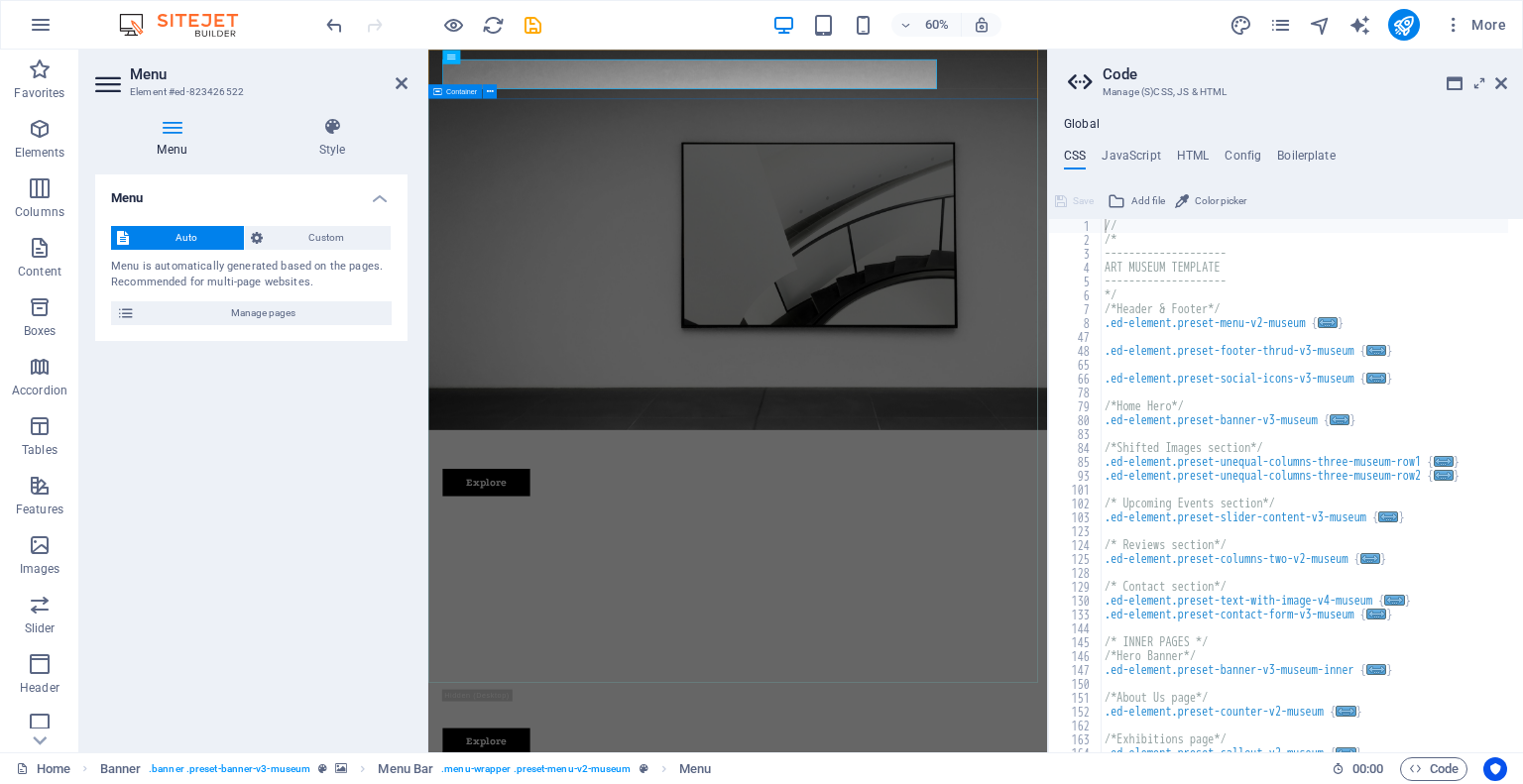 drag, startPoint x: 1191, startPoint y: 779, endPoint x: 1250, endPoint y: 485, distance: 300 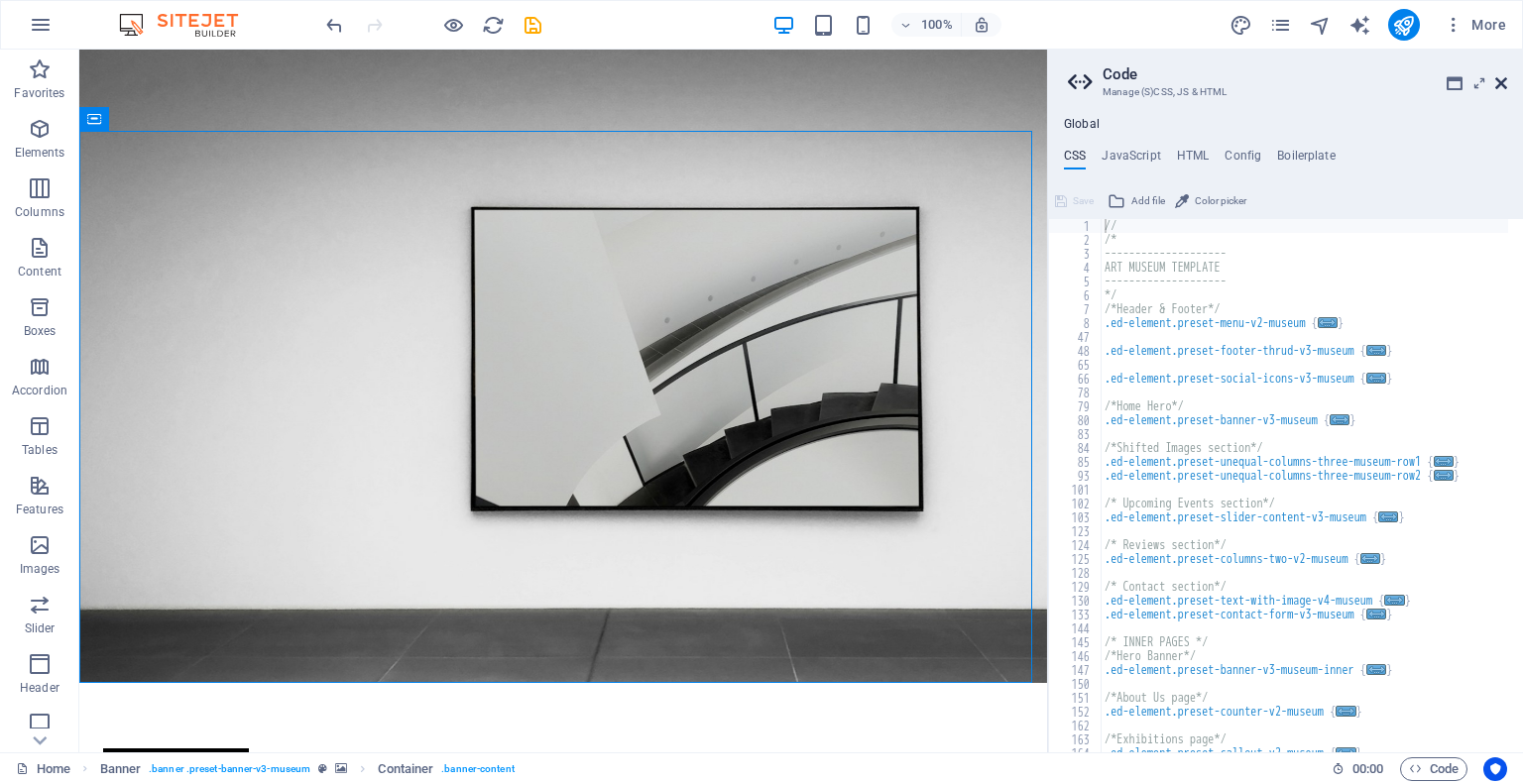 click at bounding box center [1501, 83] 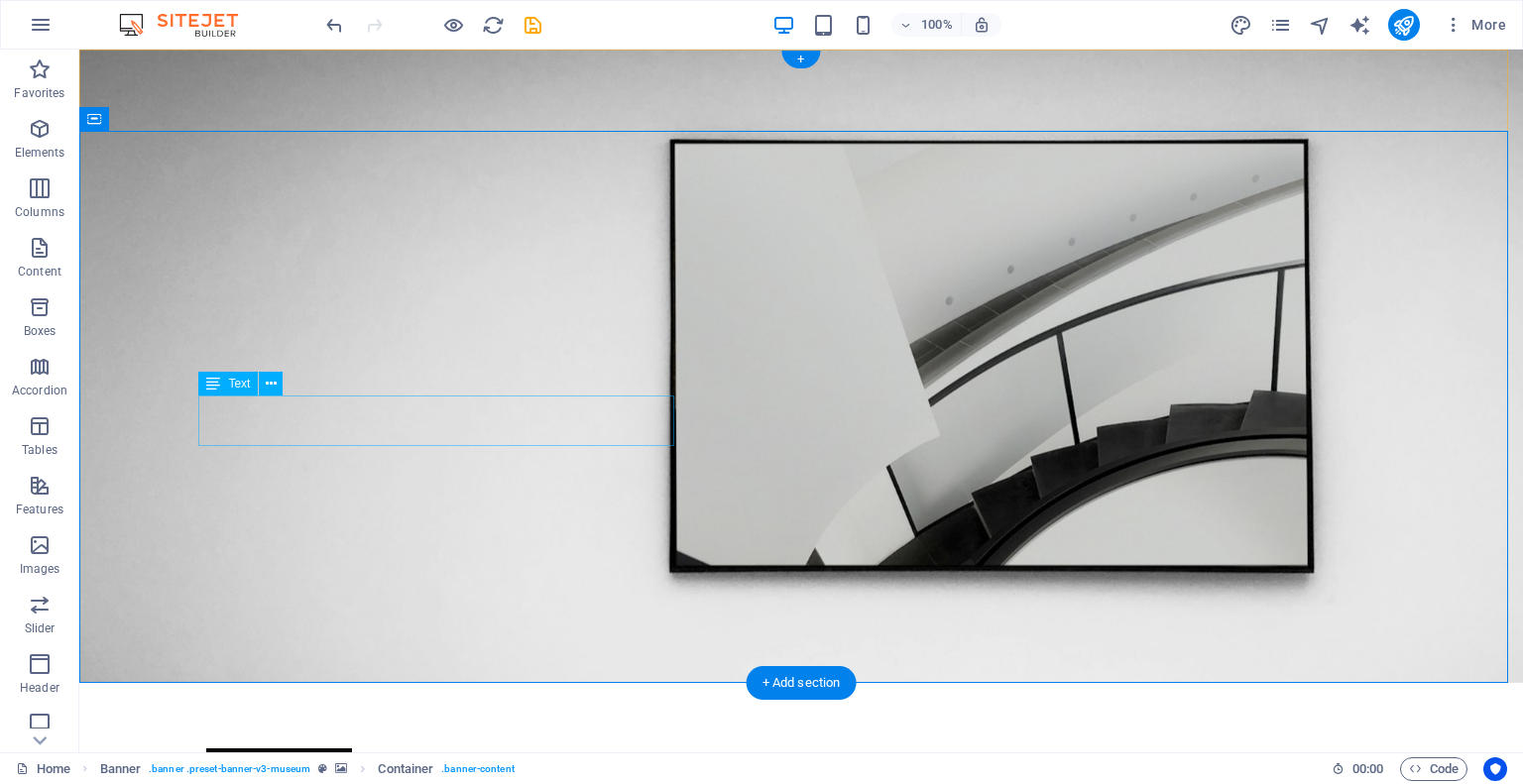 click on "Lorem ipsum dolor sit amet, consectetur adipiscing elit, sed do eiusmod tempor incididunt ut labore" at bounding box center [801, 1103] 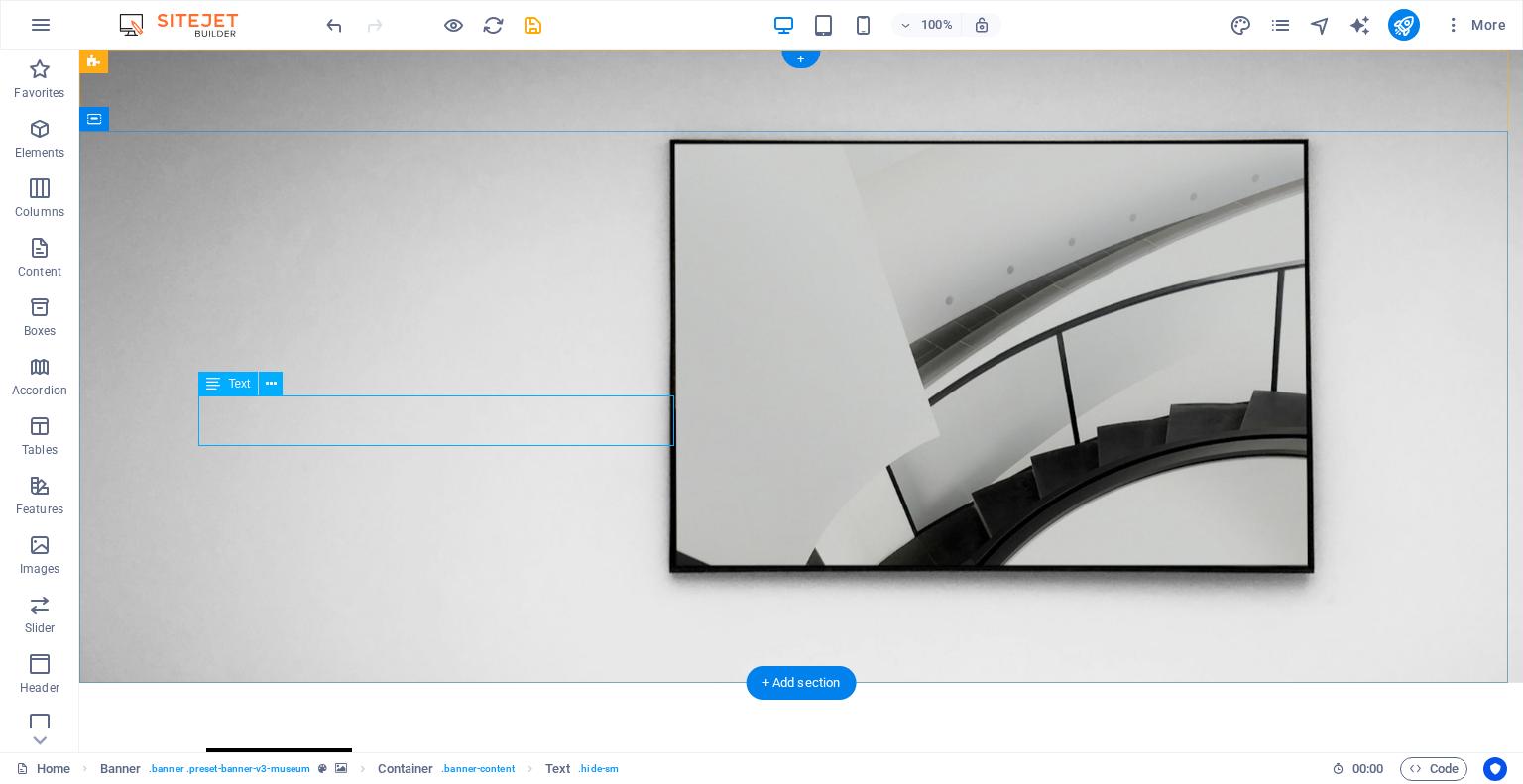 click on "Lorem ipsum dolor sit amet, consectetur adipiscing elit, sed do eiusmod tempor incididunt ut labore" at bounding box center (801, 1103) 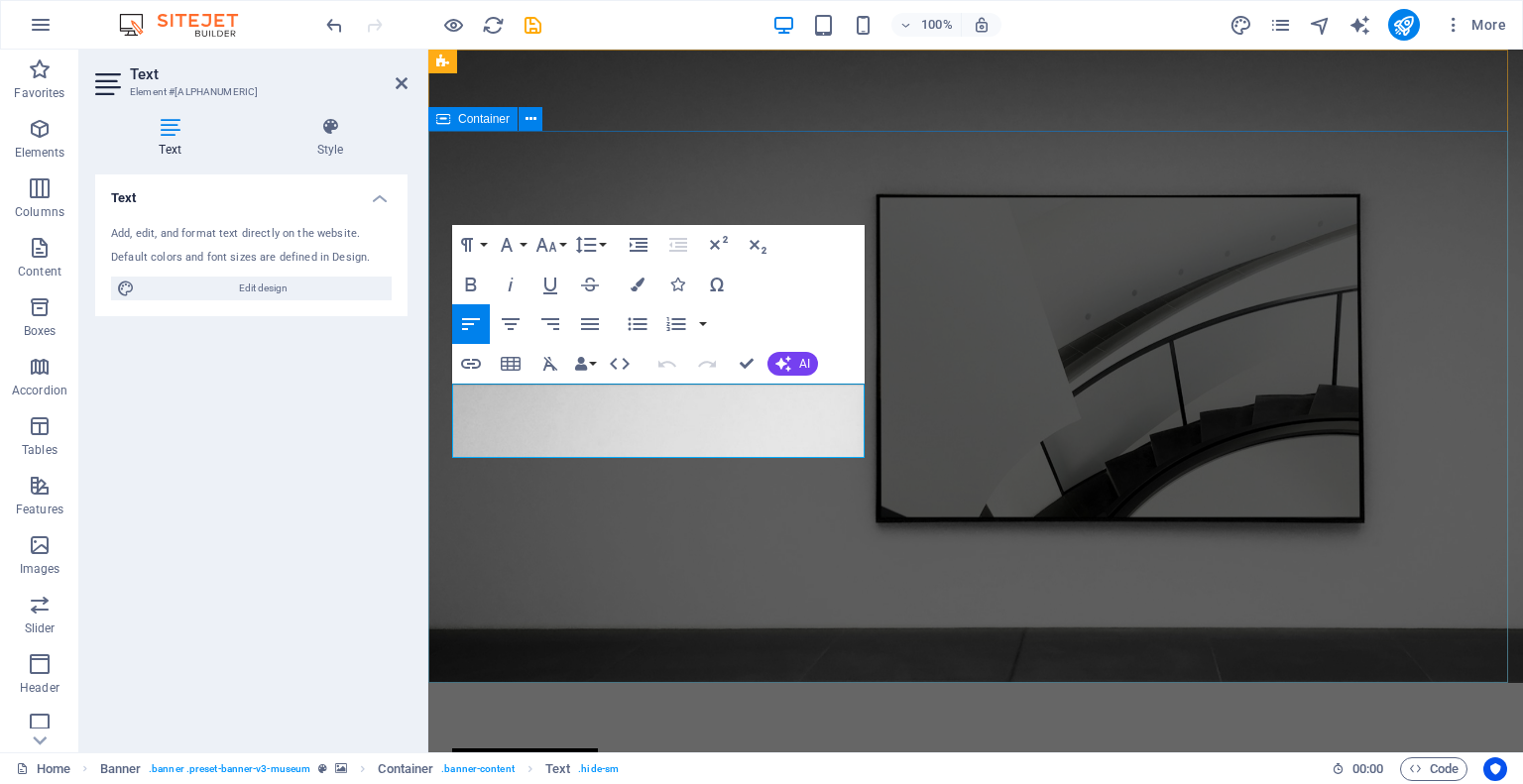 drag, startPoint x: 634, startPoint y: 450, endPoint x: 446, endPoint y: 399, distance: 194.79476 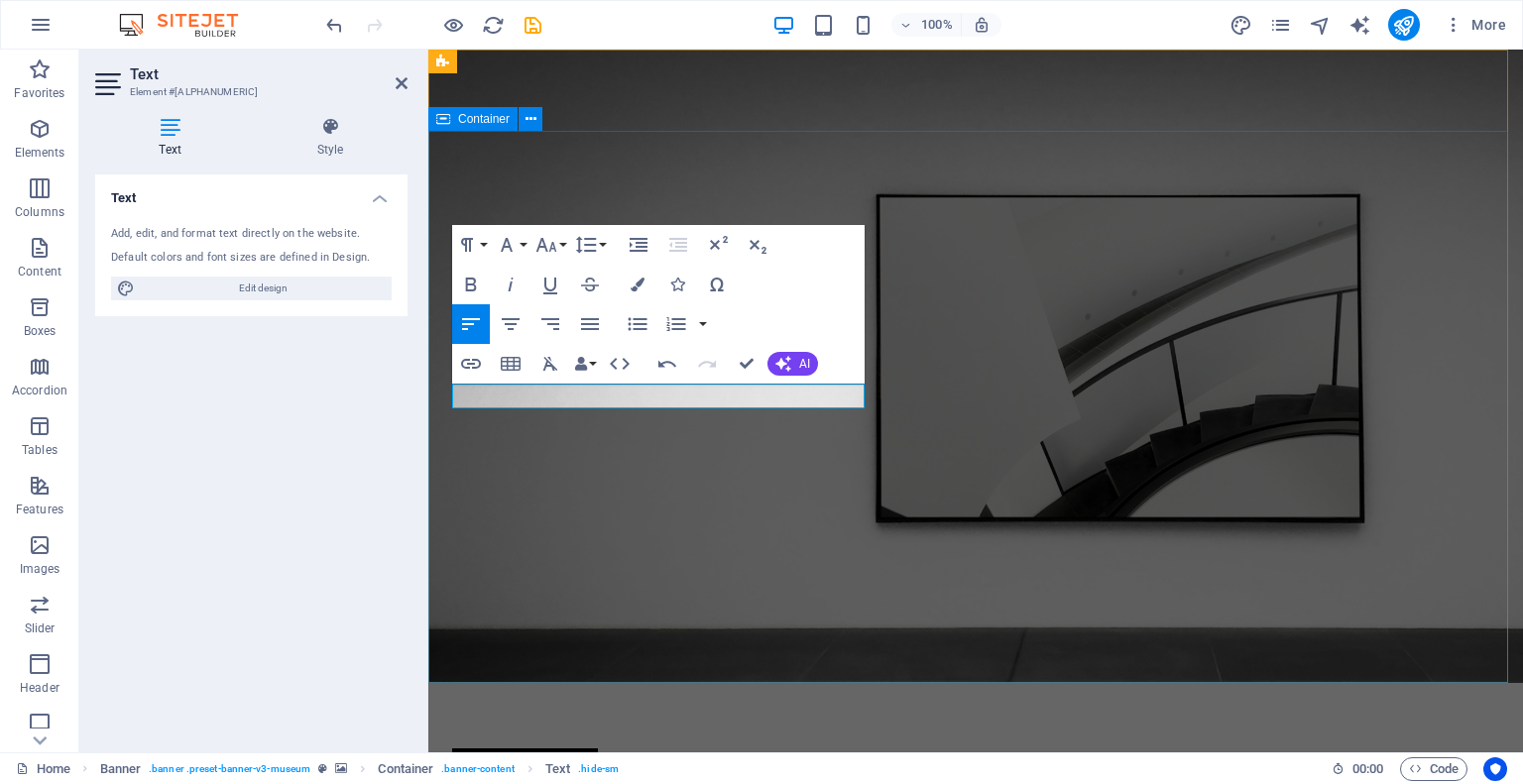 click on "CLAiRE Constraints Led AI Redesign for Education Lorem ipsum dolor sit amet, consectetur adipiscing elit, sed do eiusmod tempor incididunt ut labore Explore" at bounding box center [976, 1058] 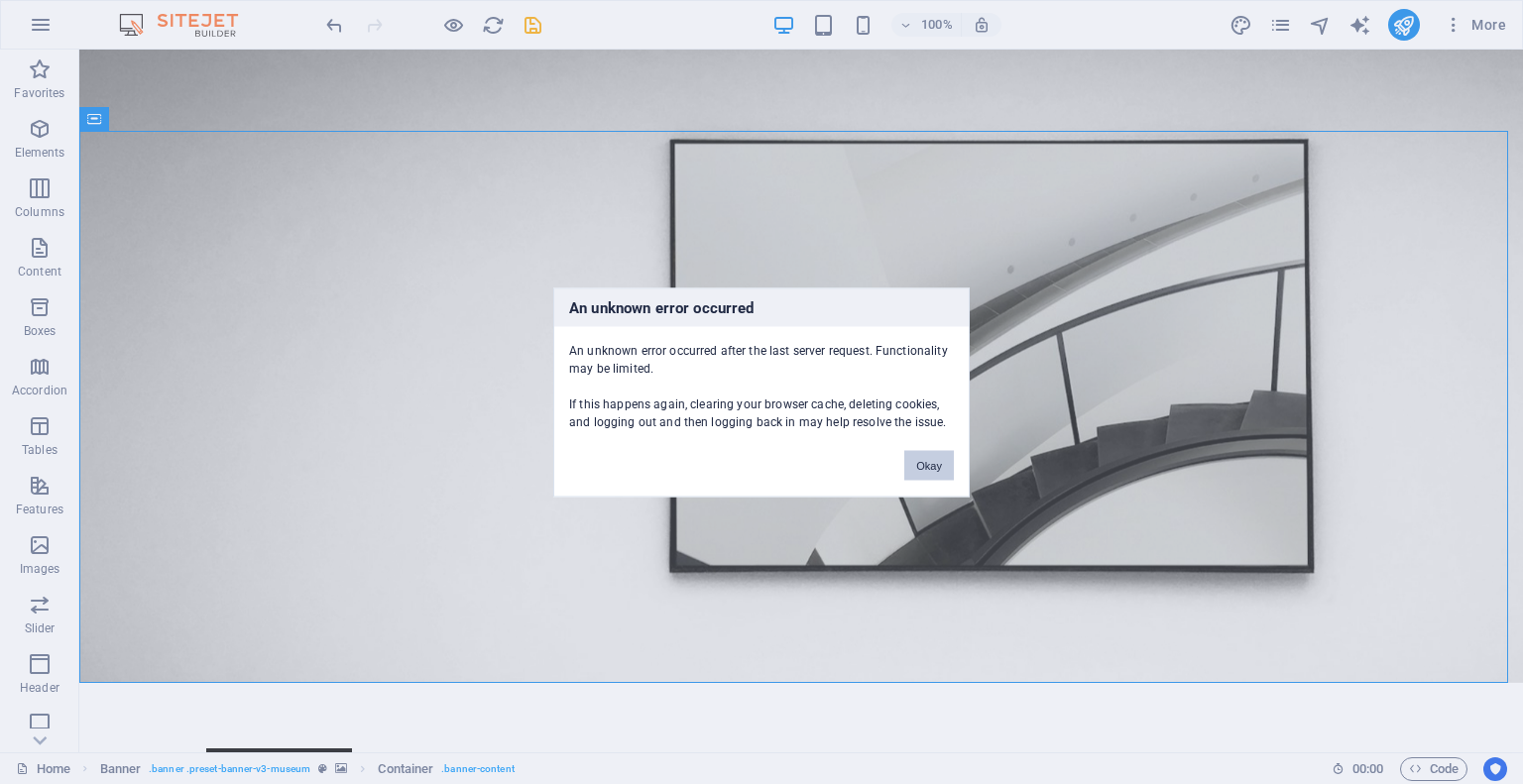 click on "Okay" at bounding box center (929, 465) 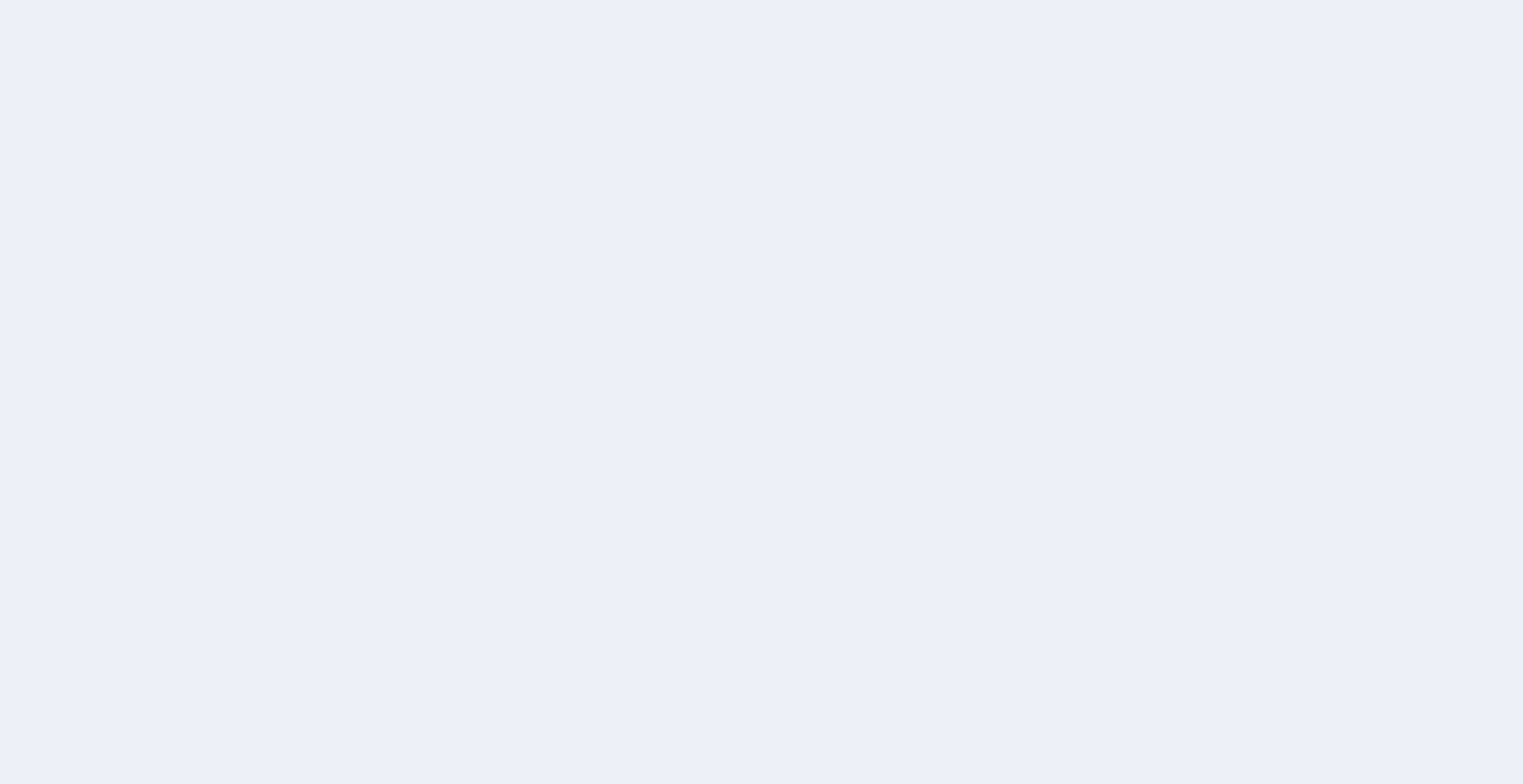 scroll, scrollTop: 0, scrollLeft: 0, axis: both 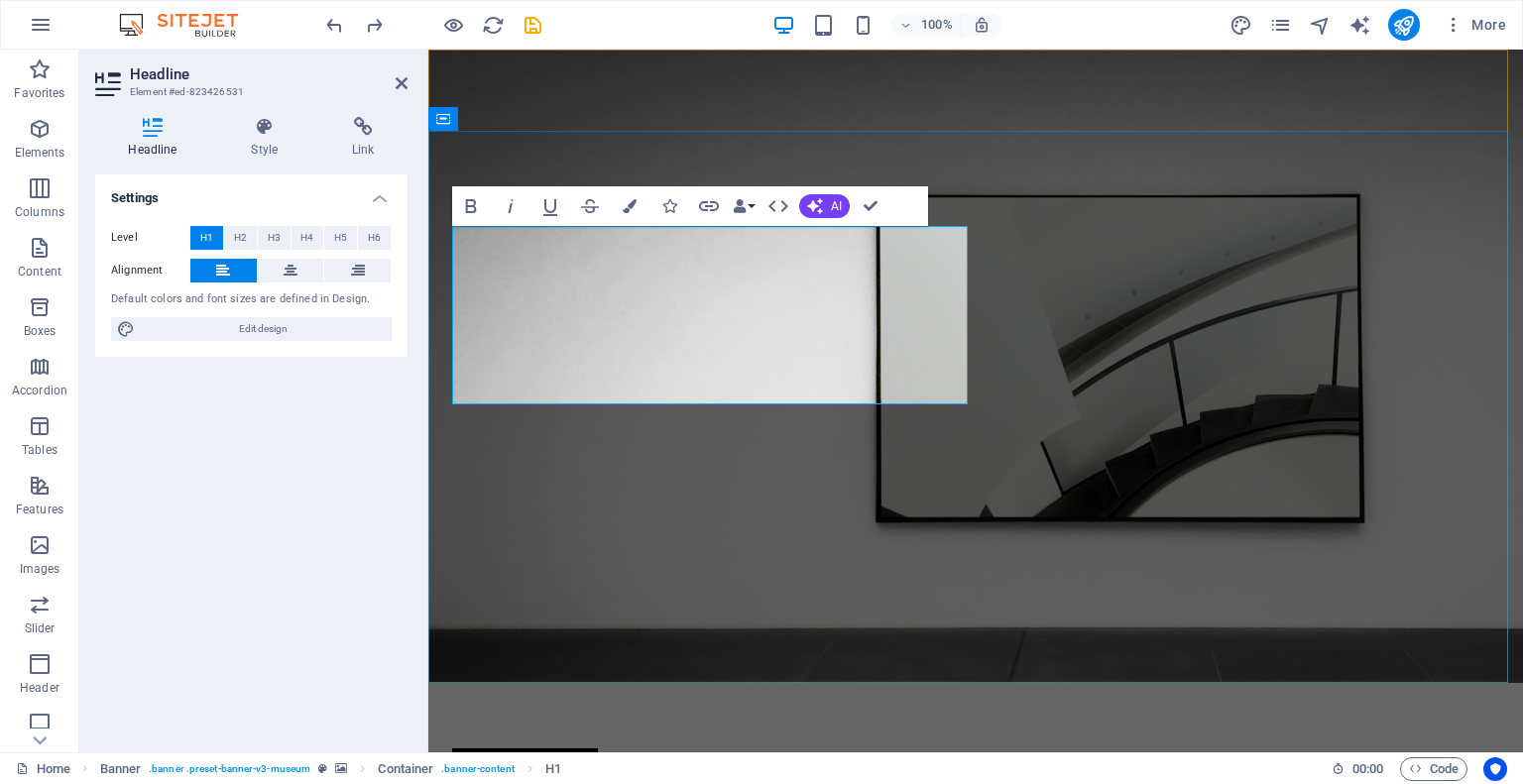 type 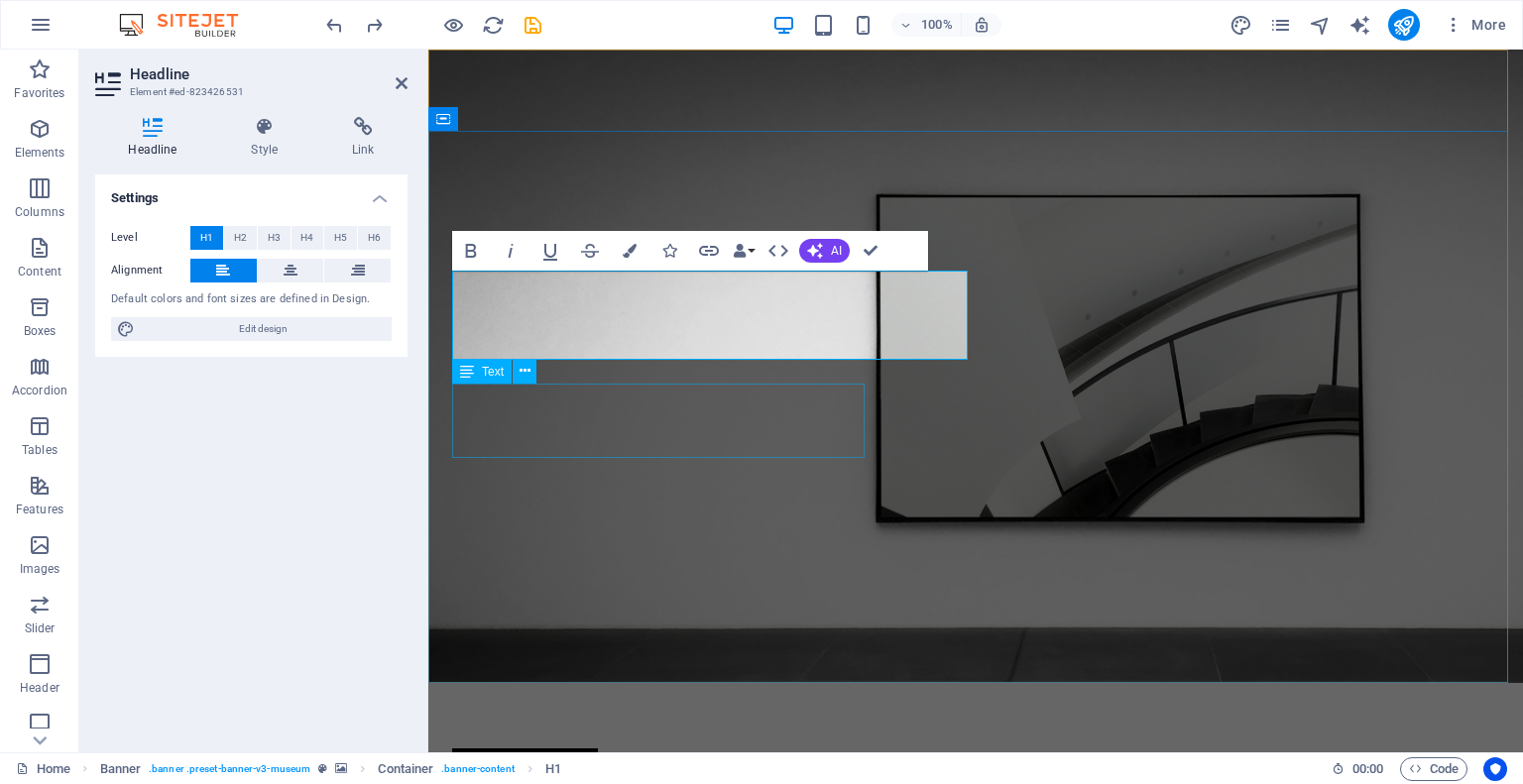 click on "Lorem ipsum dolor sit amet, consectetur adipiscing elit, sed do eiusmod tempor incididunt ut labore" at bounding box center (976, 1014) 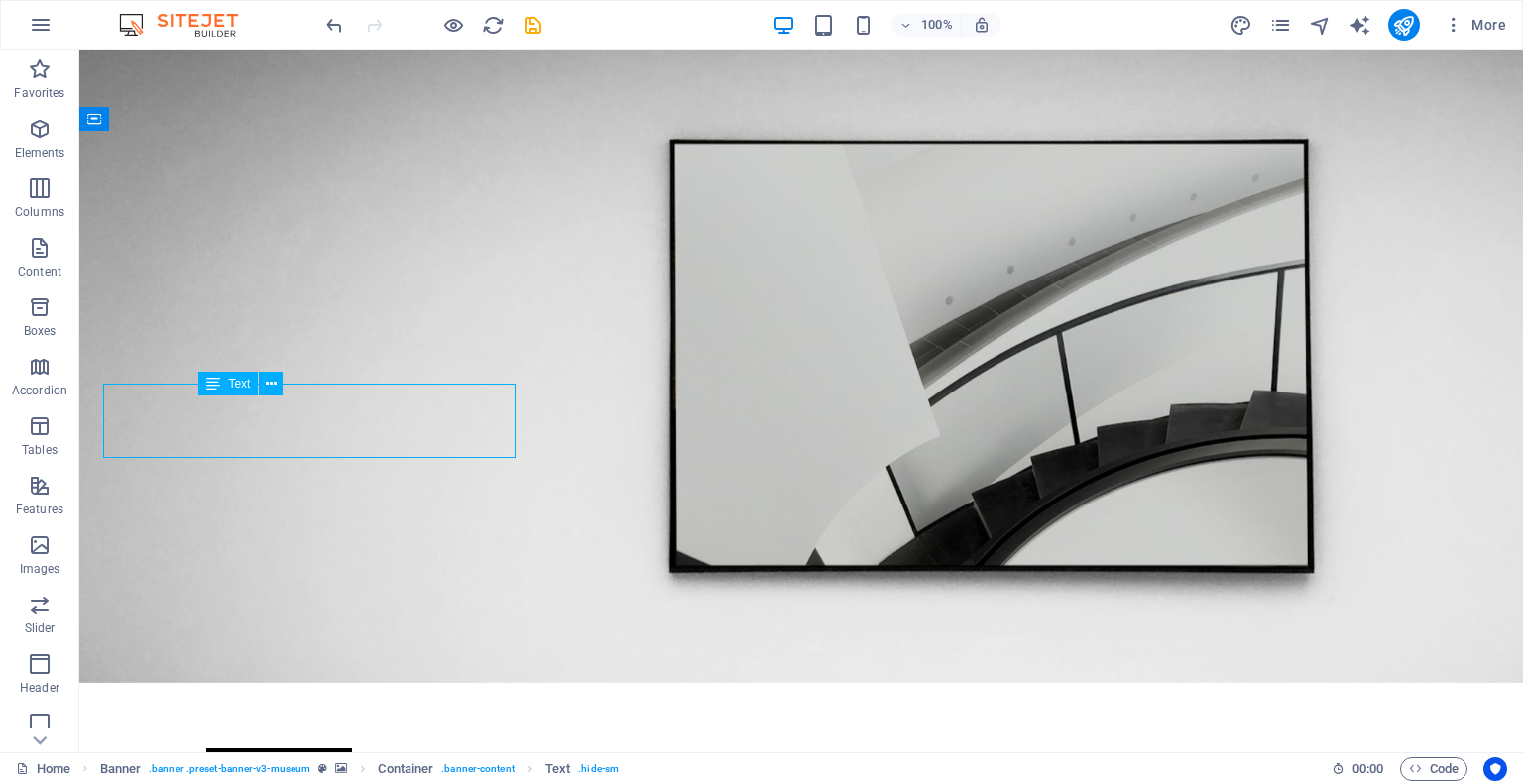 click on "Lorem ipsum dolor sit amet, consectetur adipiscing elit, sed do eiusmod tempor incididunt ut labore" at bounding box center (801, 1014) 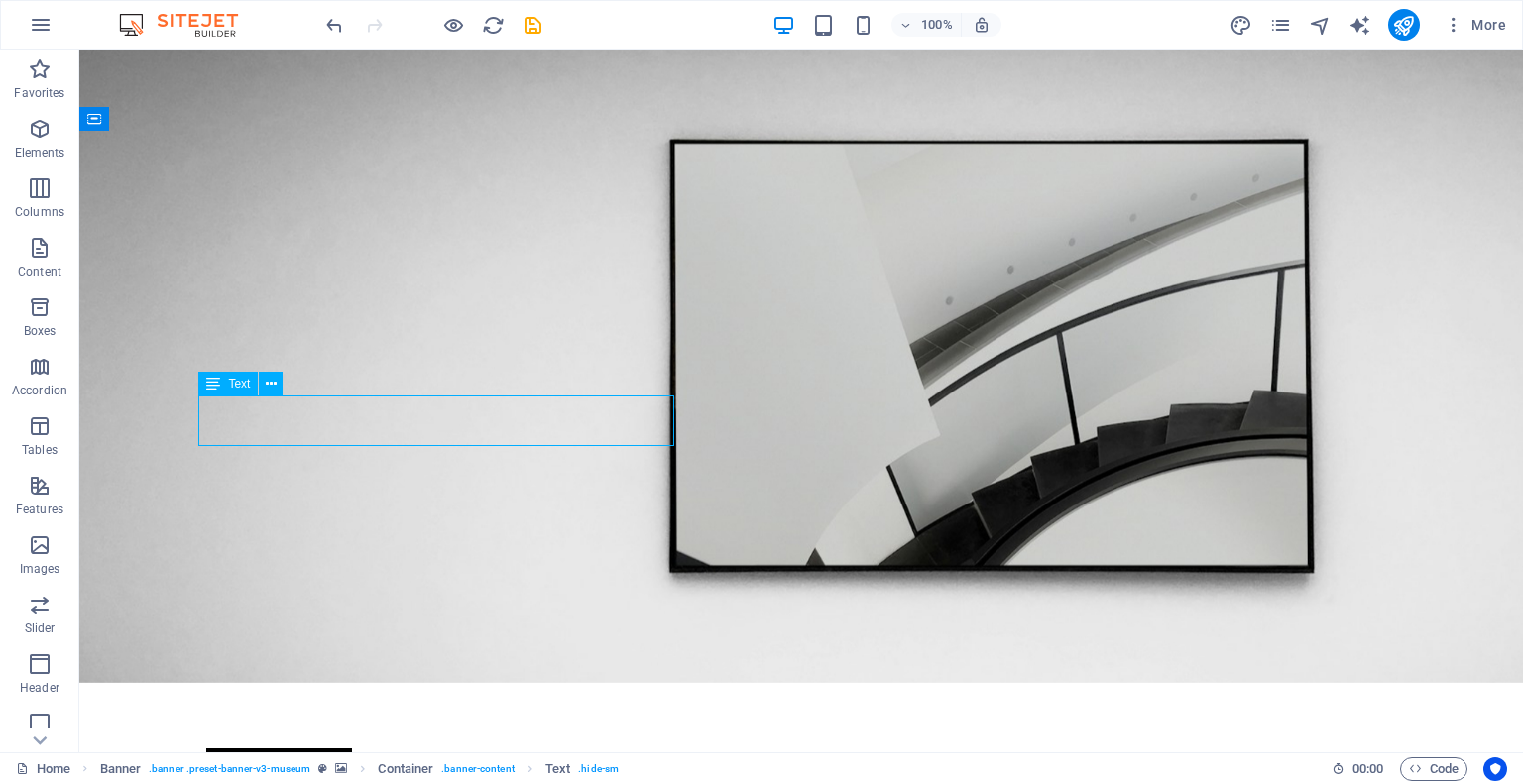 click on "Lorem ipsum dolor sit amet, consectetur adipiscing elit, sed do eiusmod tempor incididunt ut labore" at bounding box center [801, 1014] 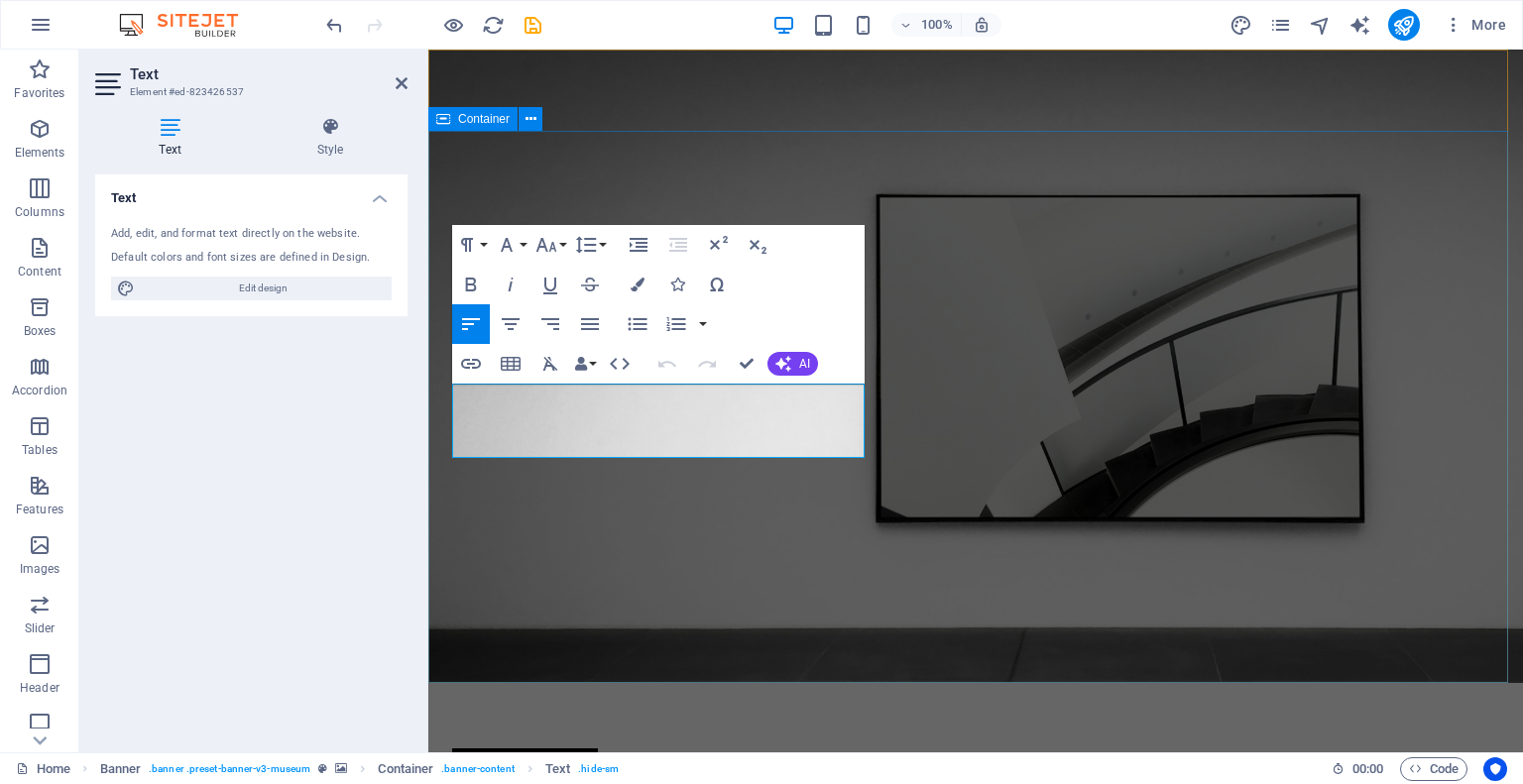 drag, startPoint x: 538, startPoint y: 421, endPoint x: 437, endPoint y: 380, distance: 109.004587 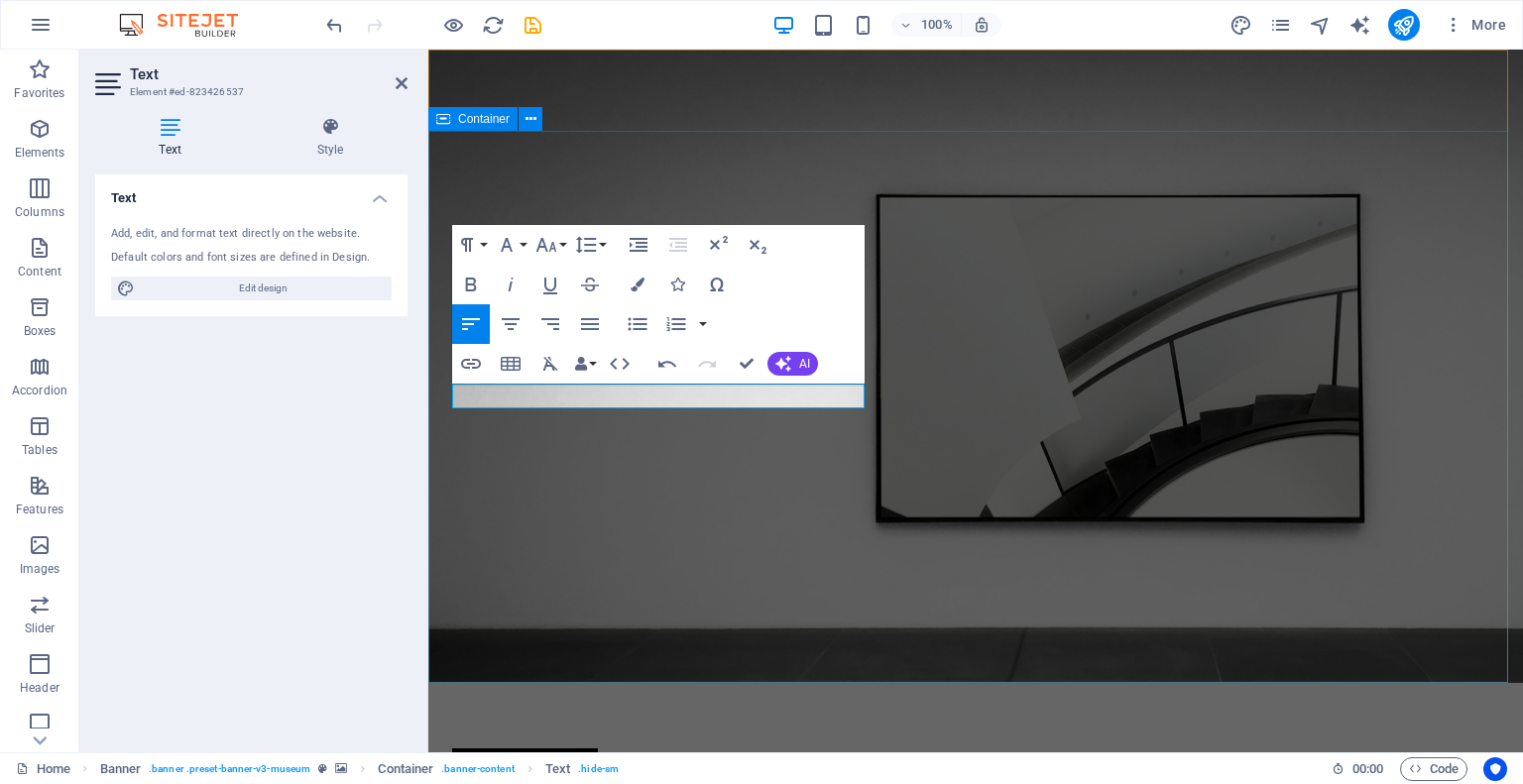 click on "[NAME] [BRAND] [BRAND] of Education Lorem ipsum dolor sit amet, consectetur adipiscing elit, sed do eiusmod tempor incididunt ut labore Explore" at bounding box center [976, 1013] 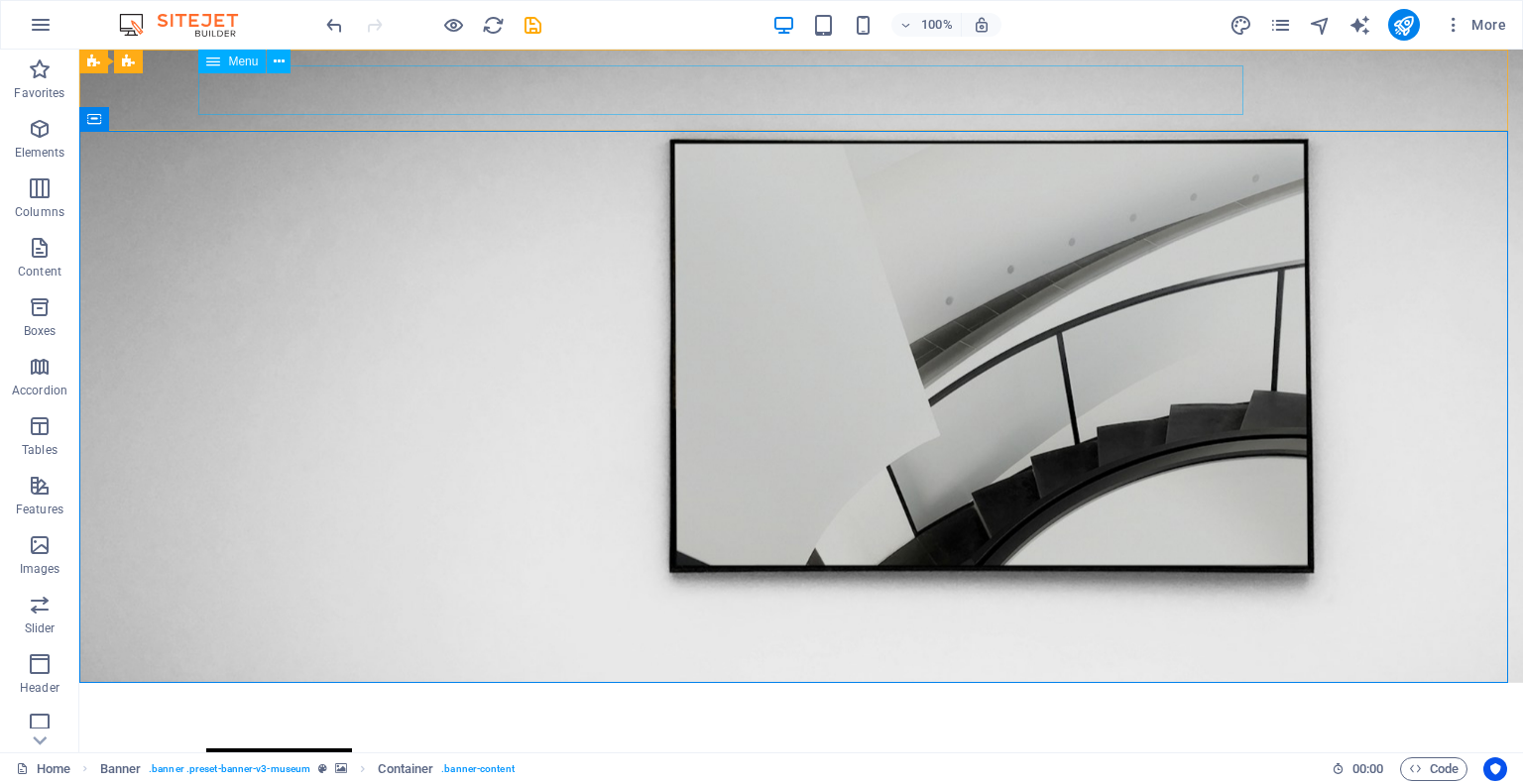click at bounding box center [213, 61] 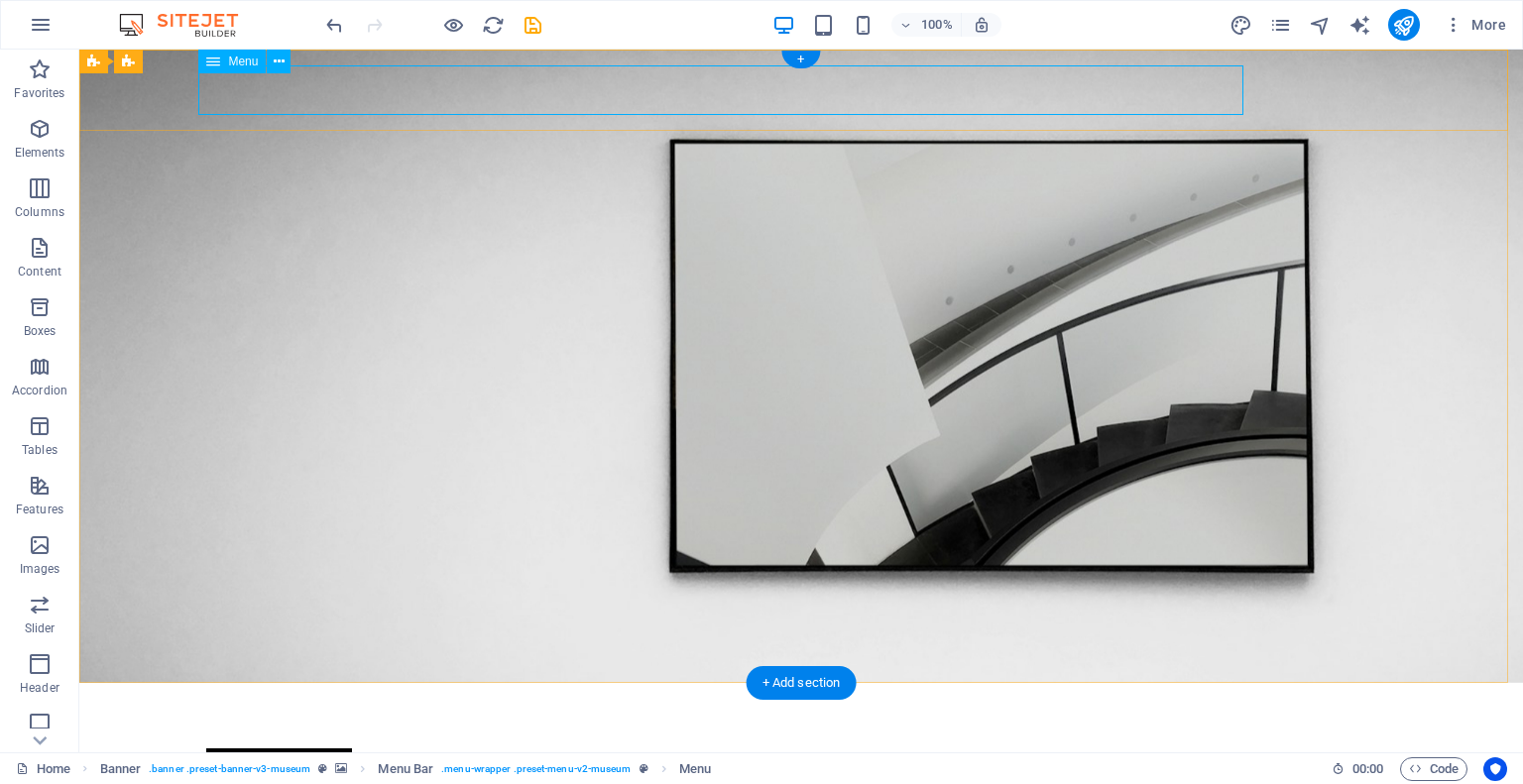 click on "About Us Exhibitions Events Contact" at bounding box center (801, 724) 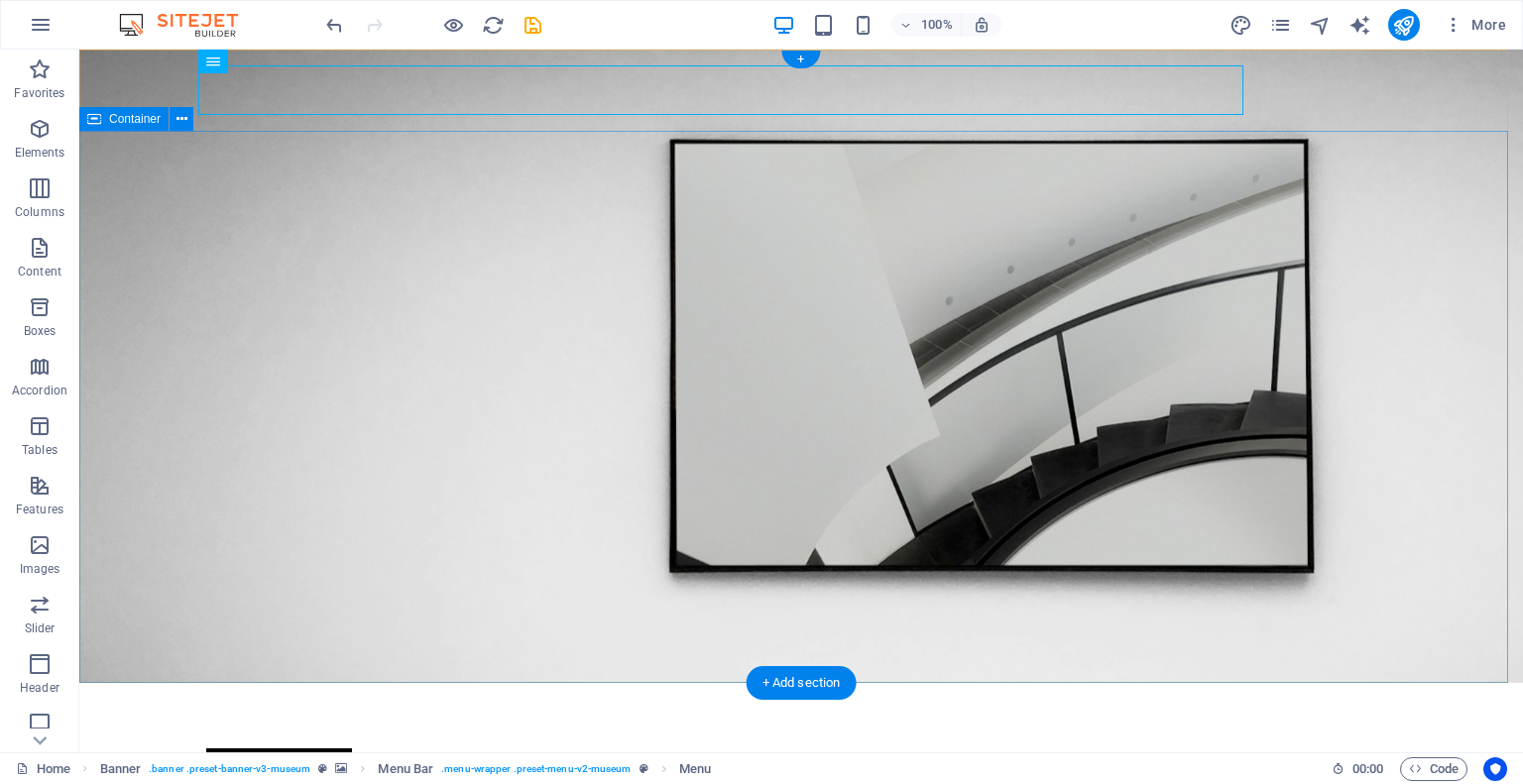 click on "[NAME] [BRAND] [BRAND] of Education Lorem ipsum dolor sit amet, consectetur adipiscing elit, sed do eiusmod tempor incididunt ut labore Explore" at bounding box center (801, 1013) 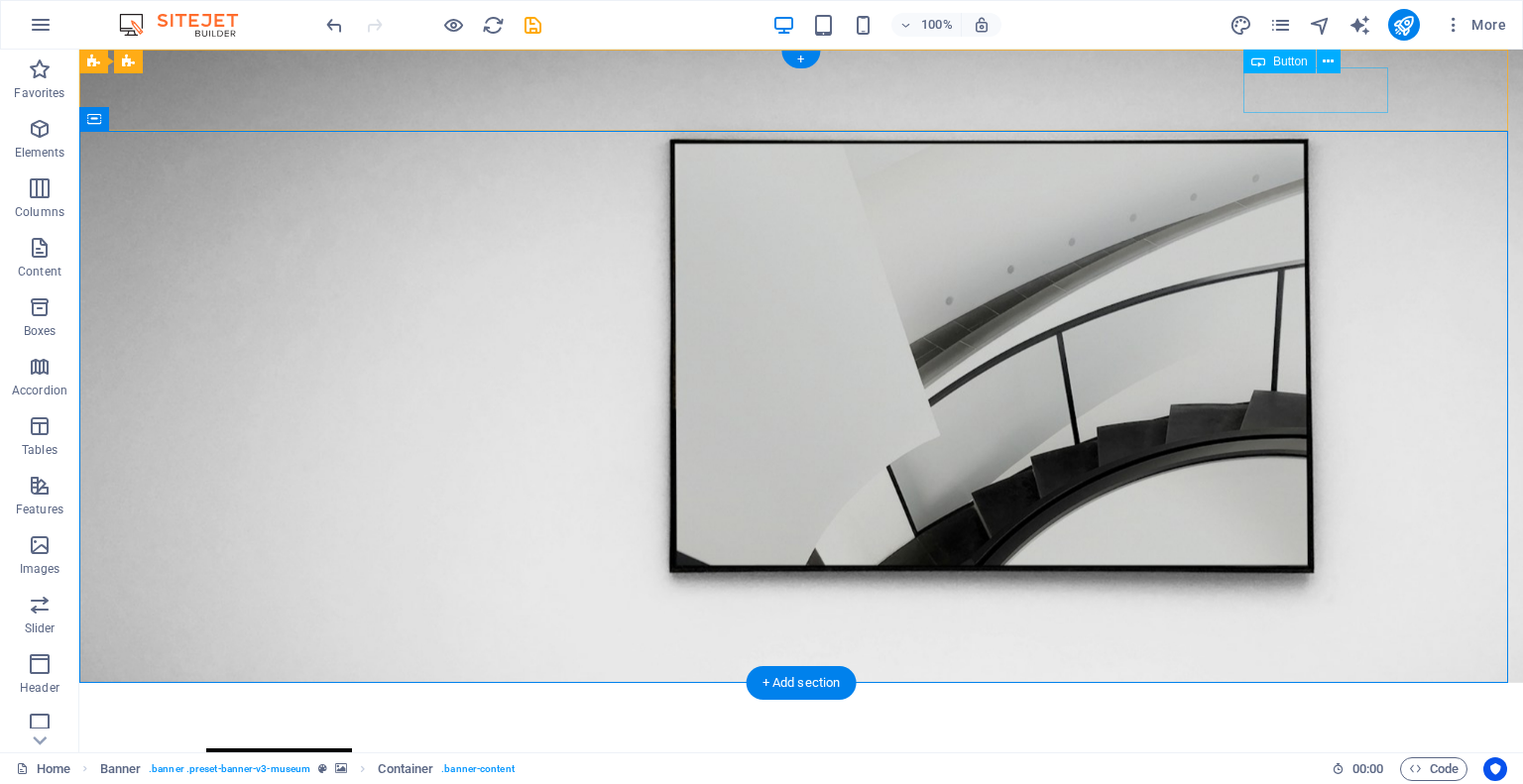 click on "Explore" at bounding box center (801, 771) 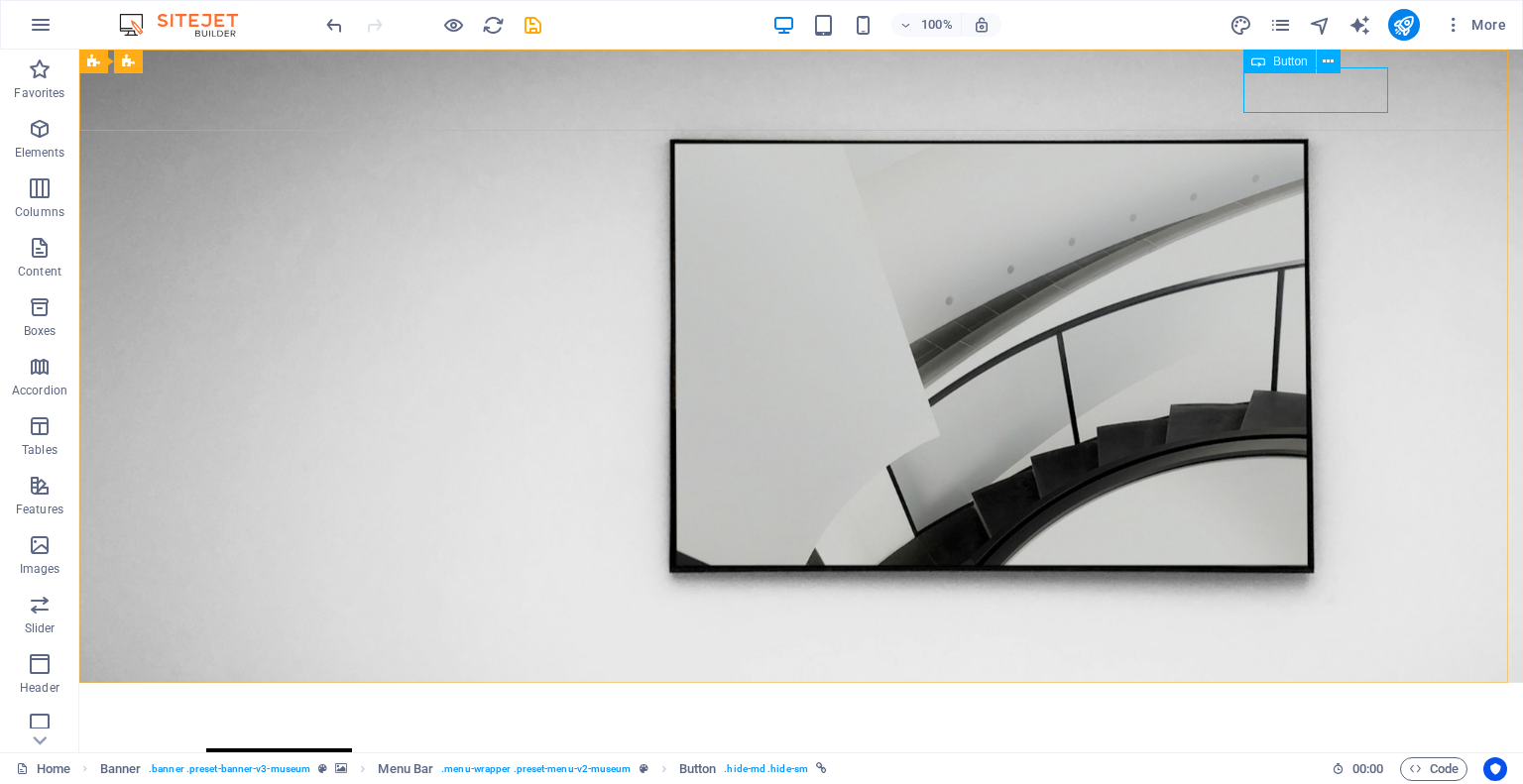 click on "Button" at bounding box center [1290, 61] 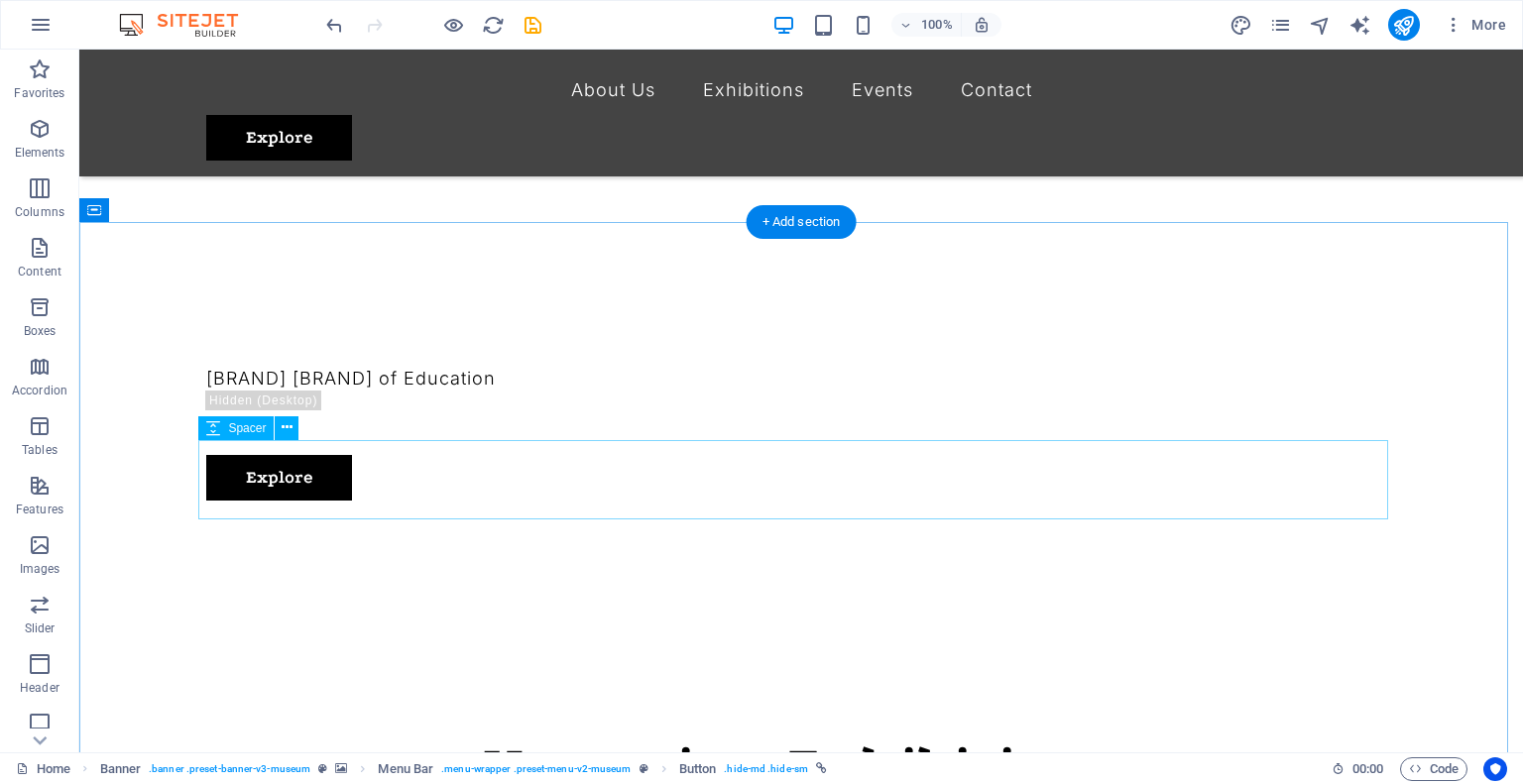 scroll, scrollTop: 595, scrollLeft: 0, axis: vertical 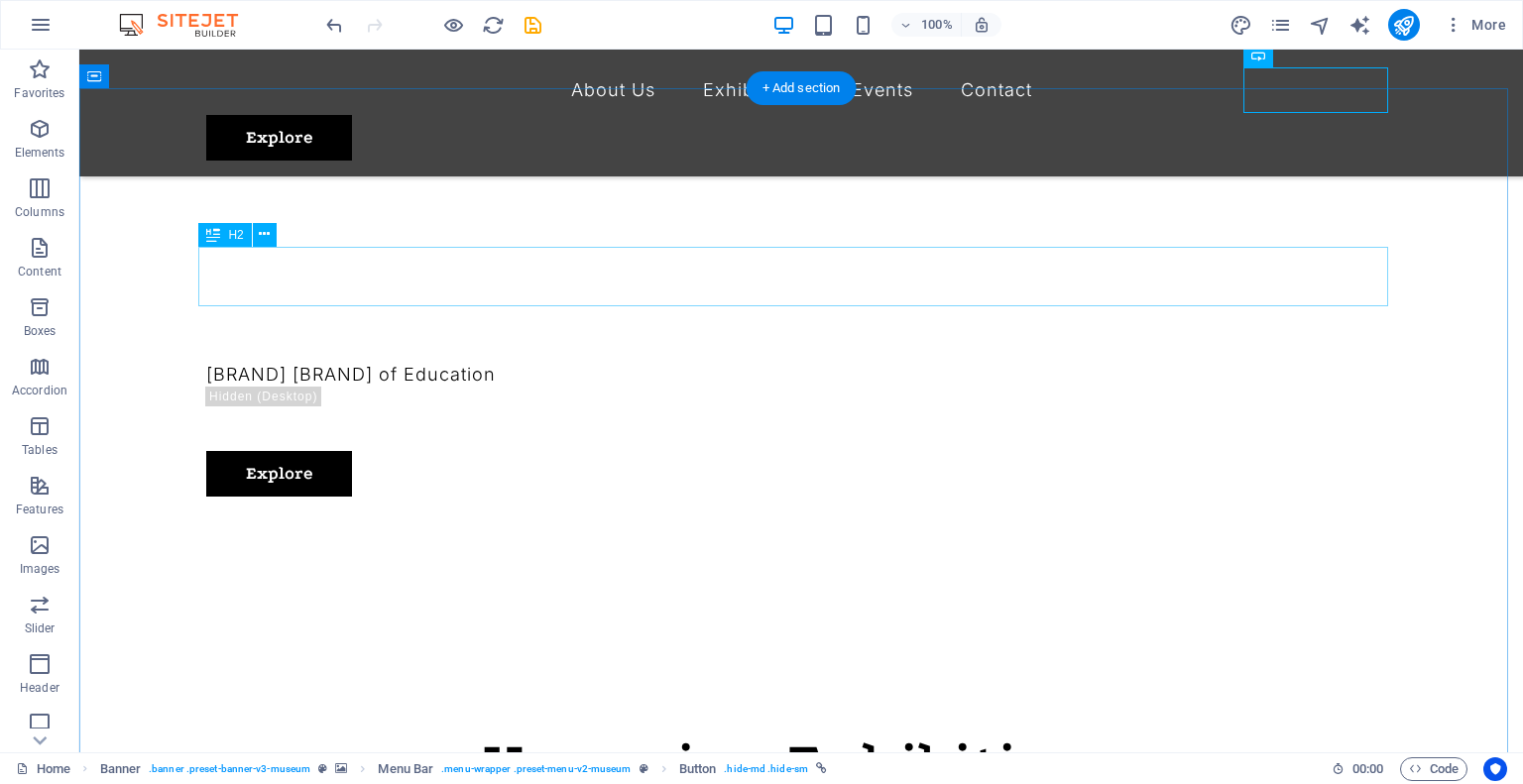 click on "Upcoming Exhibitions" at bounding box center [801, 764] 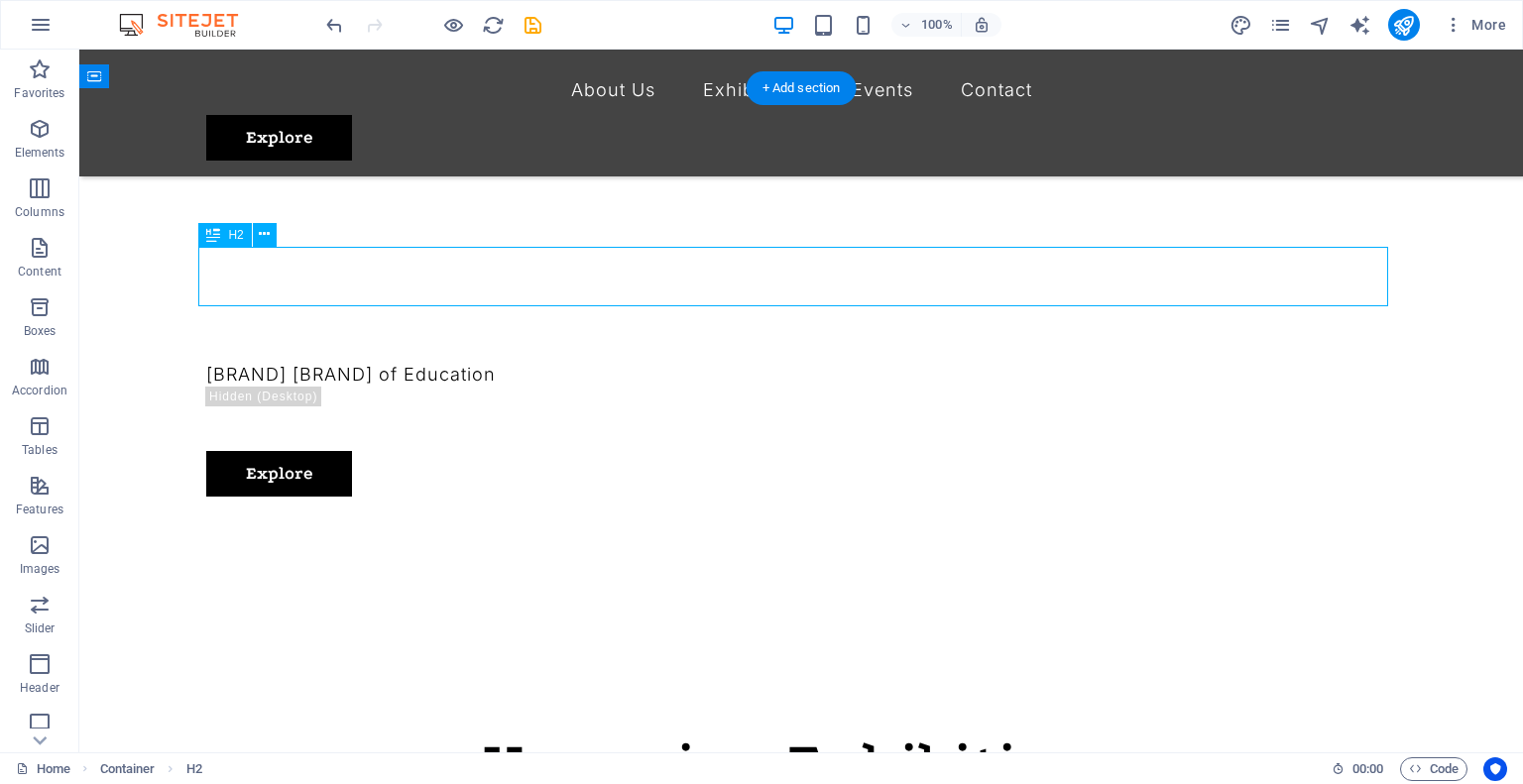 click on "Upcoming Exhibitions" at bounding box center (801, 764) 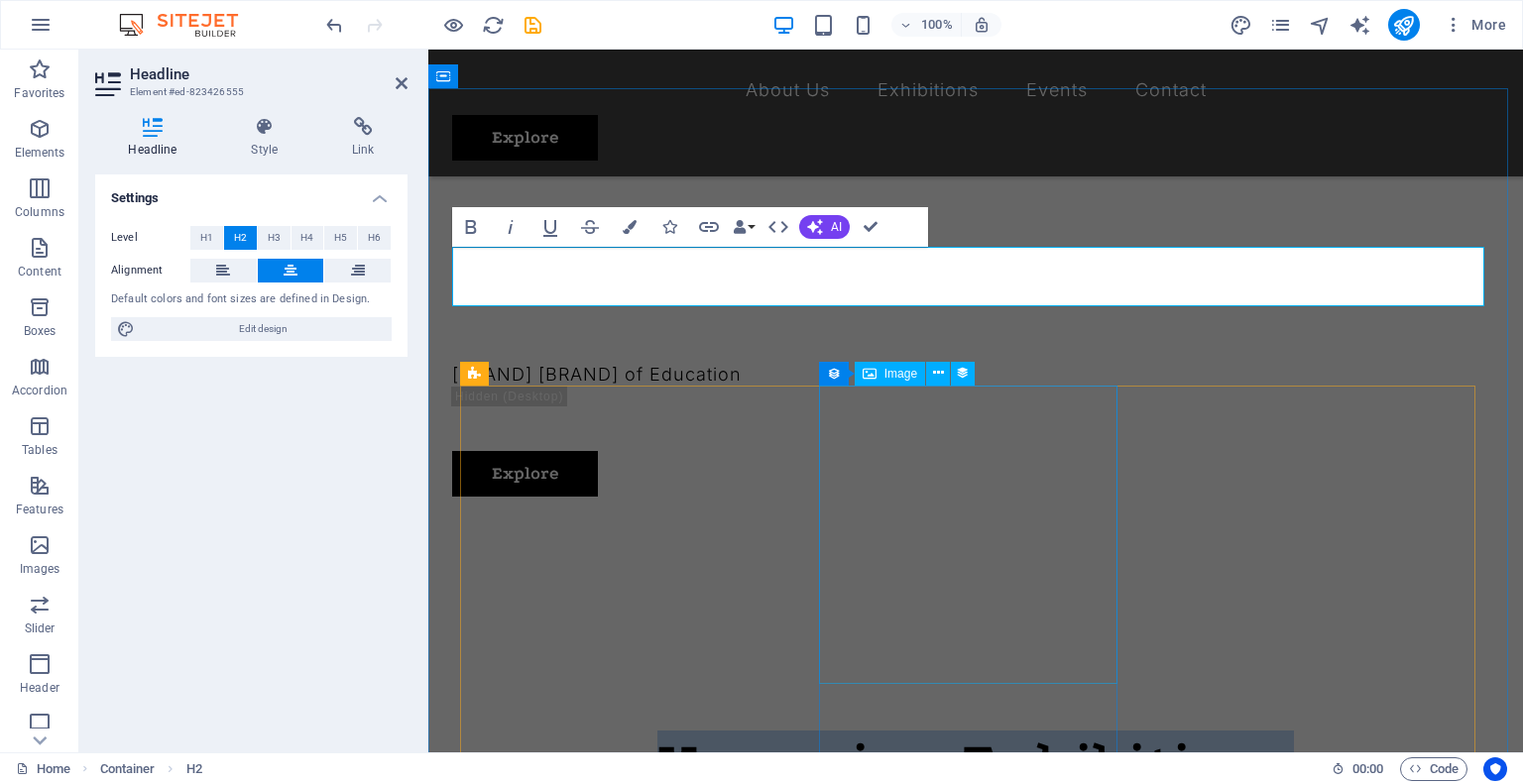 type 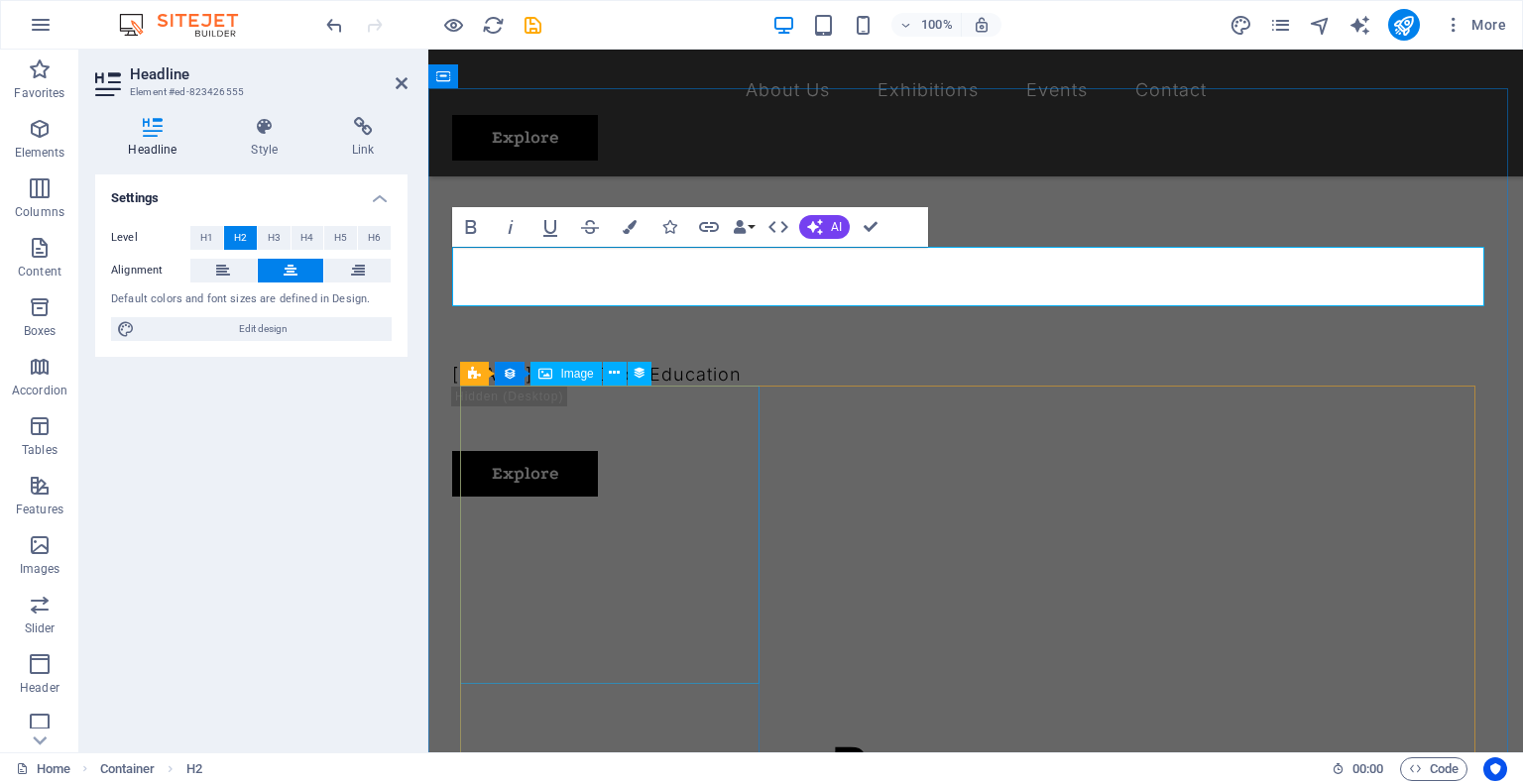 click at bounding box center (960, 1420) 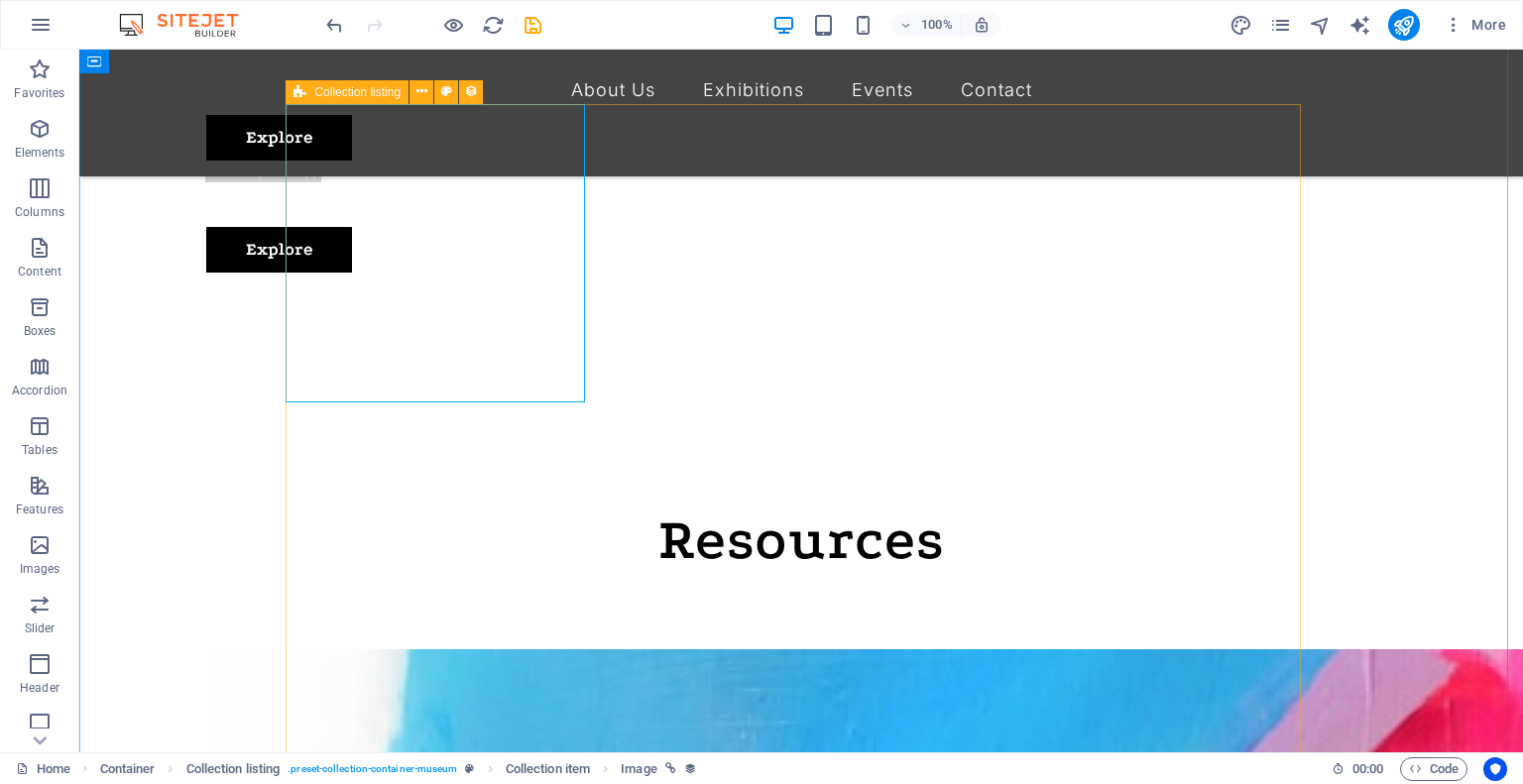 scroll, scrollTop: 793, scrollLeft: 0, axis: vertical 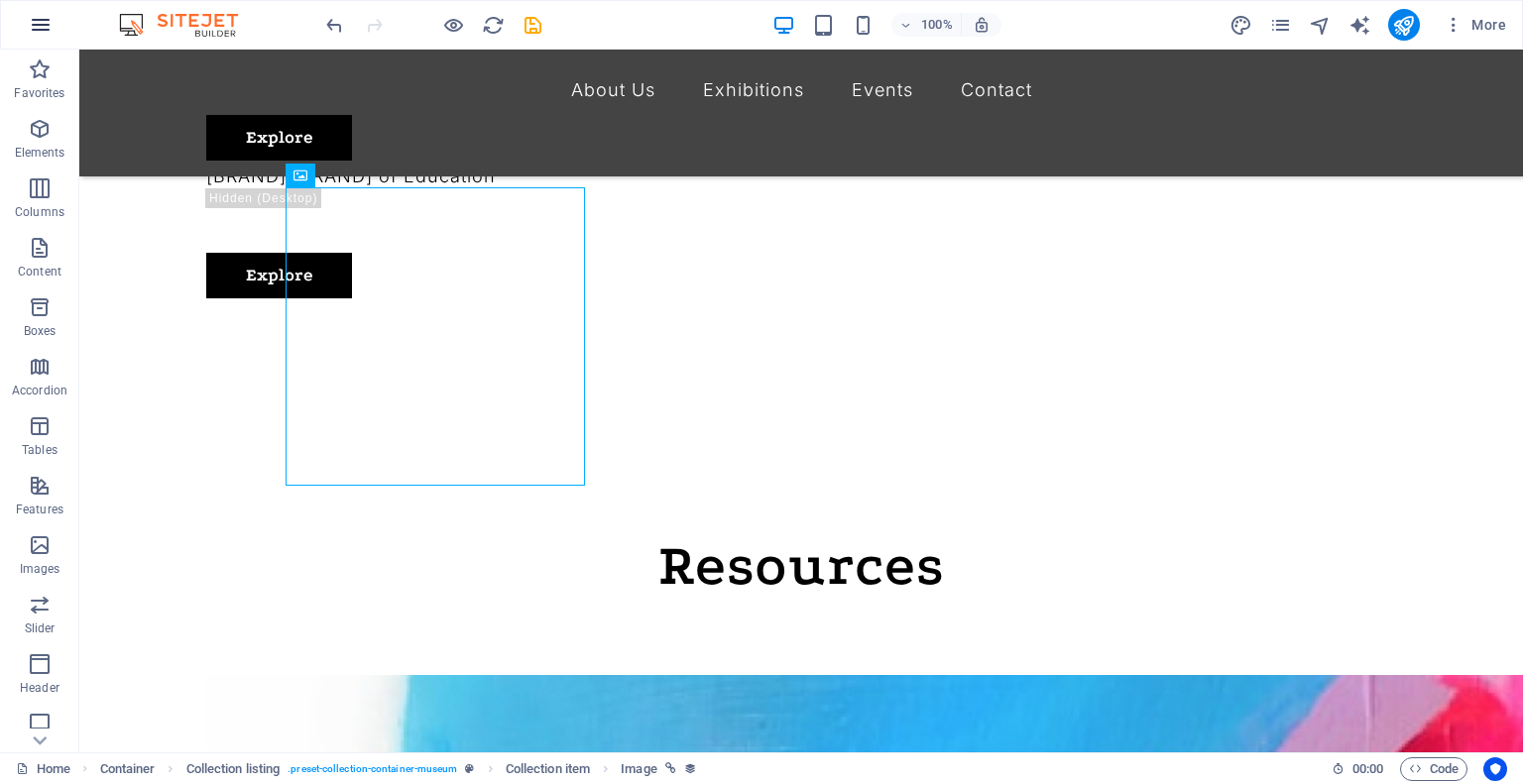 click at bounding box center [41, 25] 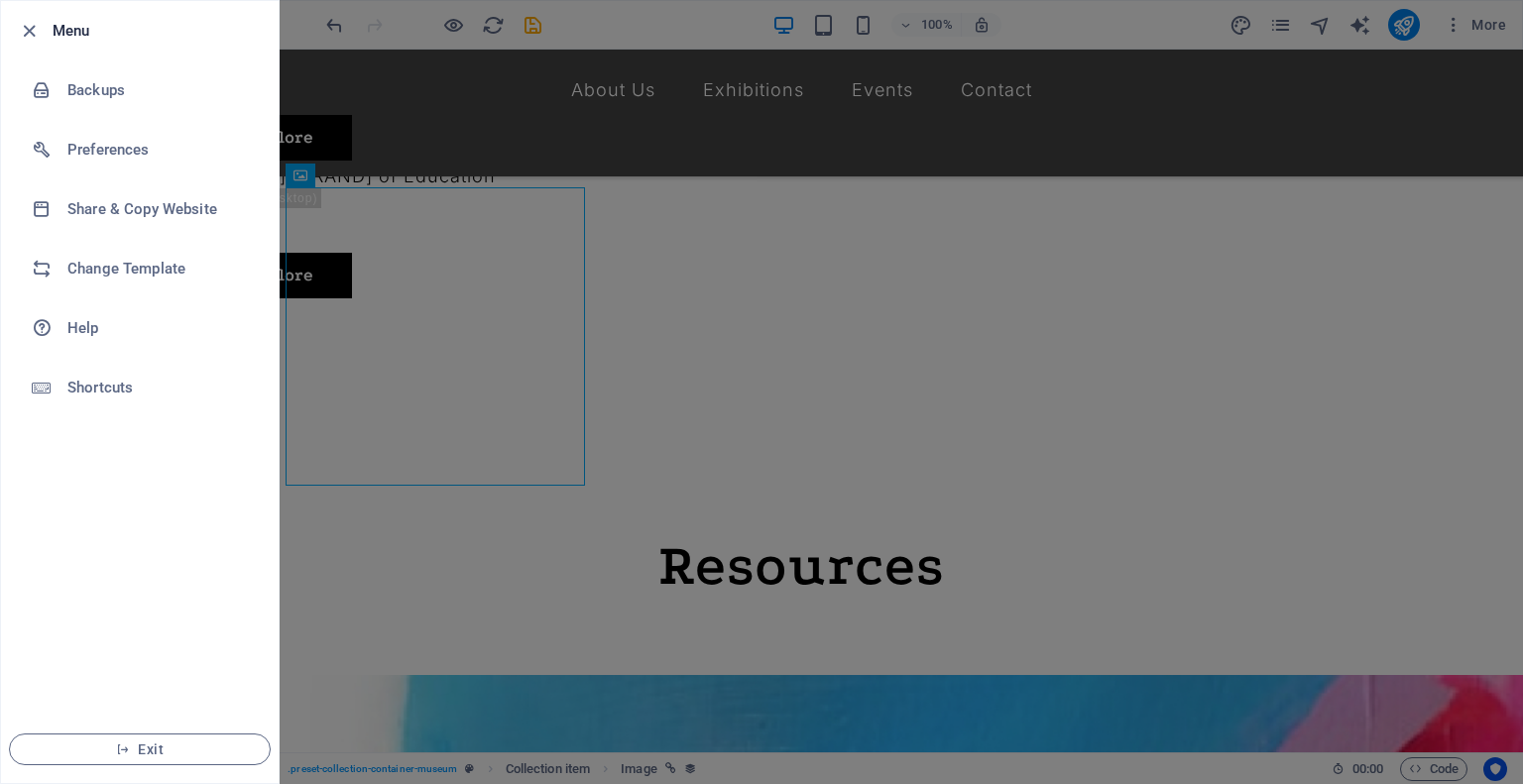 click at bounding box center [762, 392] 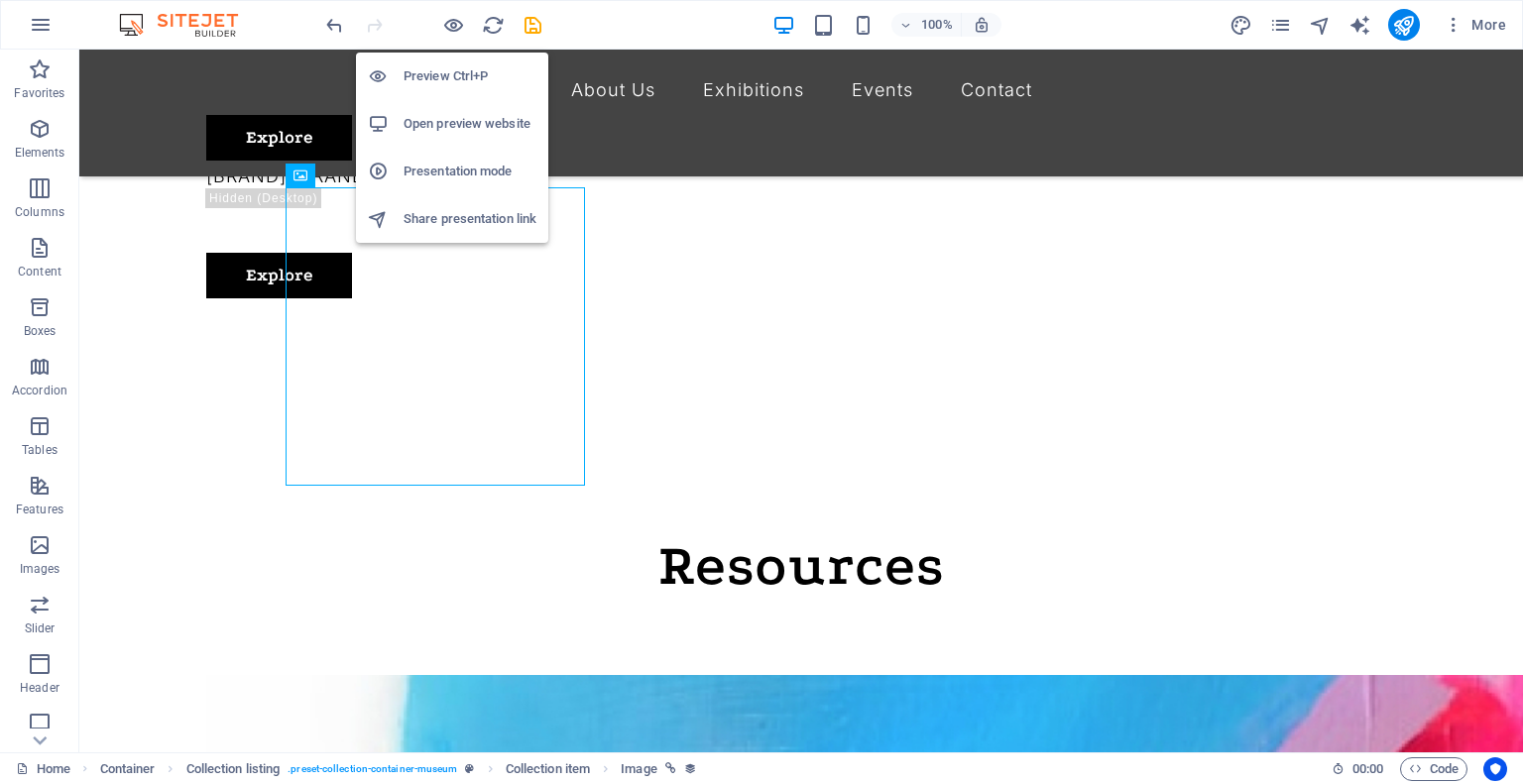 drag, startPoint x: 436, startPoint y: 69, endPoint x: 402, endPoint y: 69, distance: 34 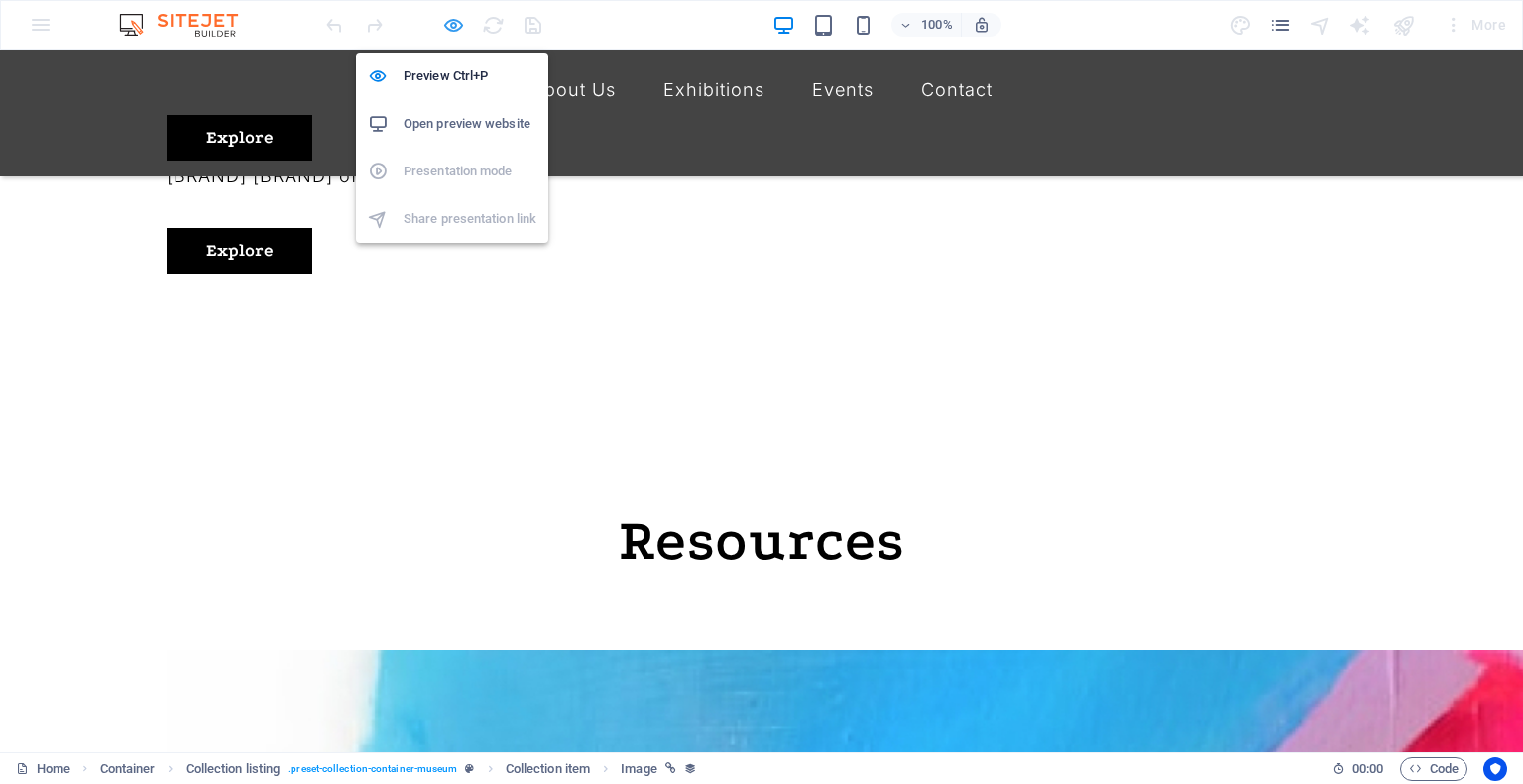 click at bounding box center [453, 25] 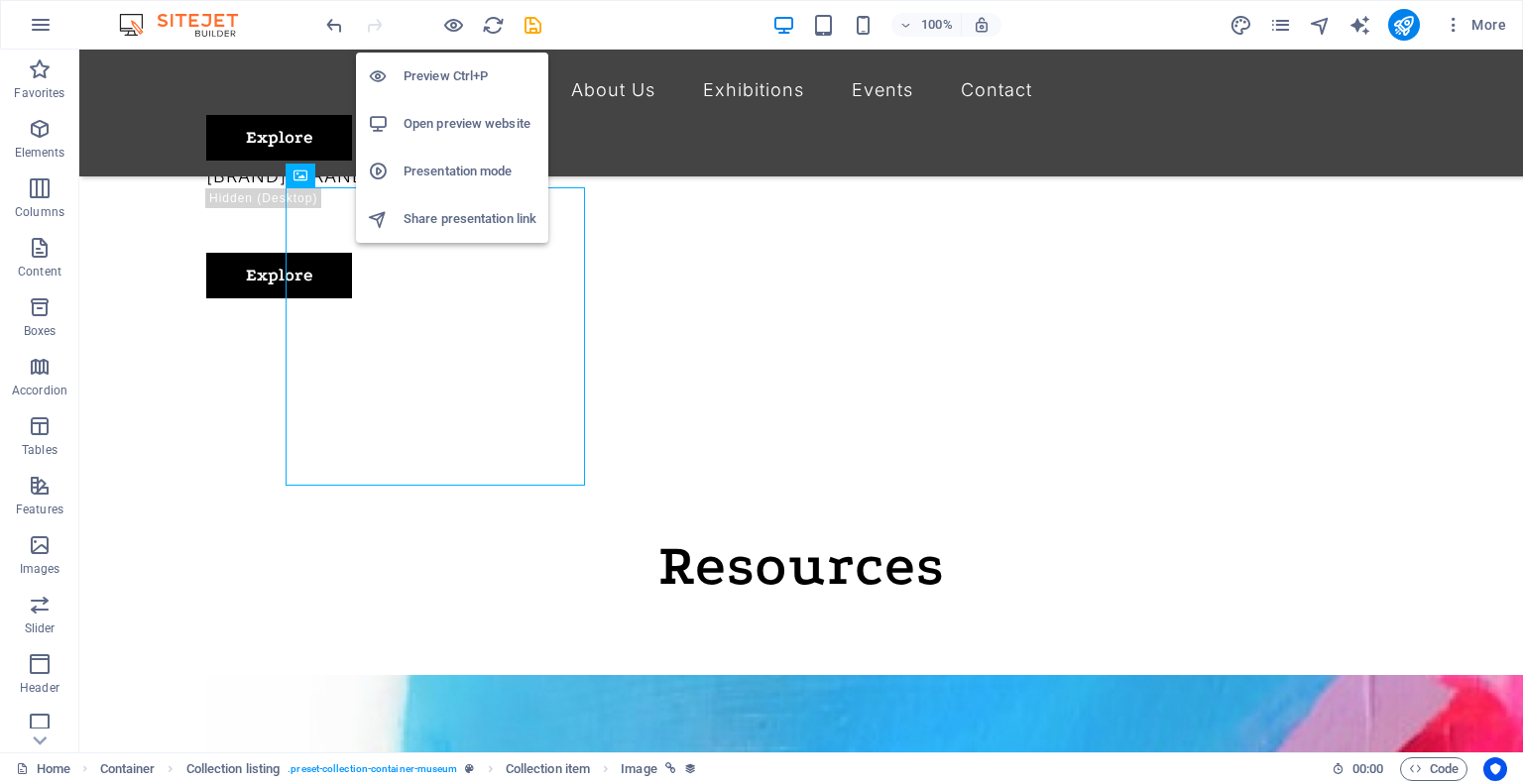 click on "Preview Ctrl+P" at bounding box center (470, 76) 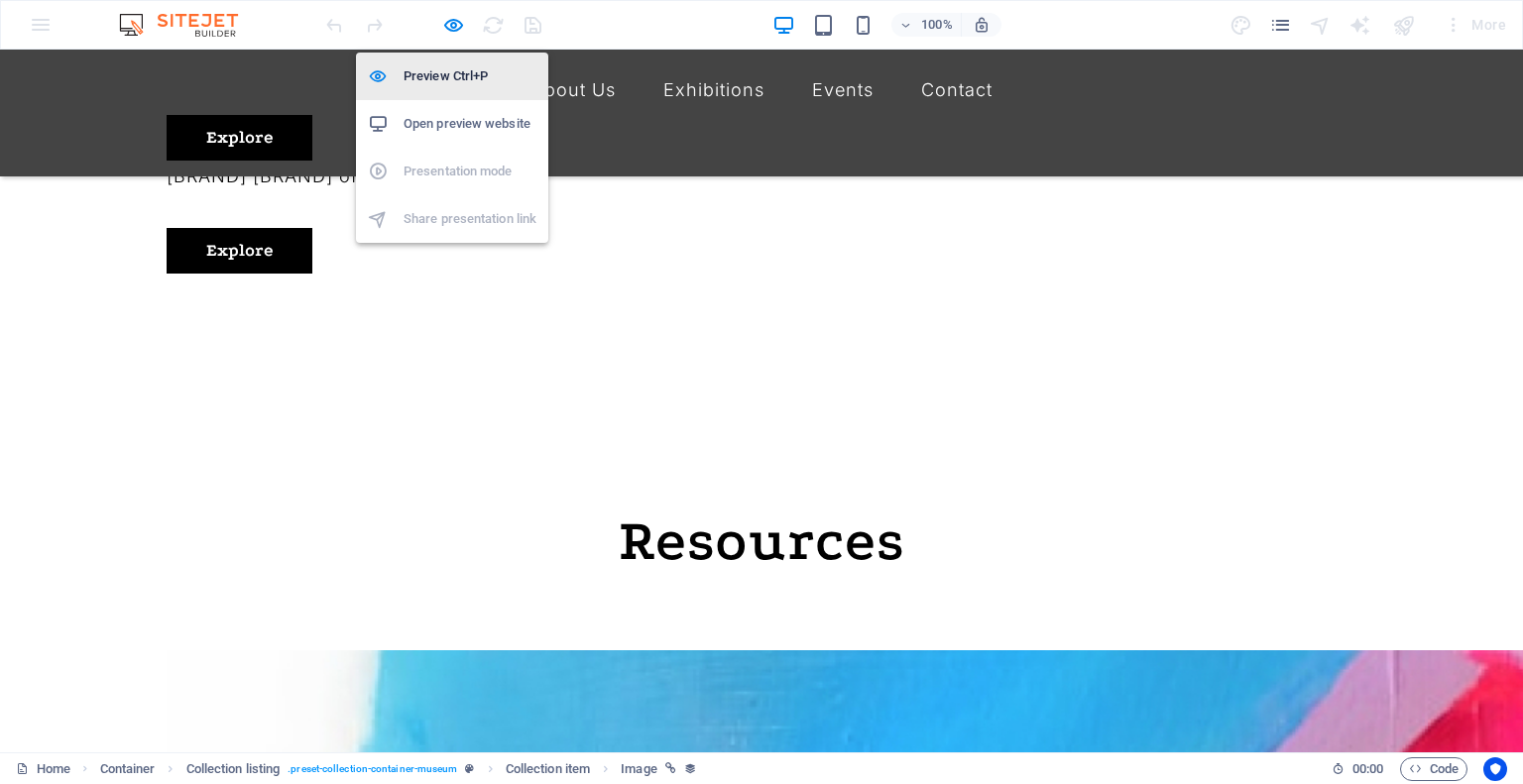 click on "Preview Ctrl+P" at bounding box center (470, 76) 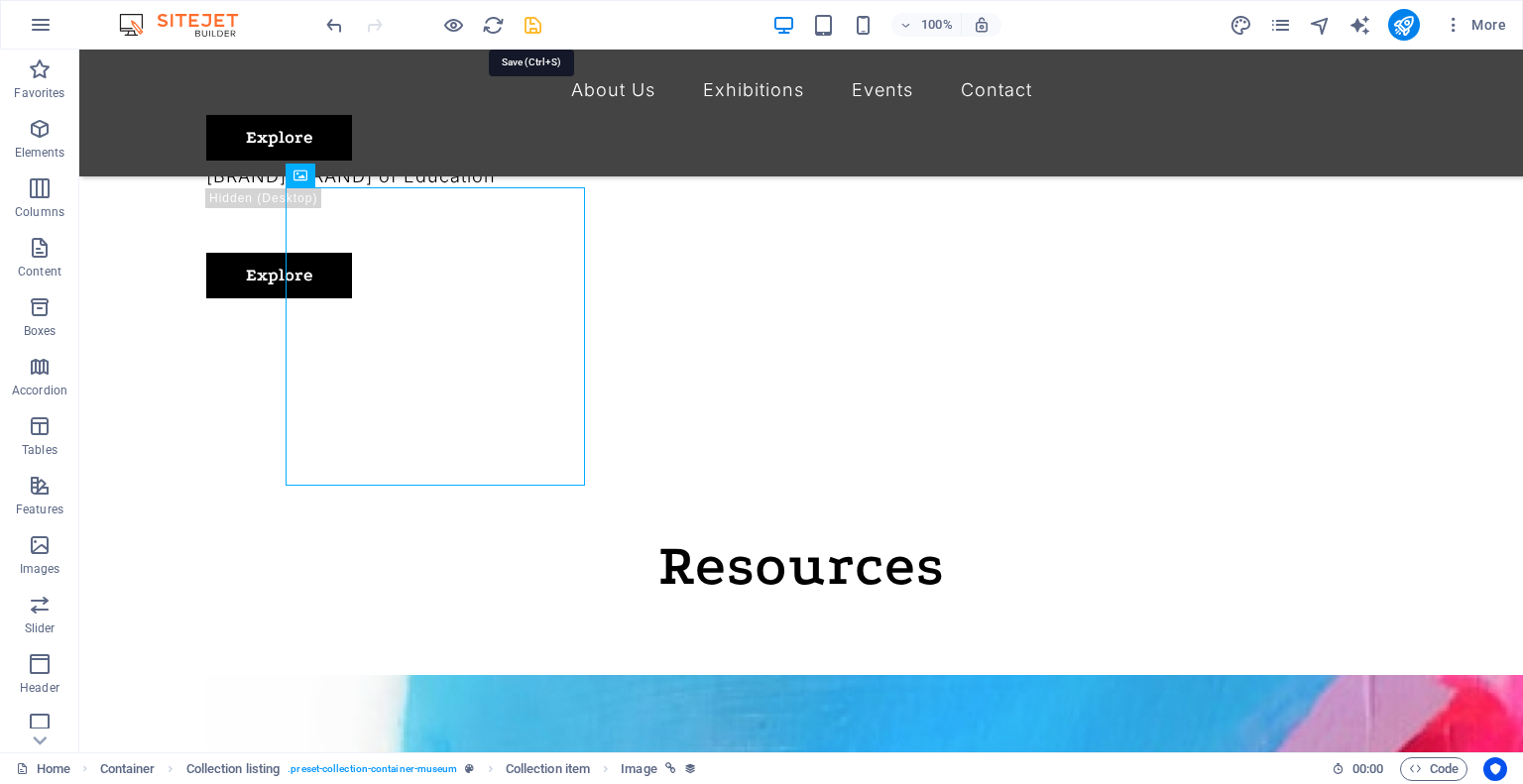 click at bounding box center (532, 25) 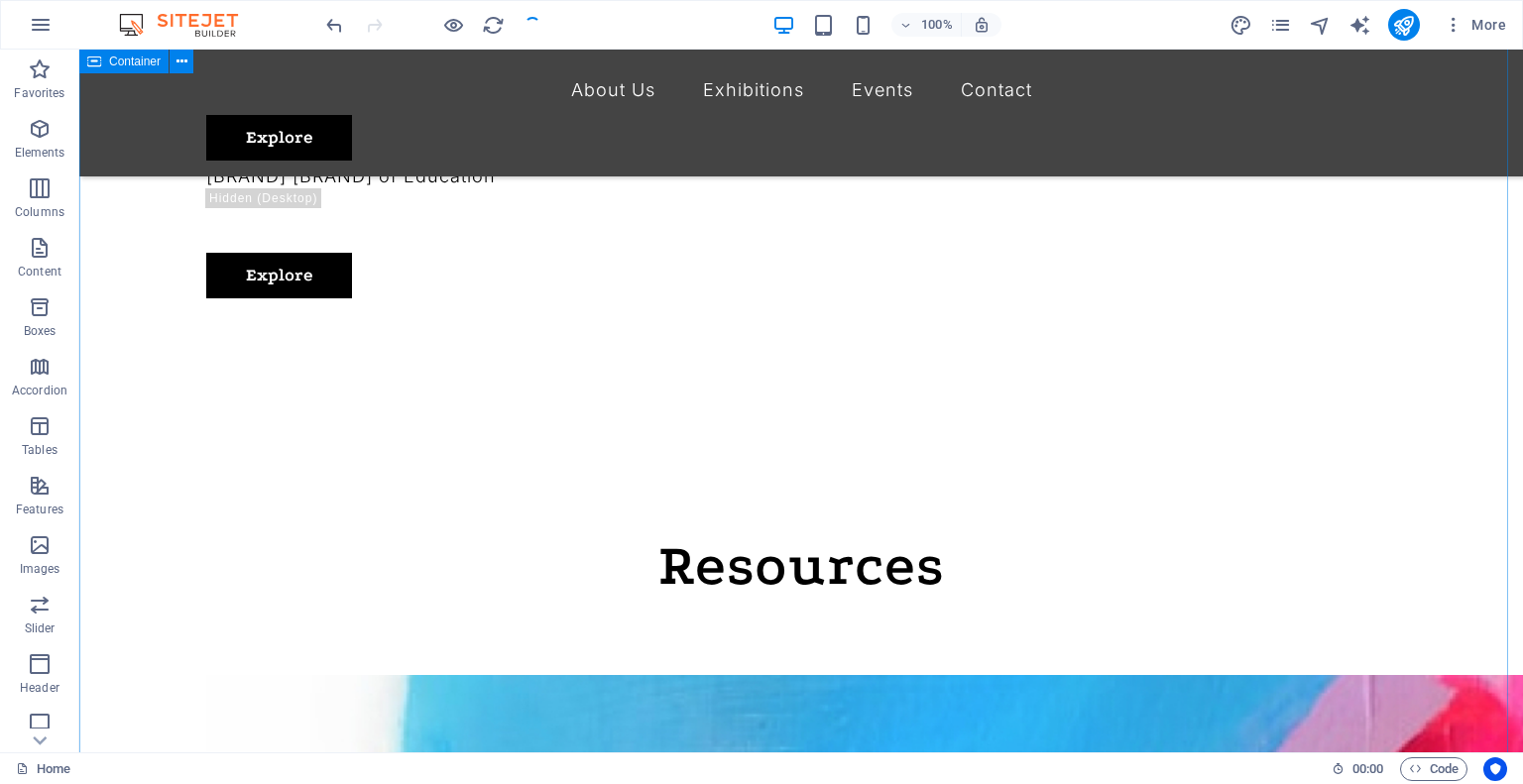 click on "Resources [MONTH] [DAY], [YEAR] Artistic View Lorem ipsum dolor sit amet, consectetur adipiscing elit, sed do eiusmod tempor incididunt ut labore [MONTH] [DAY], [YEAR] Modern Artists Lorem ipsum dolor sit amet, consectetur adipiscing elit, sed do eiusmod tempor incididunt ut labore [MONTH] [DAY], [YEAR] Art and Music Lorem ipsum dolor sit amet, consectetur adipiscing elit, sed do eiusmod tempor incididunt ut labore [MONTH] [DAY], [YEAR] Making New Era Lorem ipsum dolor sit amet, consectetur adipiscing elit, sed do eiusmod tempor incididunt ut labore [MONTH] [DAY], [YEAR] The Evolution of Painting Lorem ipsum dolor sit amet, consectetur adipiscing elit, sed do eiusmod tempor incididunt ut labore [MONTH] [DAY], [YEAR] Classical Art Lorem ipsum dolor sit amet, consectetur adipiscing elit, sed do eiusmod tempor incididunt ut labore  Vorherige Nächste" at bounding box center (801, 5128) 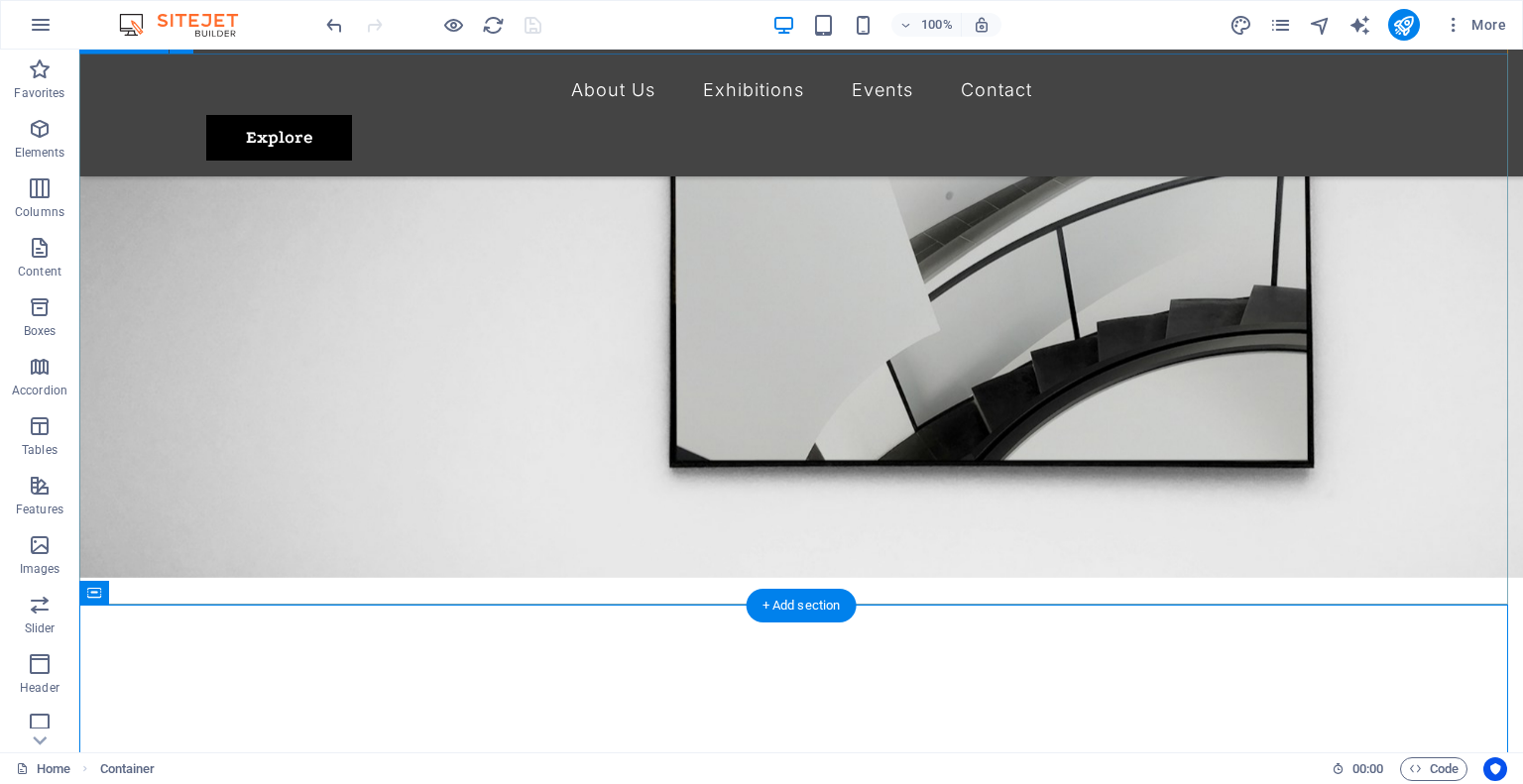 scroll, scrollTop: 694, scrollLeft: 0, axis: vertical 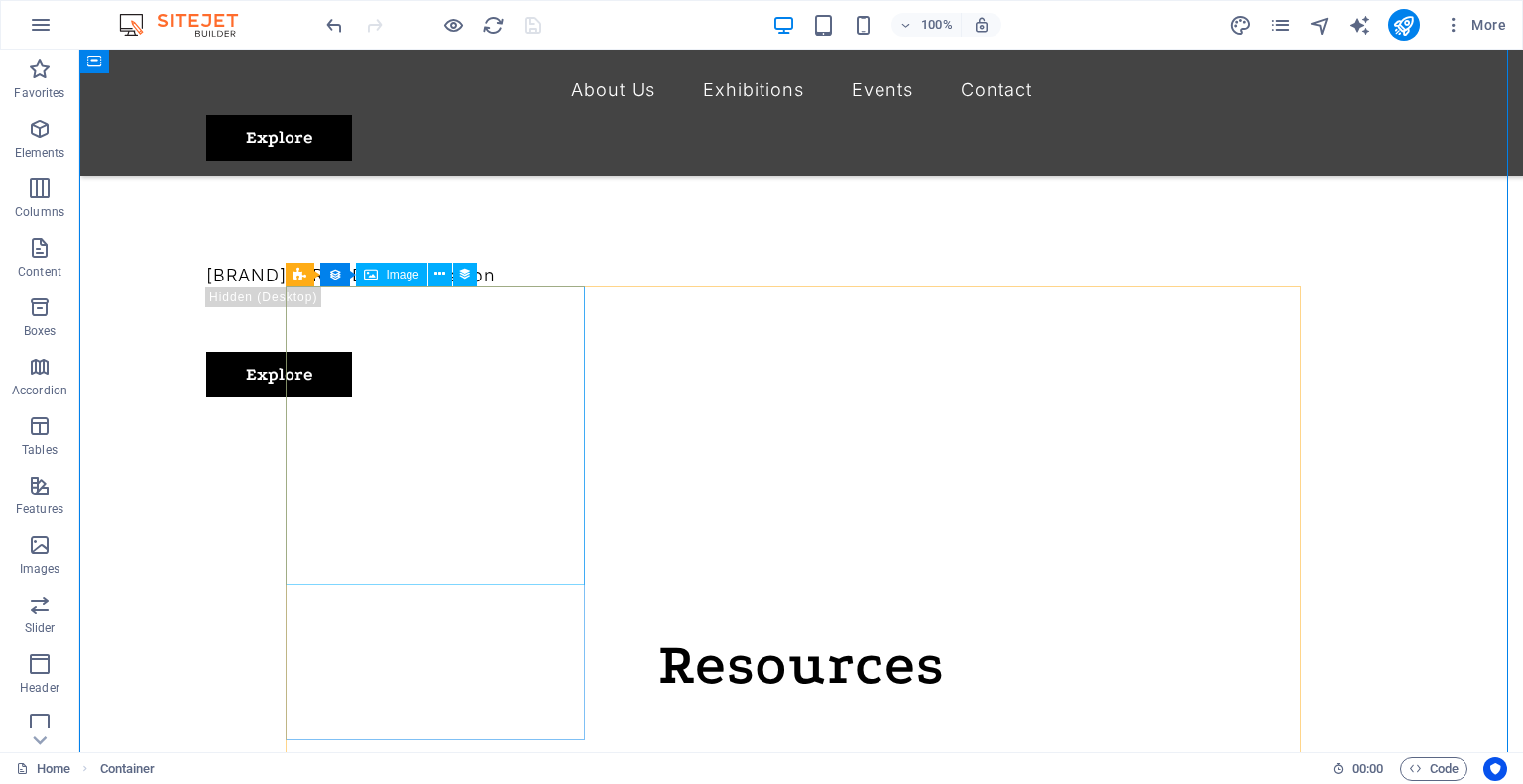 click at bounding box center [714, 1496] 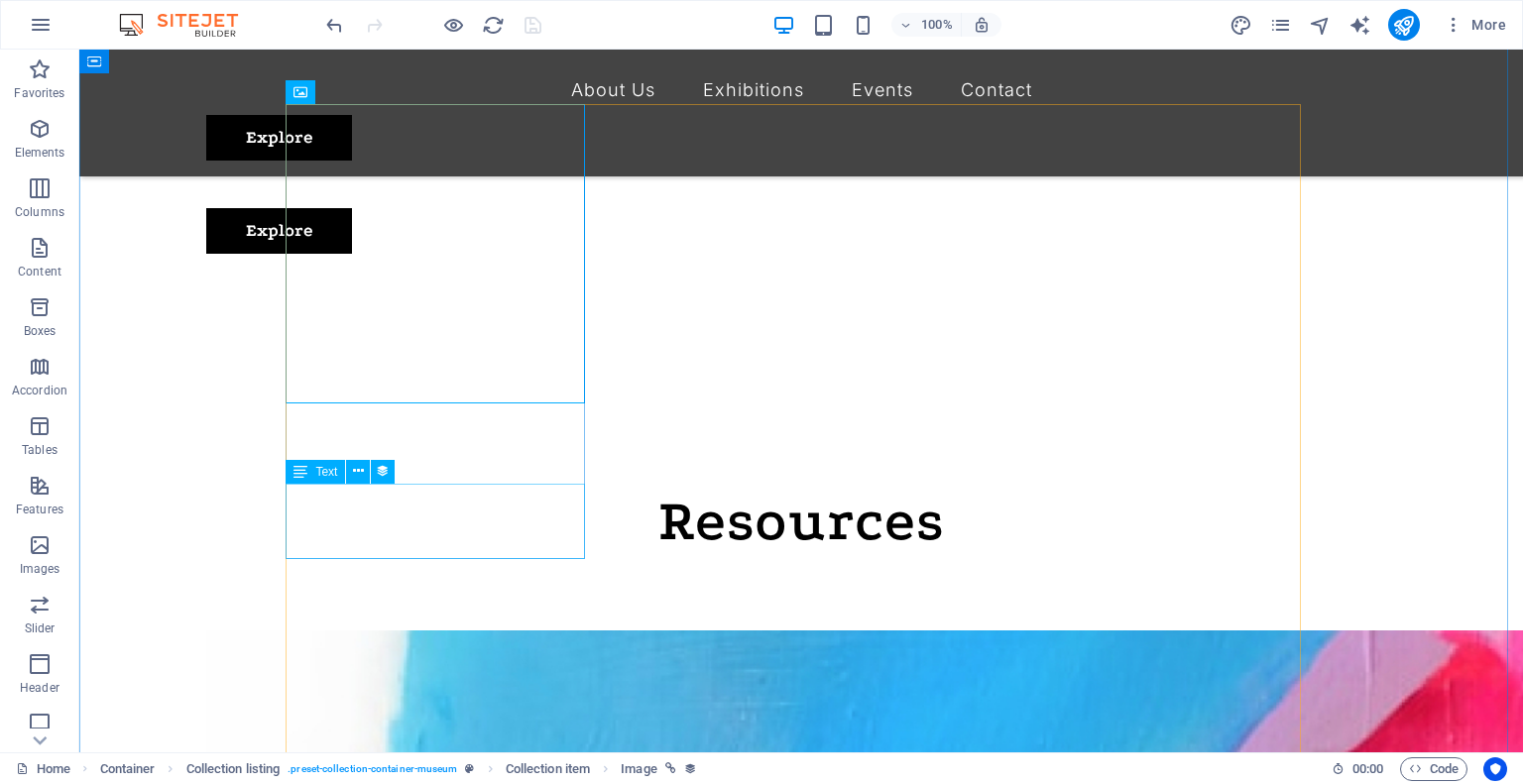 scroll, scrollTop: 892, scrollLeft: 0, axis: vertical 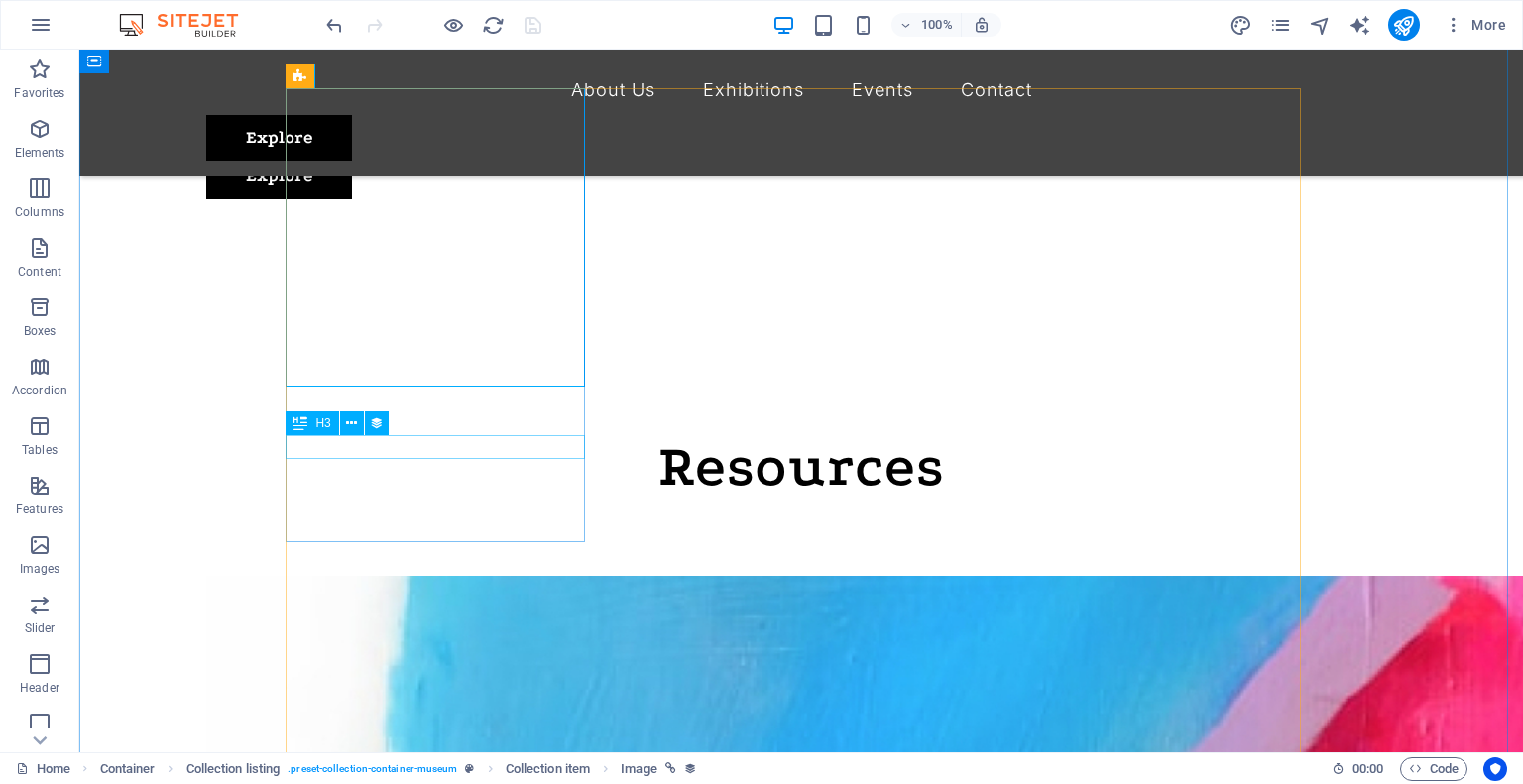 click on "Artistic View" at bounding box center (714, 2080) 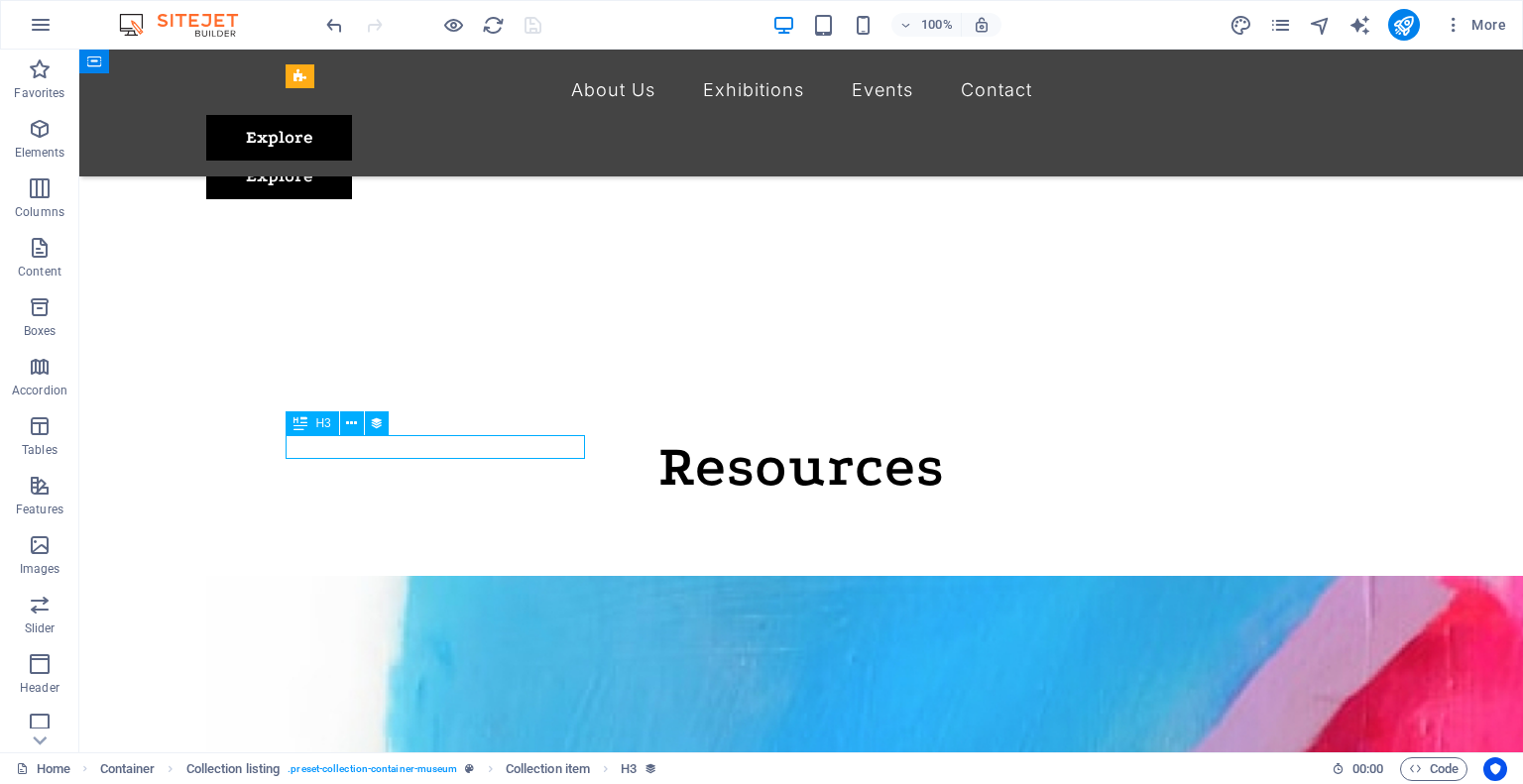 click on "Artistic View" at bounding box center (714, 2080) 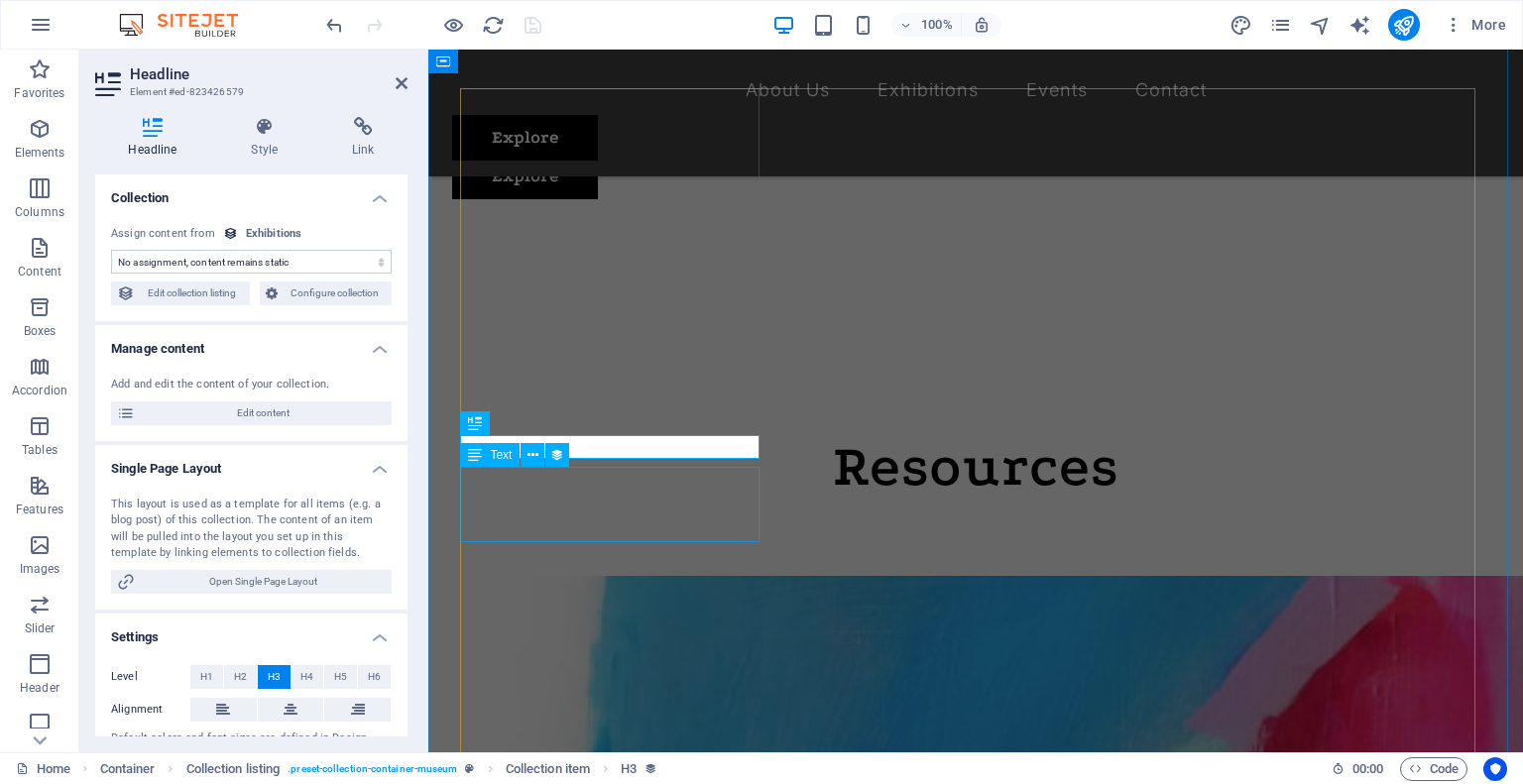select on "name" 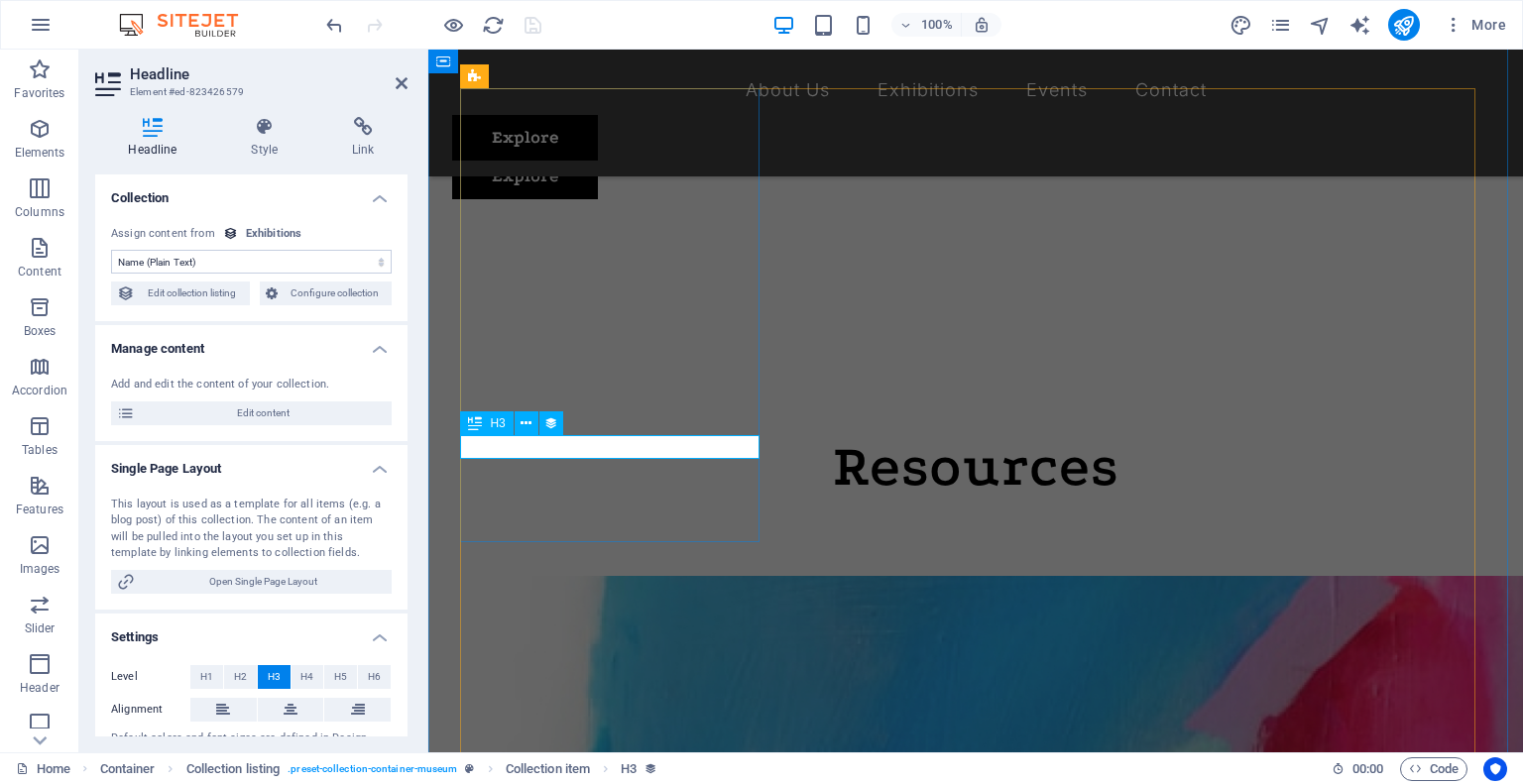 click on "Artistic View" at bounding box center (960, 1732) 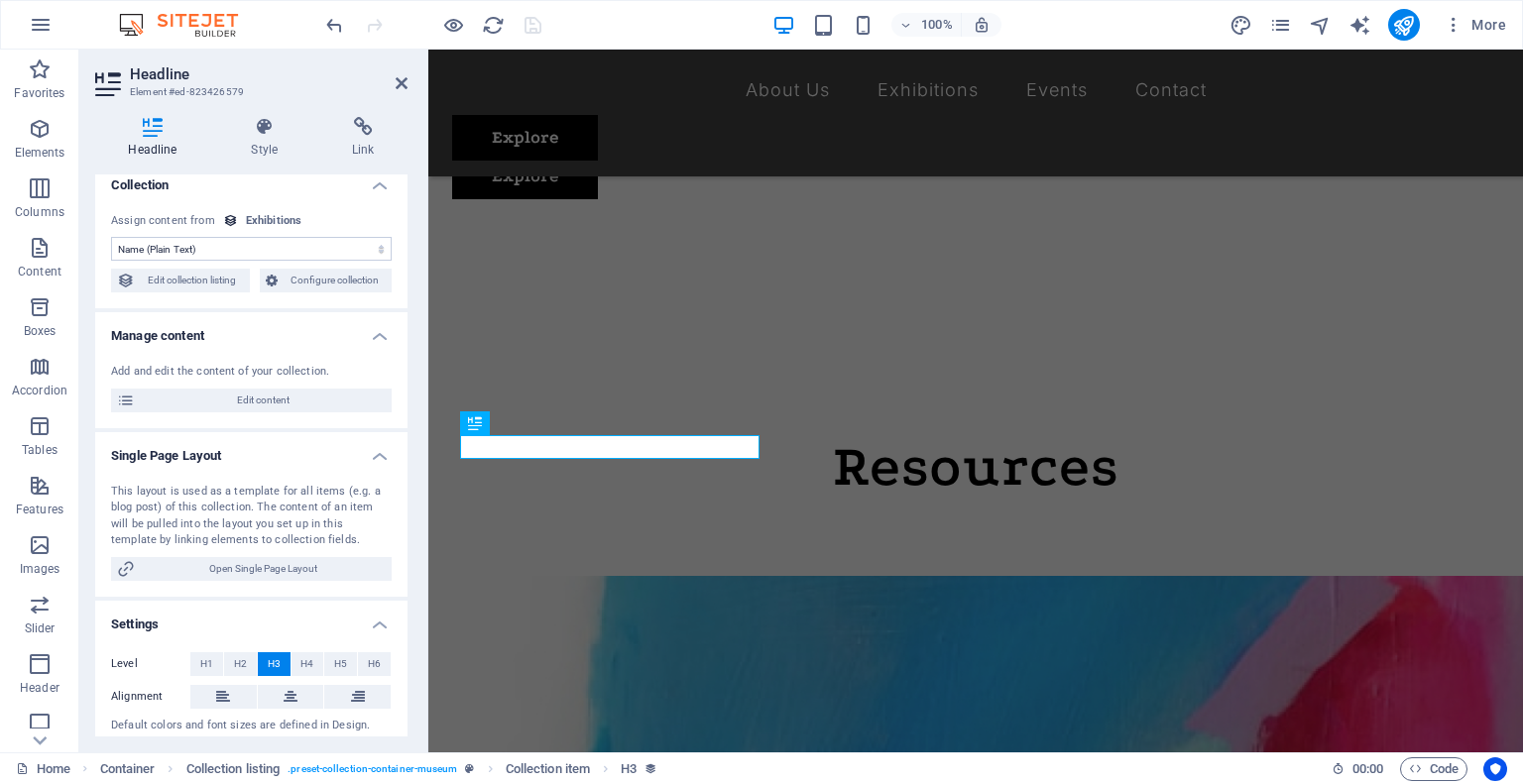 scroll, scrollTop: 0, scrollLeft: 0, axis: both 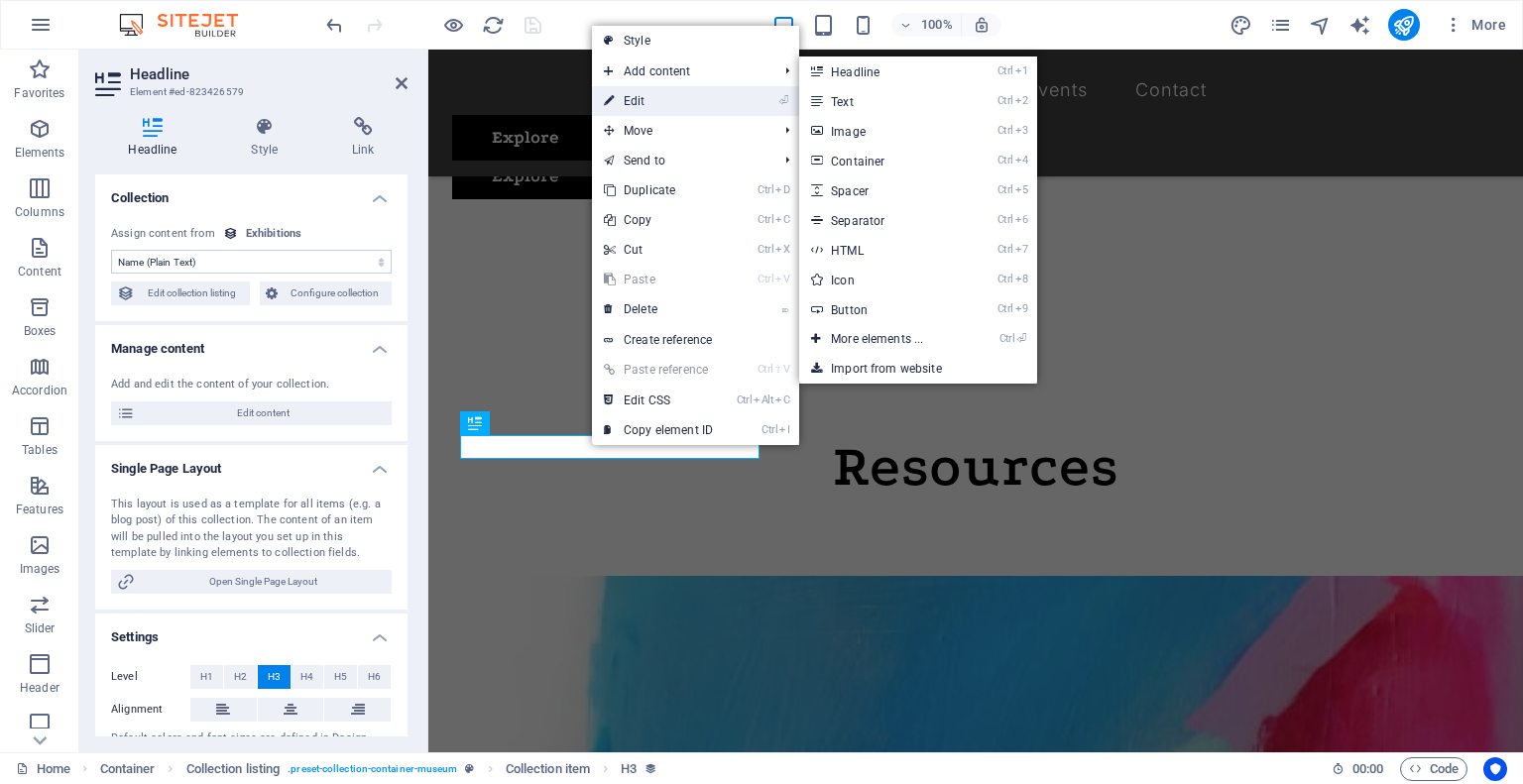 click on "⏎  Edit" at bounding box center [658, 101] 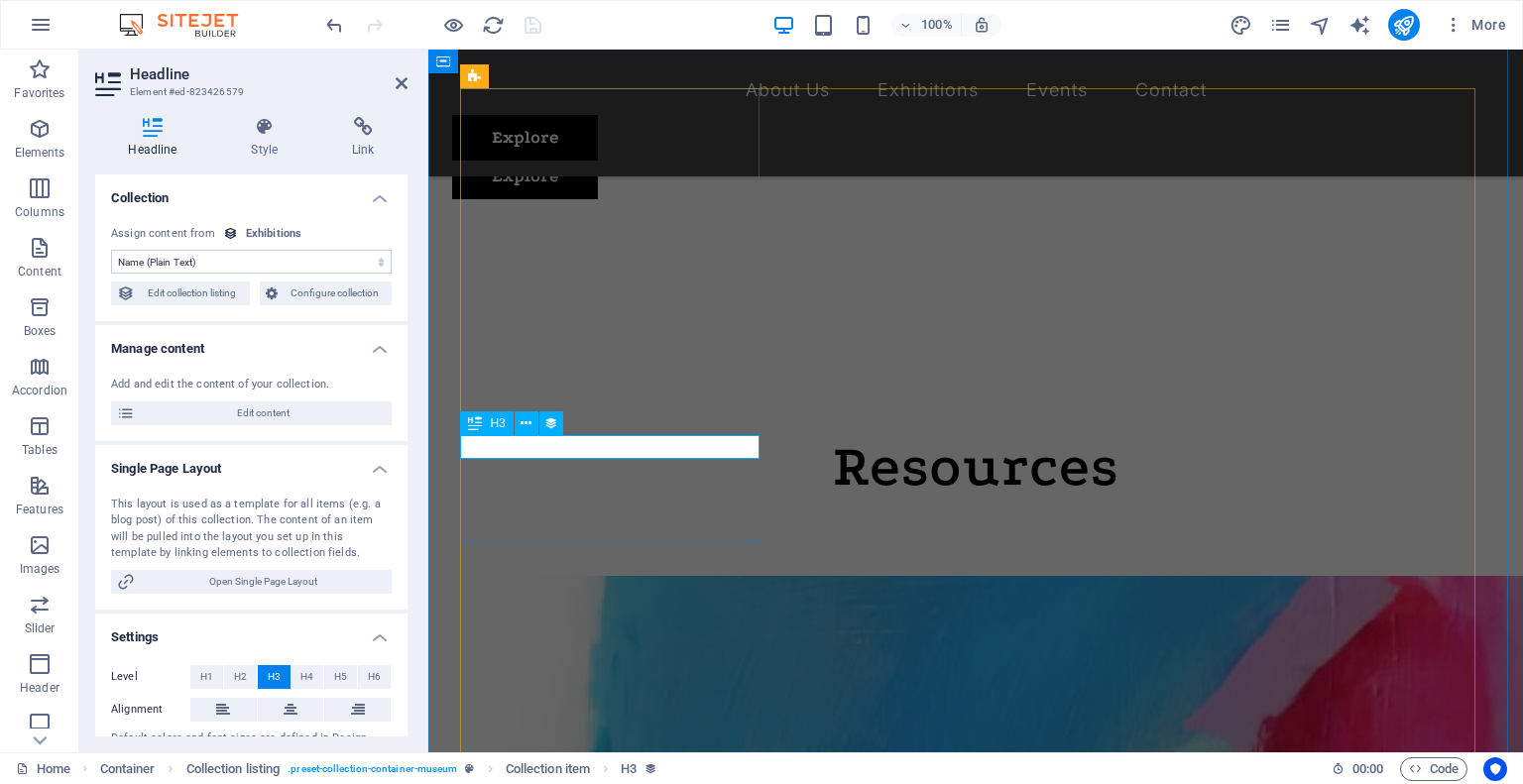 click on "Artistic View" at bounding box center [960, 1732] 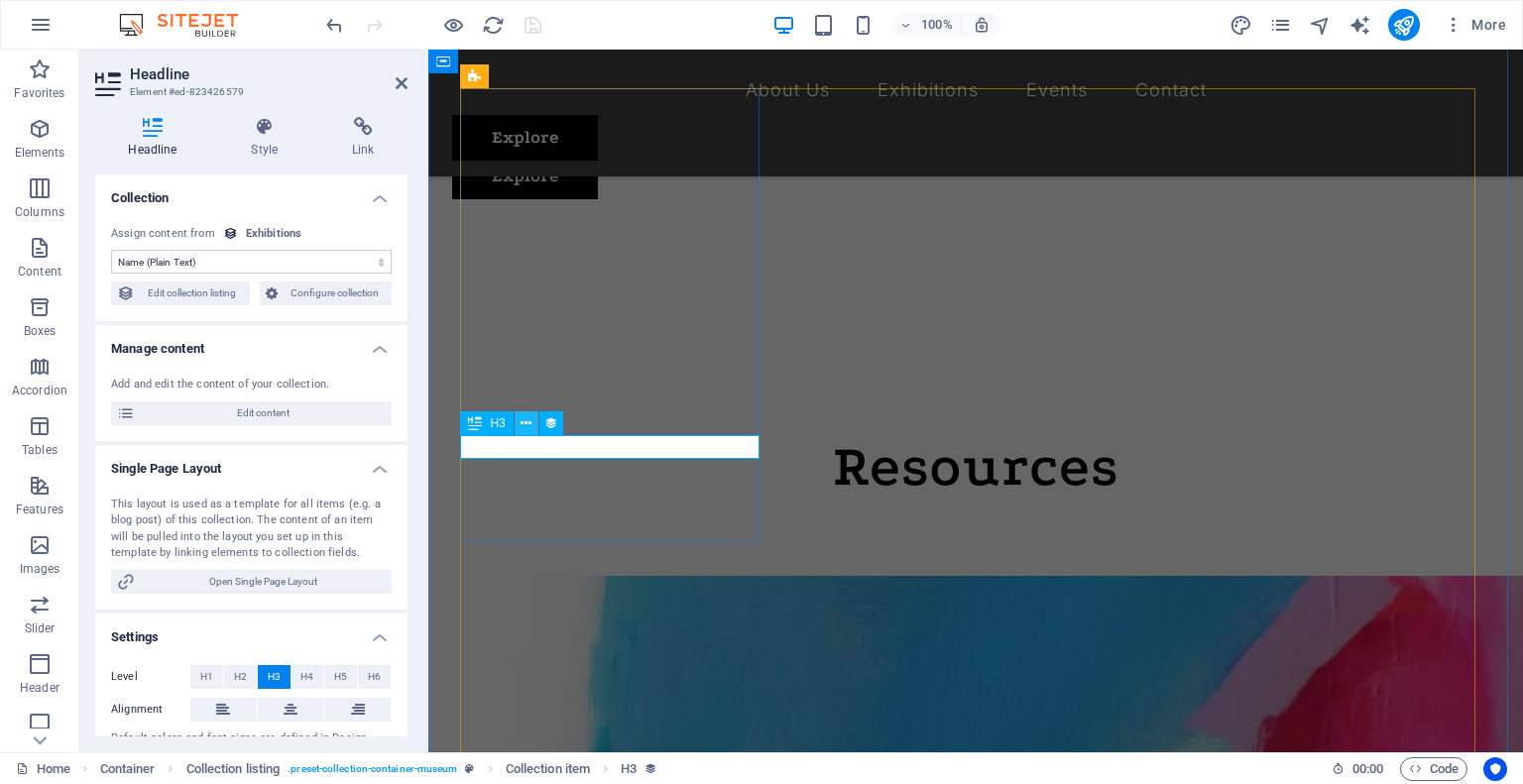click at bounding box center [526, 423] 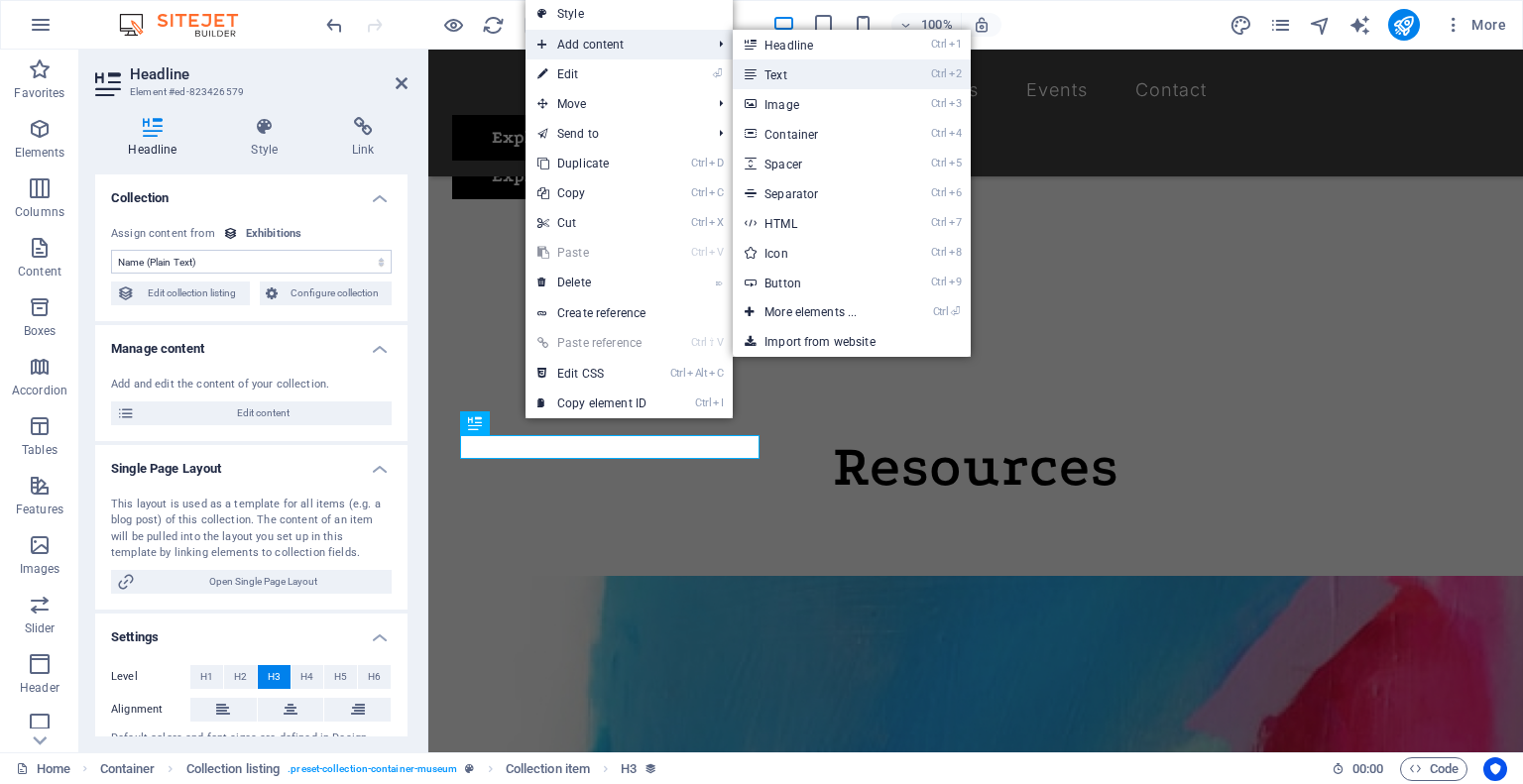 click on "Ctrl 2  Text" at bounding box center [814, 74] 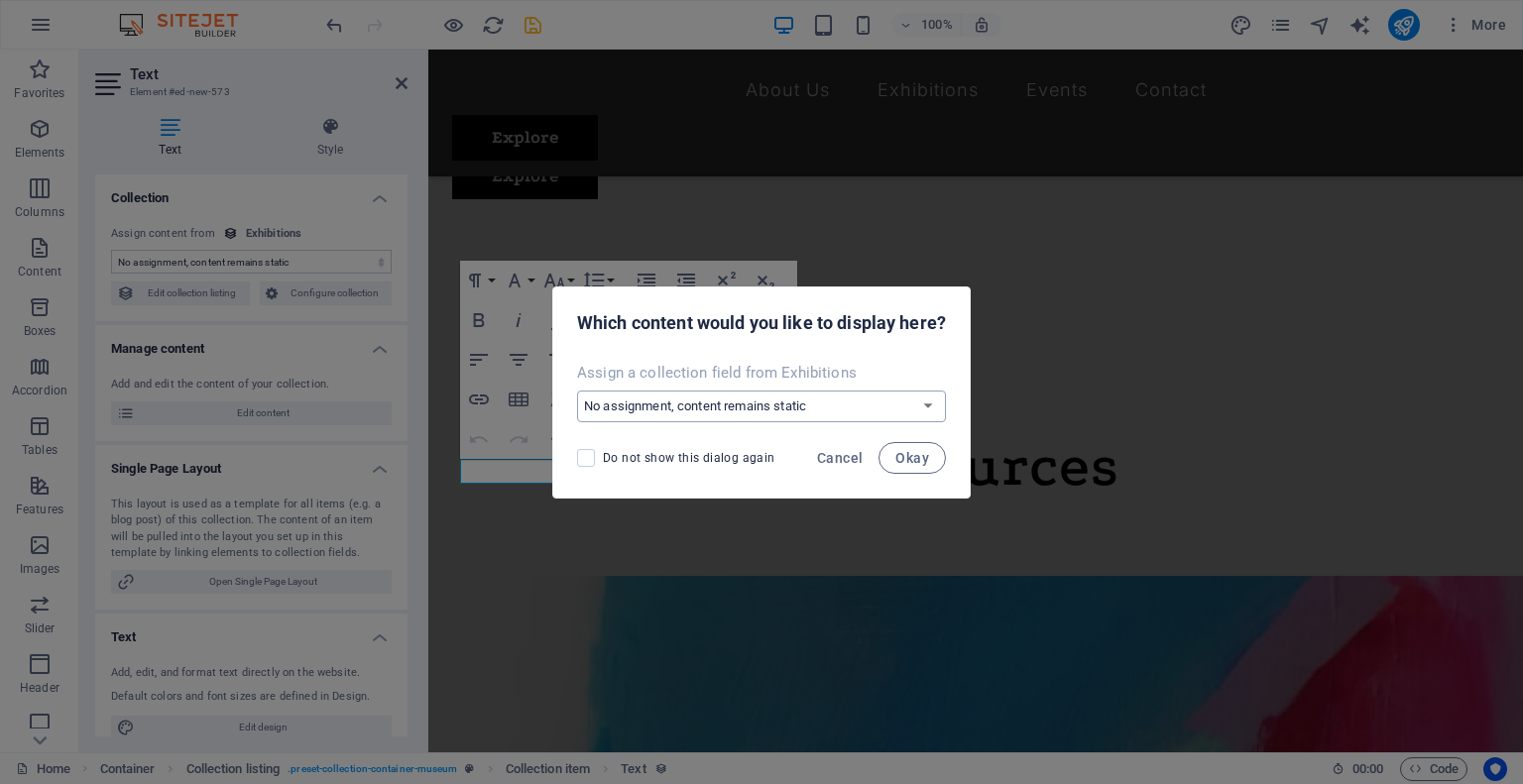 click on "No assignment, content remains static Create a new field Created at (Date) Updated at (Date) Exhibition Image (File) Exhibition Date (Date) Name (Plain Text) Slug (Plain Text) Exhibition Intro (Rich Text) Exhibition Hero (File) Exhibition Duration (Plain Text) Exhibition Details (CMS) Featured Exhibition (Checkbox) Featured Intro (Rich Text)" at bounding box center [762, 406] 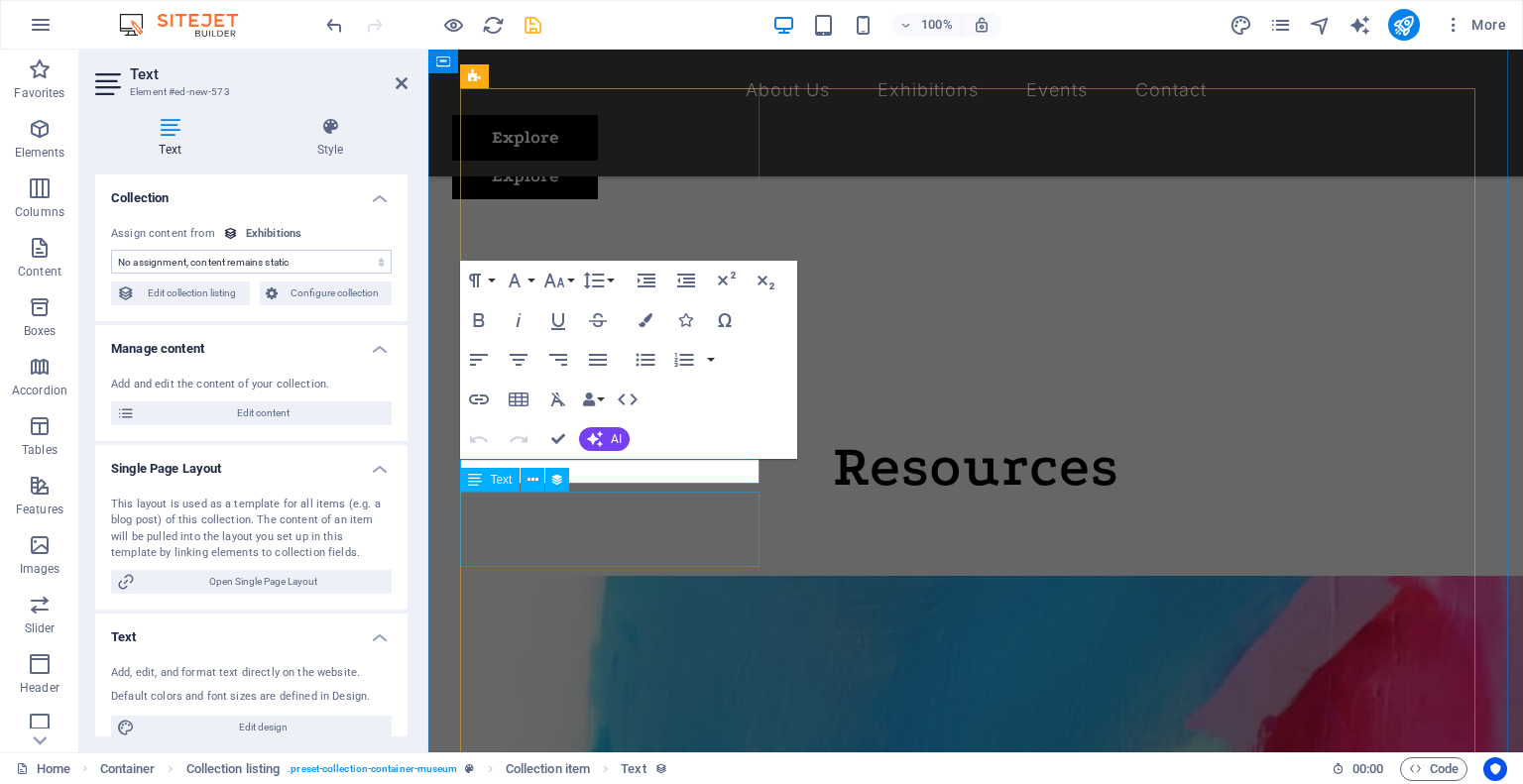 click on "Lorem ipsum dolor sit amet, consectetur adipiscing elit, sed do eiusmod tempor incididunt ut labore" at bounding box center (960, 1788) 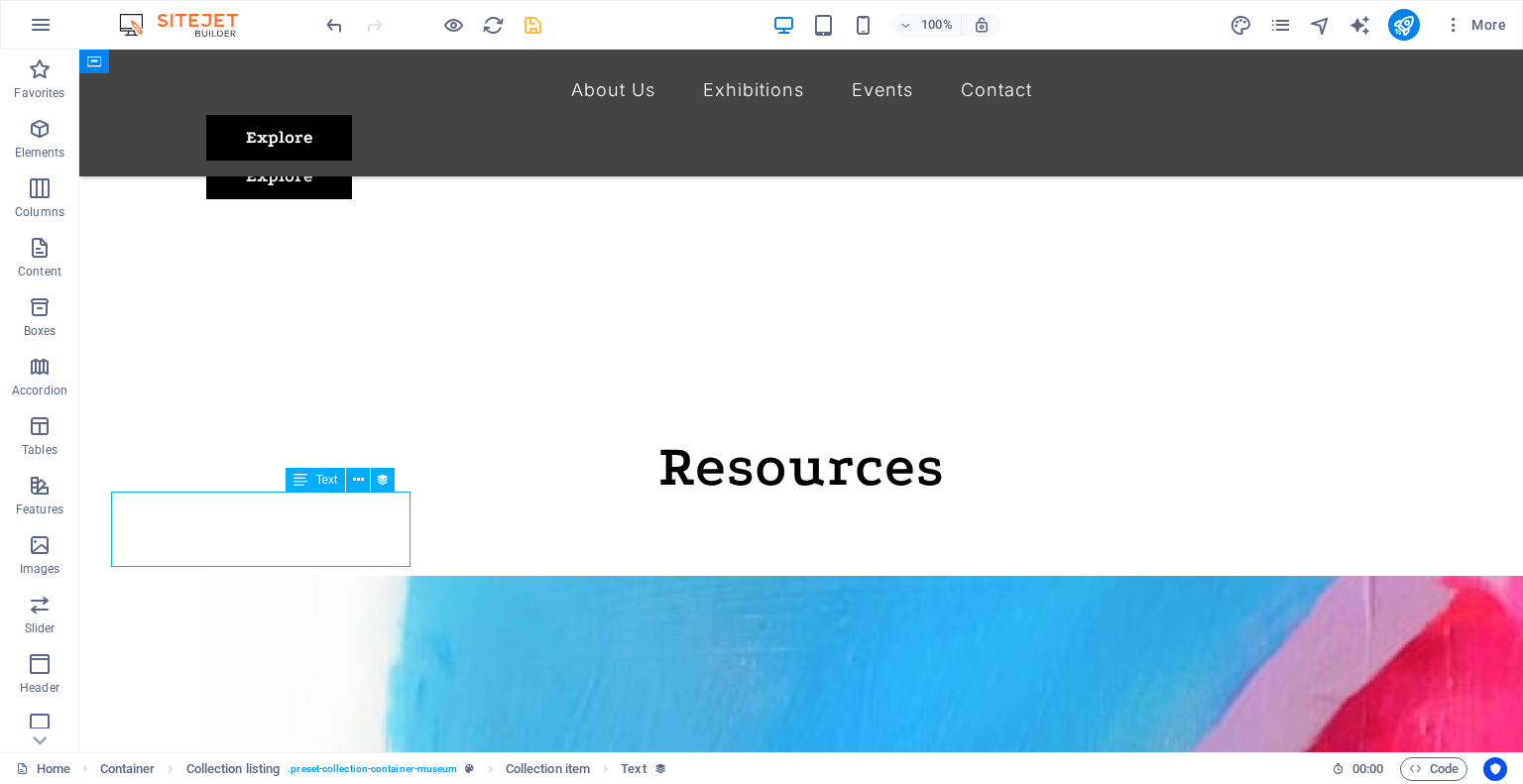 click on "Lorem ipsum dolor sit amet, consectetur adipiscing elit, sed do eiusmod tempor incididunt ut labore" at bounding box center (714, 2137) 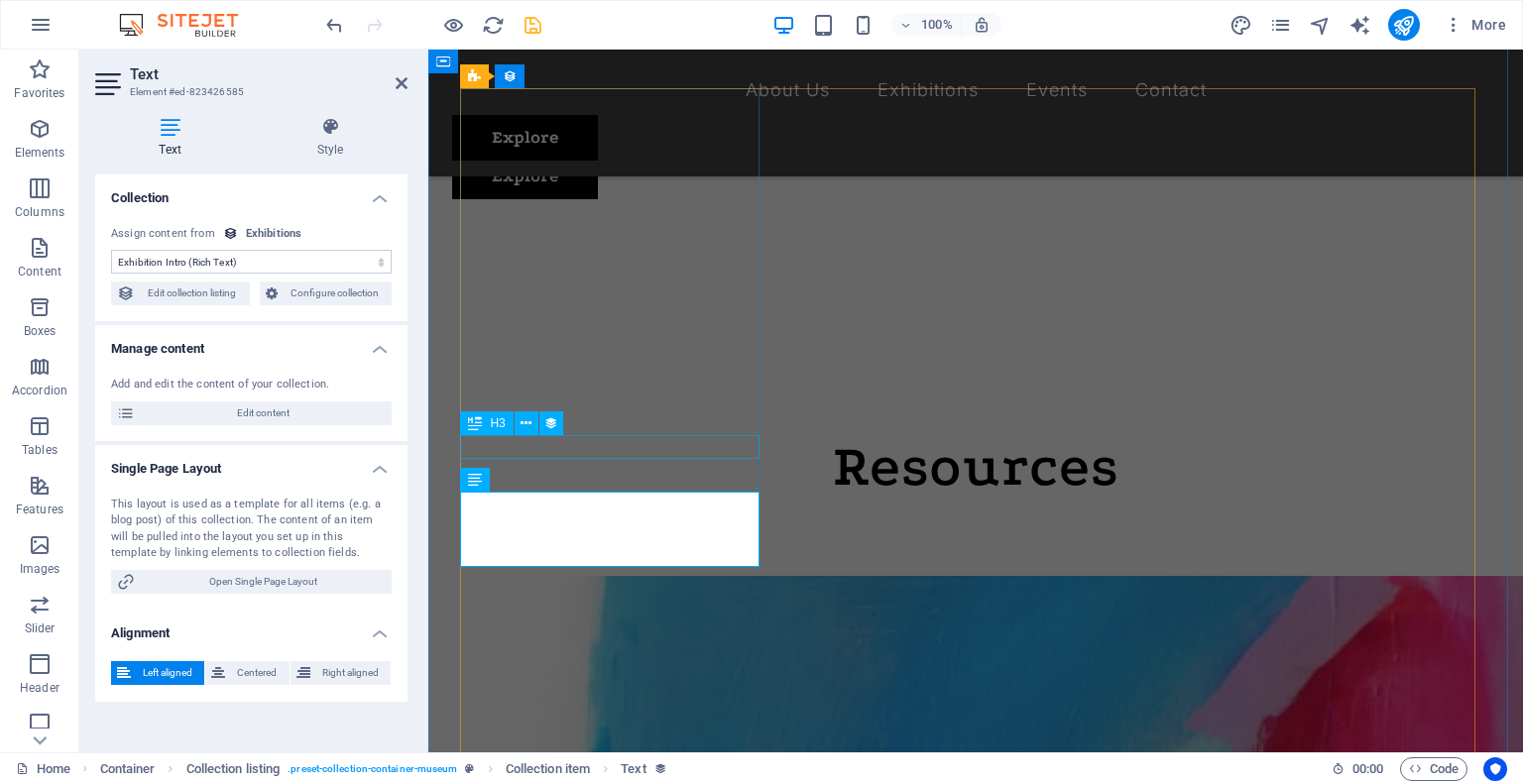 click on "Artistic View" at bounding box center (960, 1732) 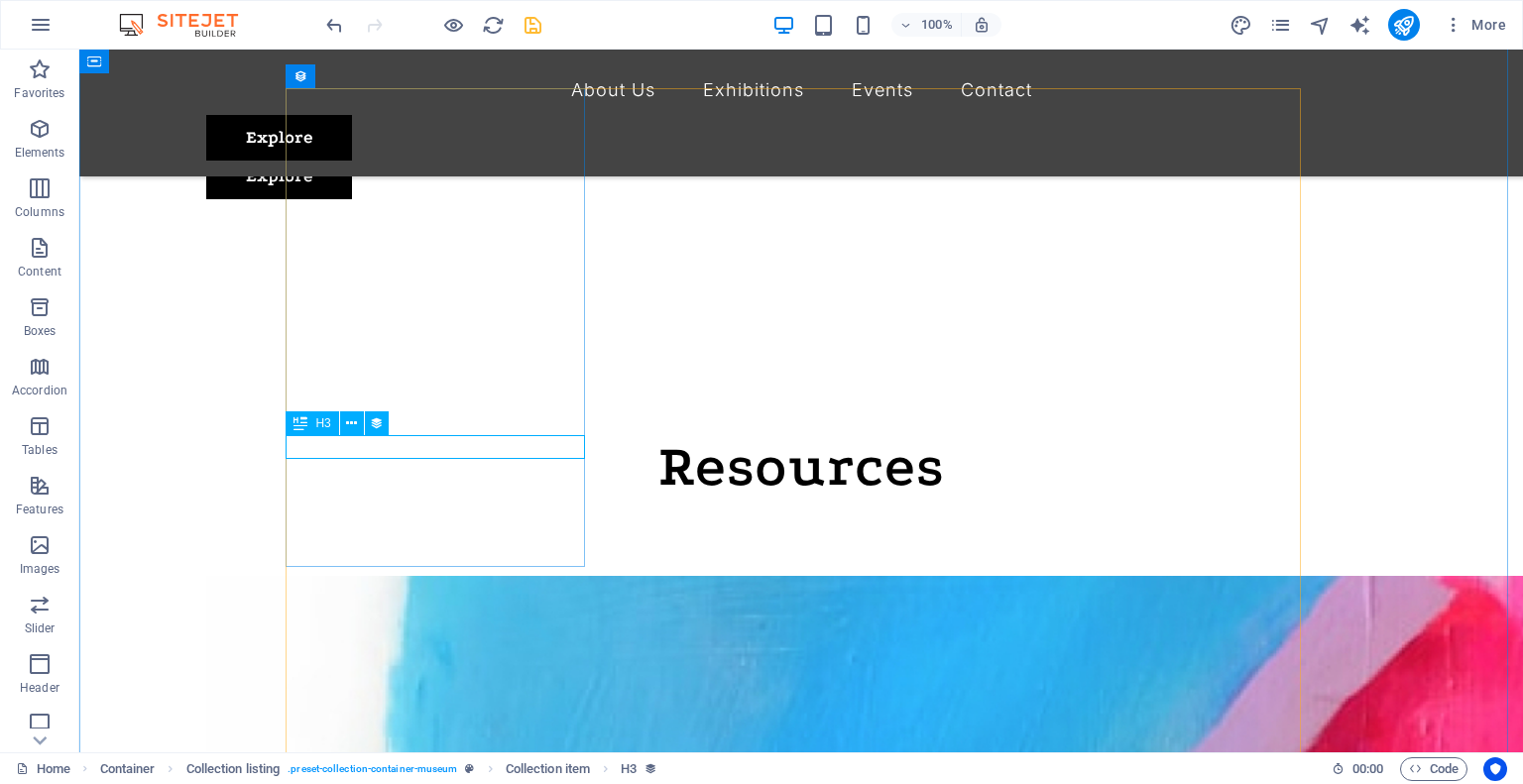 click on "Artistic View" at bounding box center (714, 2080) 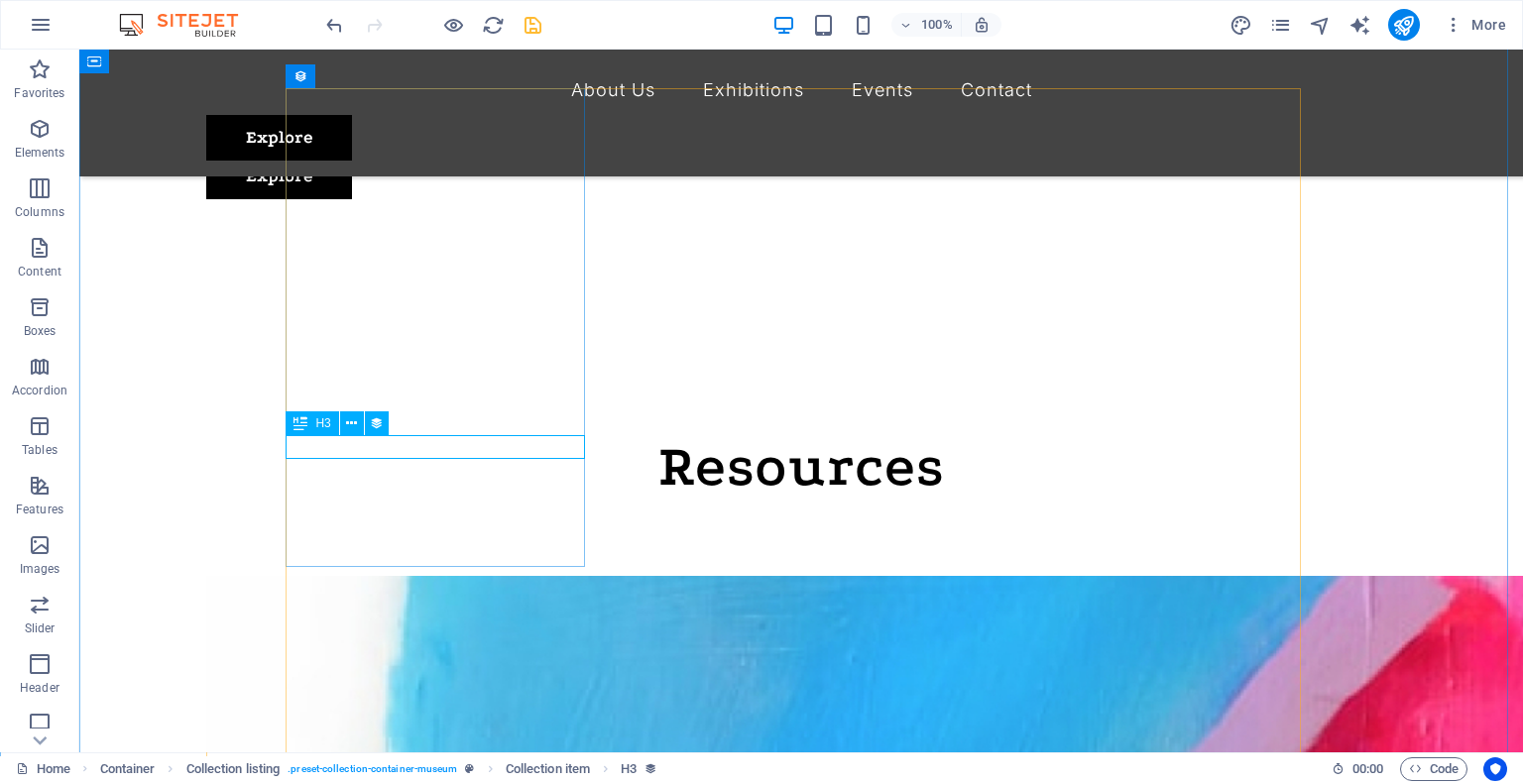 click on "Artistic View" at bounding box center (714, 2080) 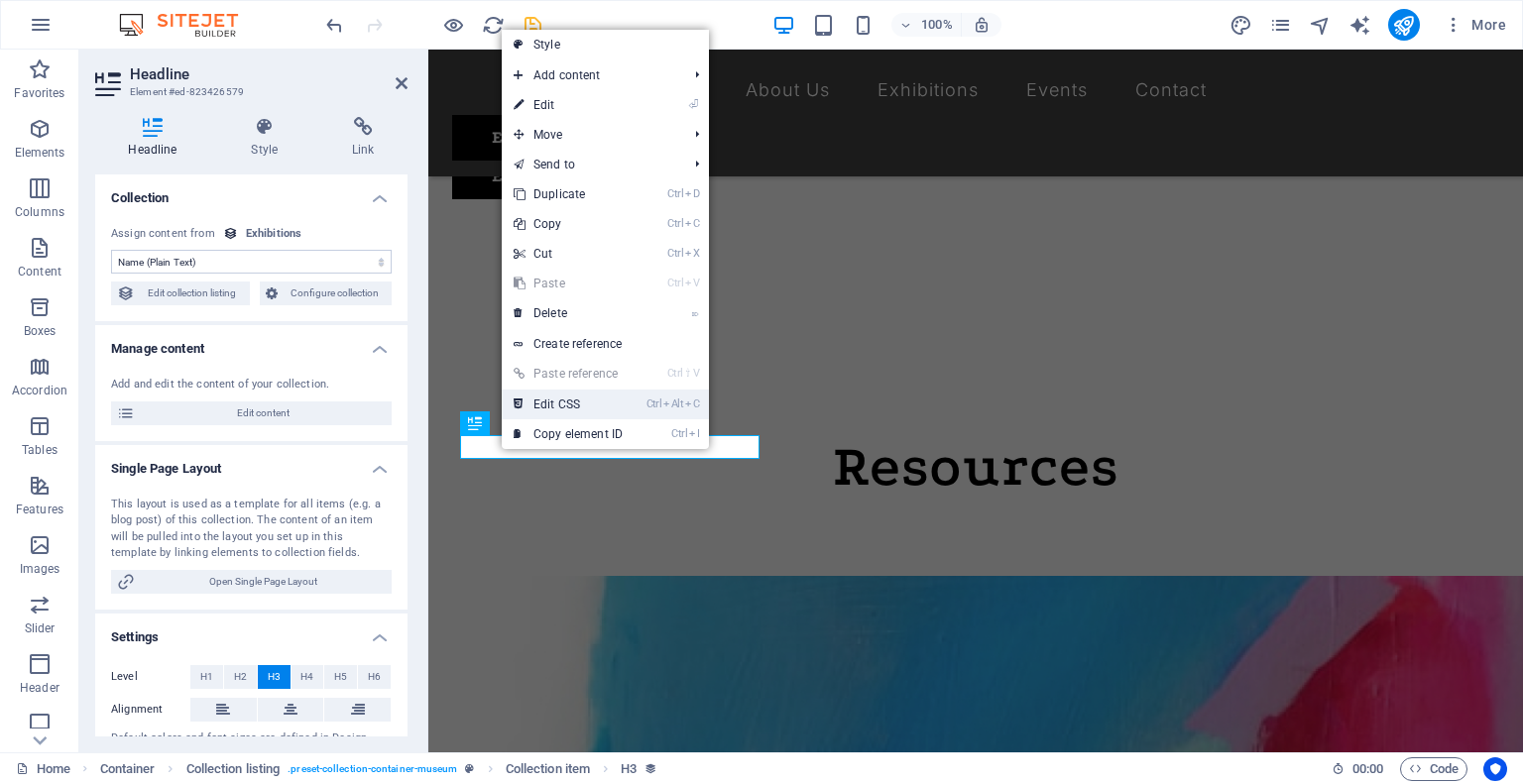 click on "Ctrl Alt C  Edit CSS" at bounding box center (568, 404) 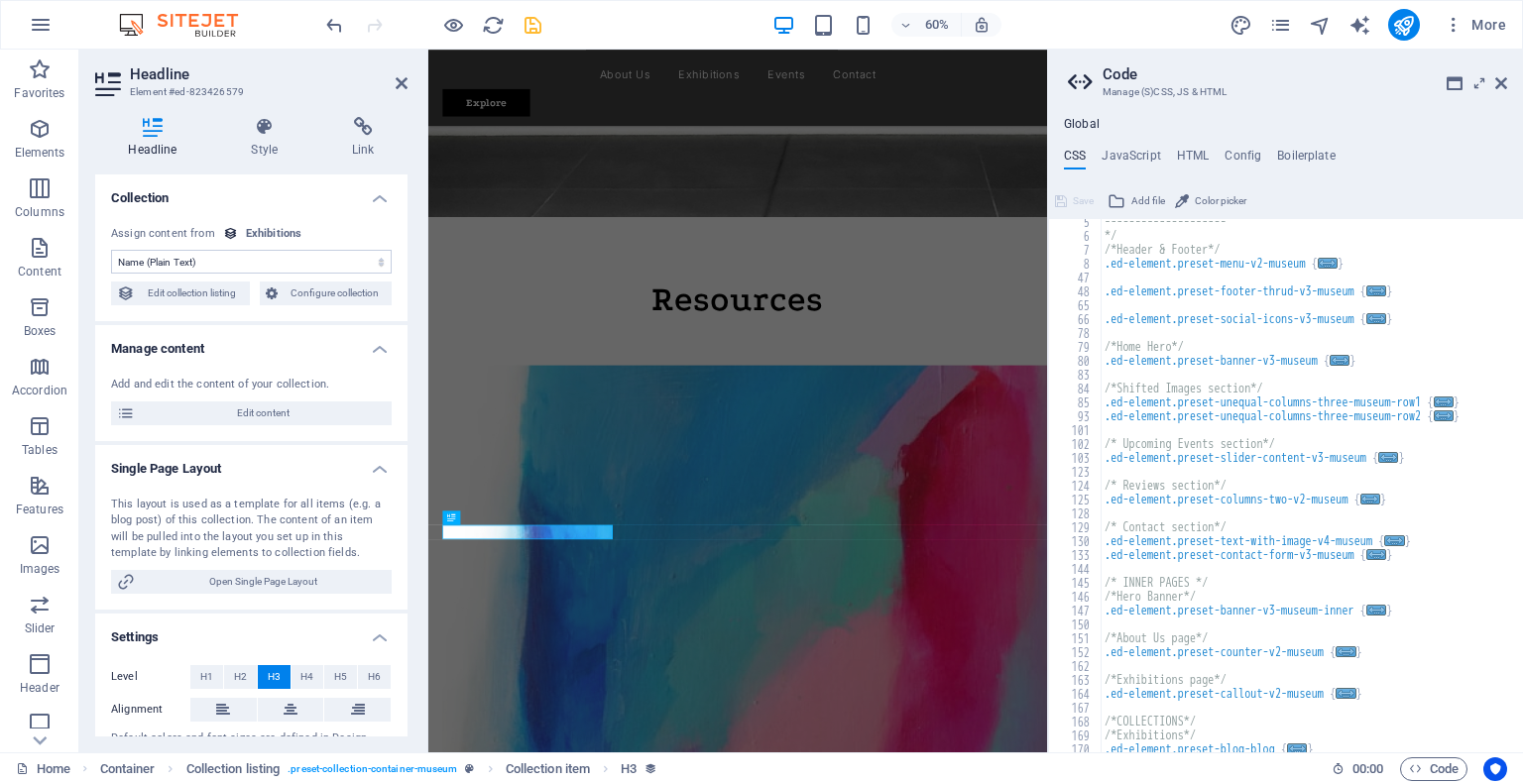 scroll, scrollTop: 119, scrollLeft: 0, axis: vertical 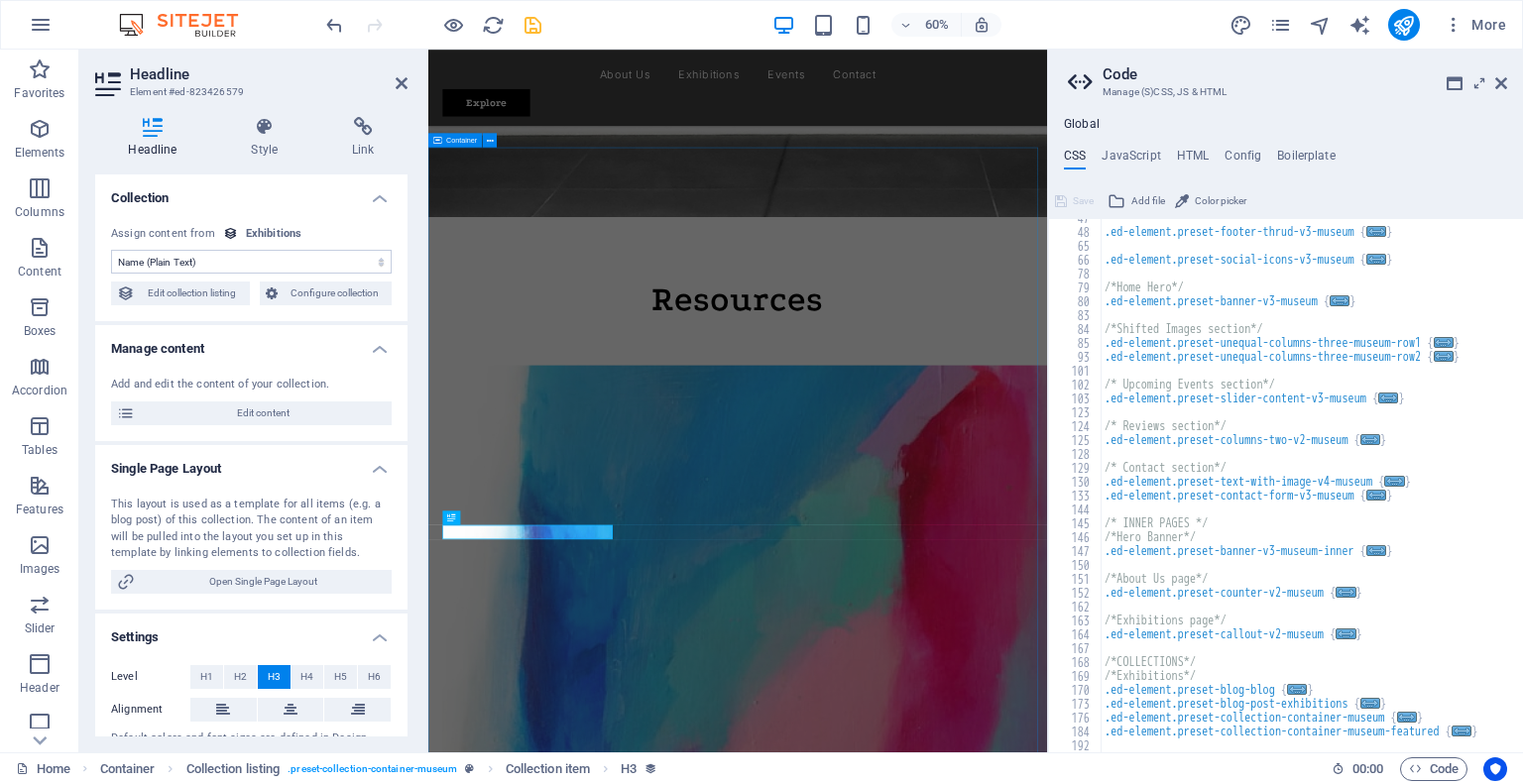 click on "Resources [MONTH] [DAY], [YEAR] Artistic View New text element Lorem ipsum dolor sit amet, consectetur adipiscing elit, sed do eiusmod tempor incididunt ut labore [MONTH] [DAY], [YEAR] Modern Artists New text element Lorem ipsum dolor sit amet, consectetur adipiscing elit, sed do eiusmod tempor incididunt ut labore [MONTH] [DAY], [YEAR] Art and Music New text element Lorem ipsum dolor sit amet, consectetur adipiscing elit, sed do eiusmod tempor incididunt ut labore [MONTH] [DAY], [YEAR] Making New Era New text element Lorem ipsum dolor sit amet, consectetur adipiscing elit, sed do eiusmod tempor incididunt ut labore [MONTH] [DAY], [YEAR] The Evolution of Painting New text element Lorem ipsum dolor sit amet, consectetur adipiscing elit, sed do eiusmod tempor incididunt ut labore [MONTH] [DAY], [YEAR] Classical Art New text element Lorem ipsum dolor sit amet, consectetur adipiscing elit, sed do eiusmod tempor incididunt ut labore  Vorherige Nächste" at bounding box center (944, 3202) 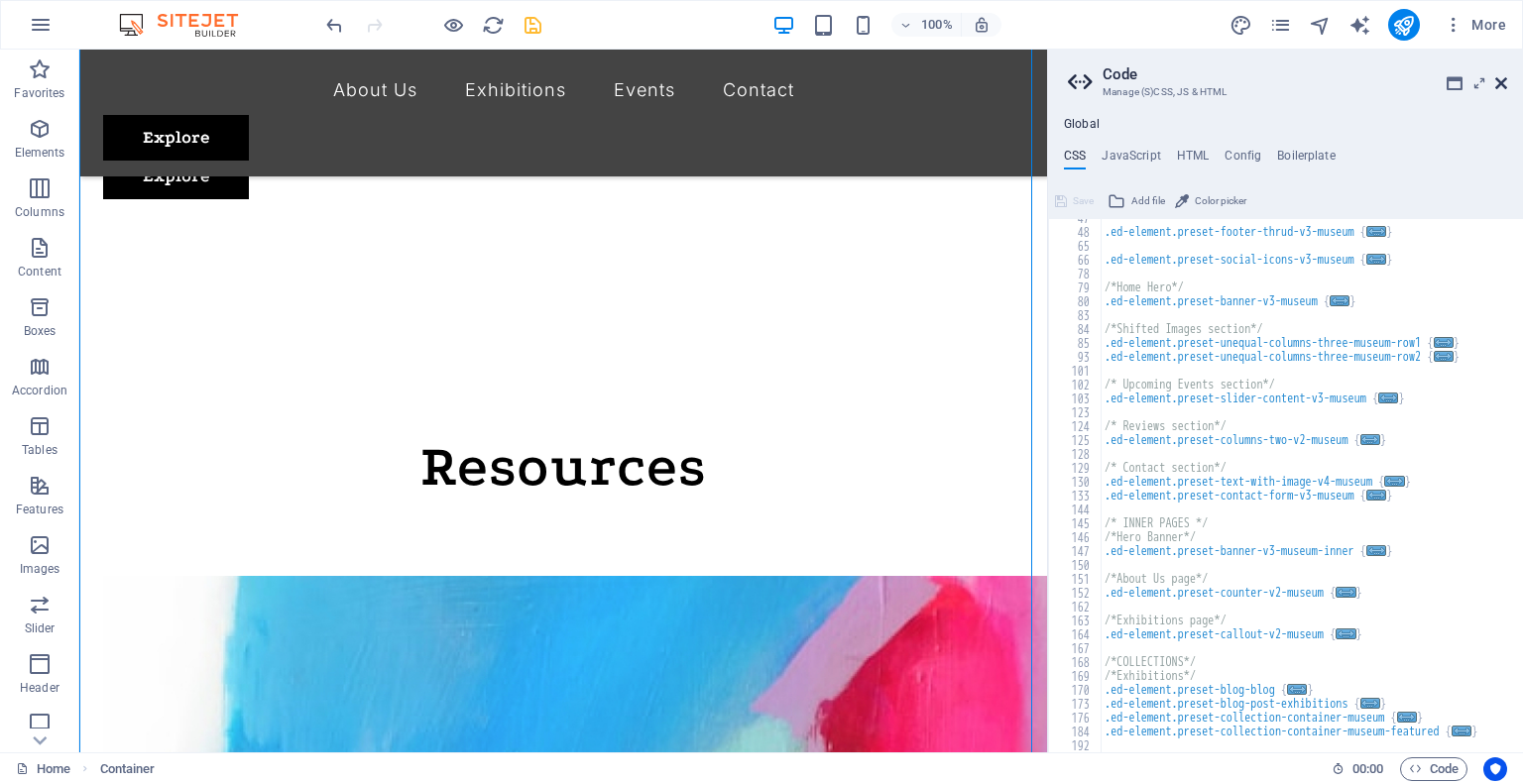 click at bounding box center (1501, 83) 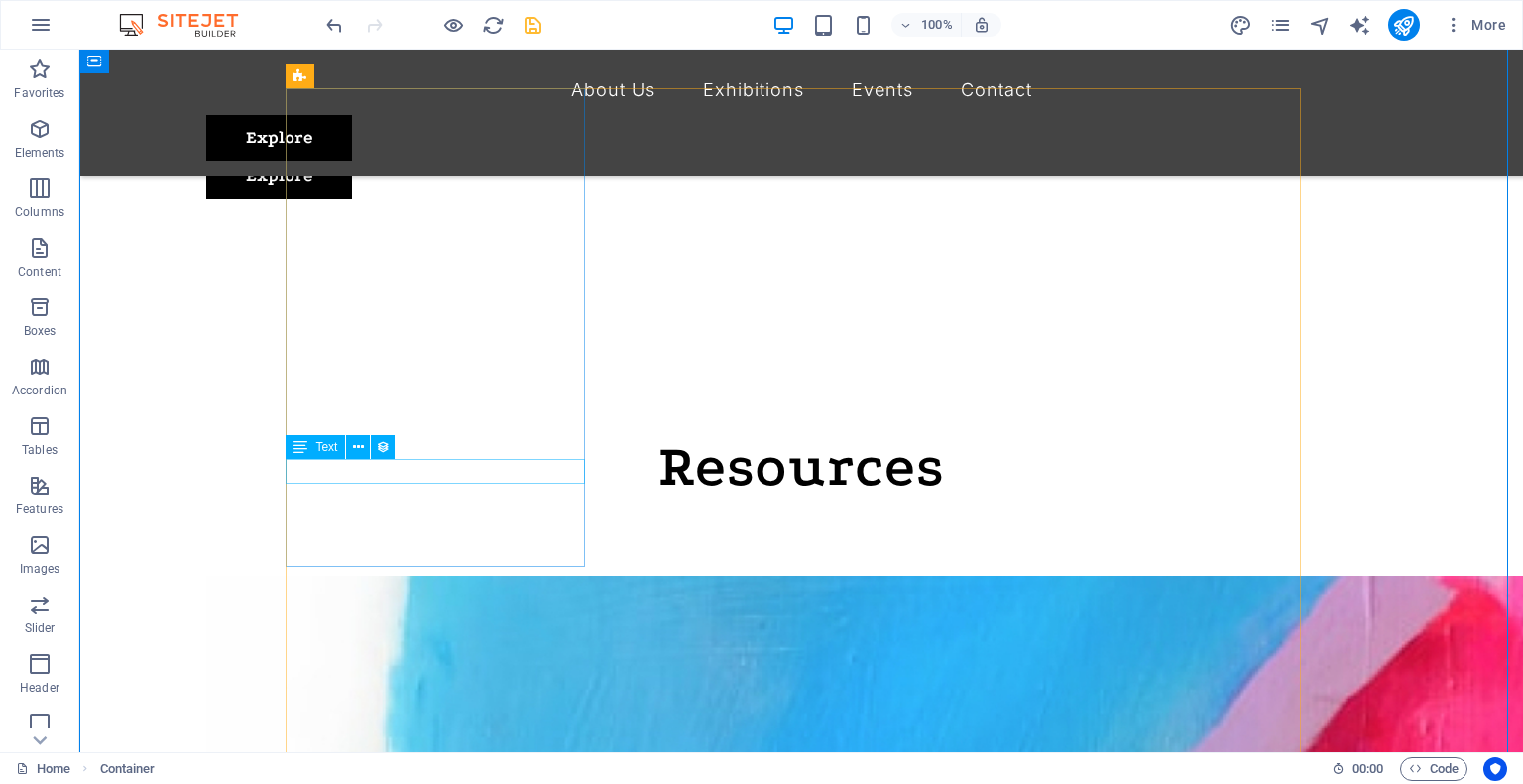 click on "New text element" at bounding box center [714, 2104] 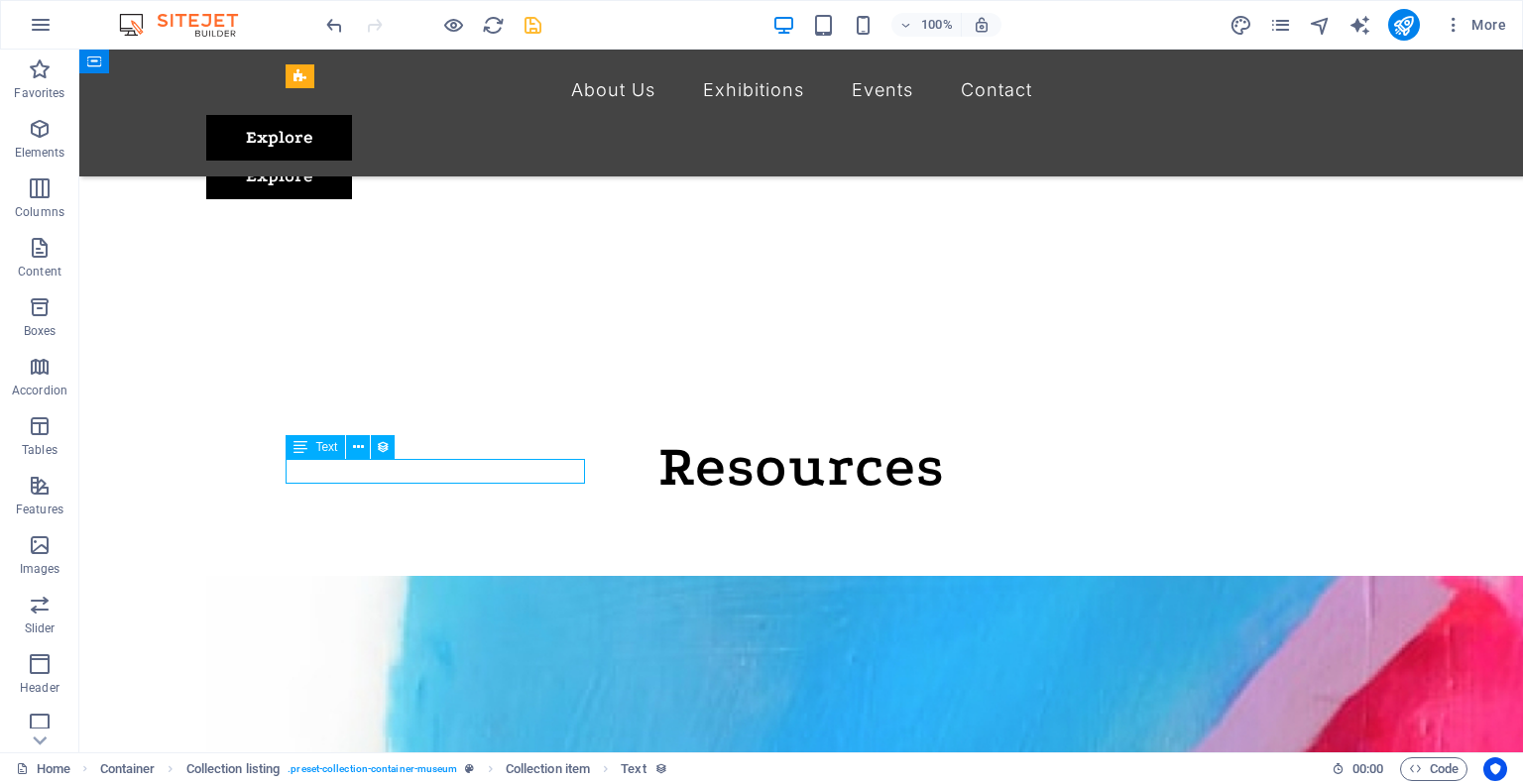 click on "New text element" at bounding box center [714, 2104] 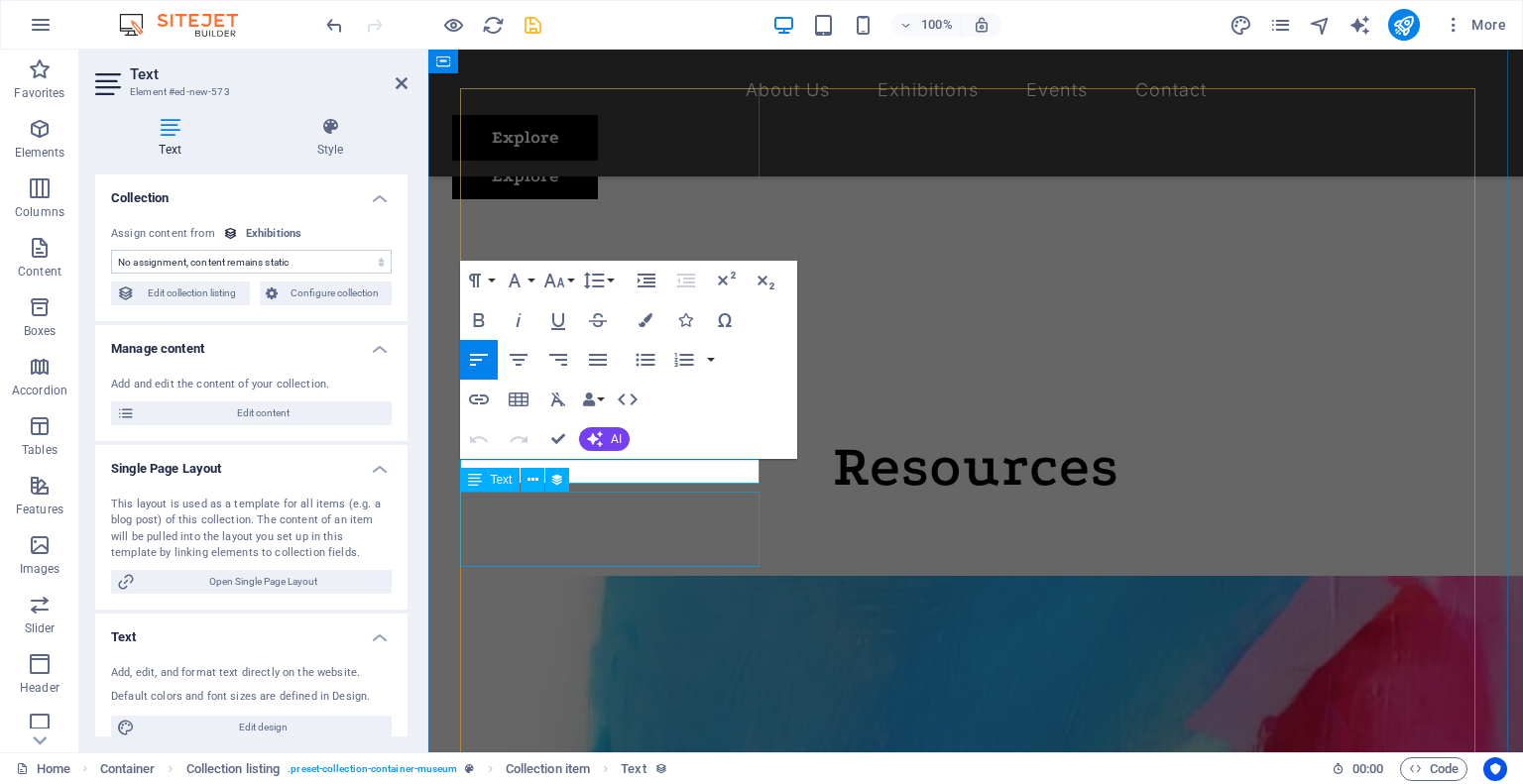 click on "Lorem ipsum dolor sit amet, consectetur adipiscing elit, sed do eiusmod tempor incididunt ut labore" at bounding box center (960, 1788) 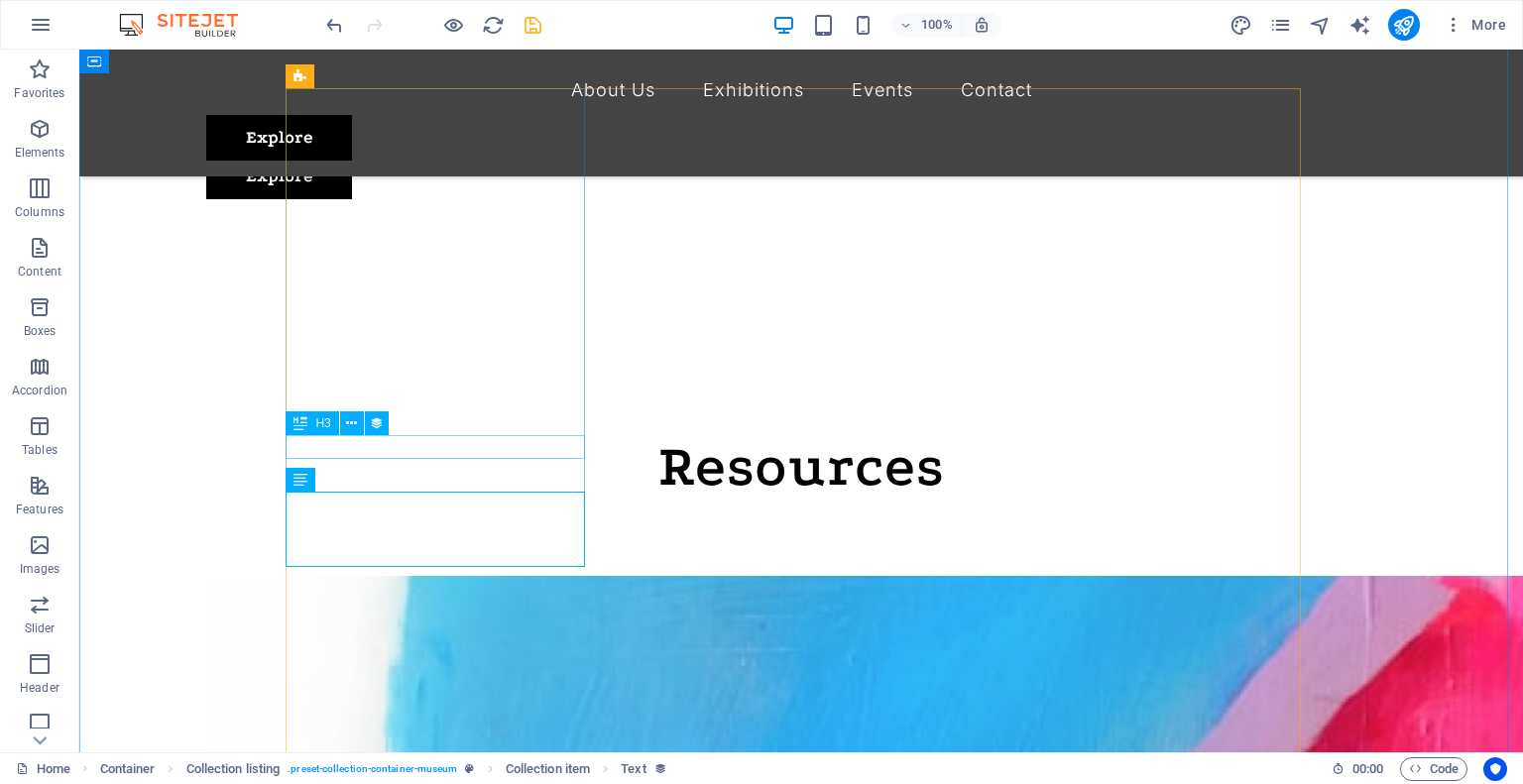 click on "Artistic View" at bounding box center [714, 2080] 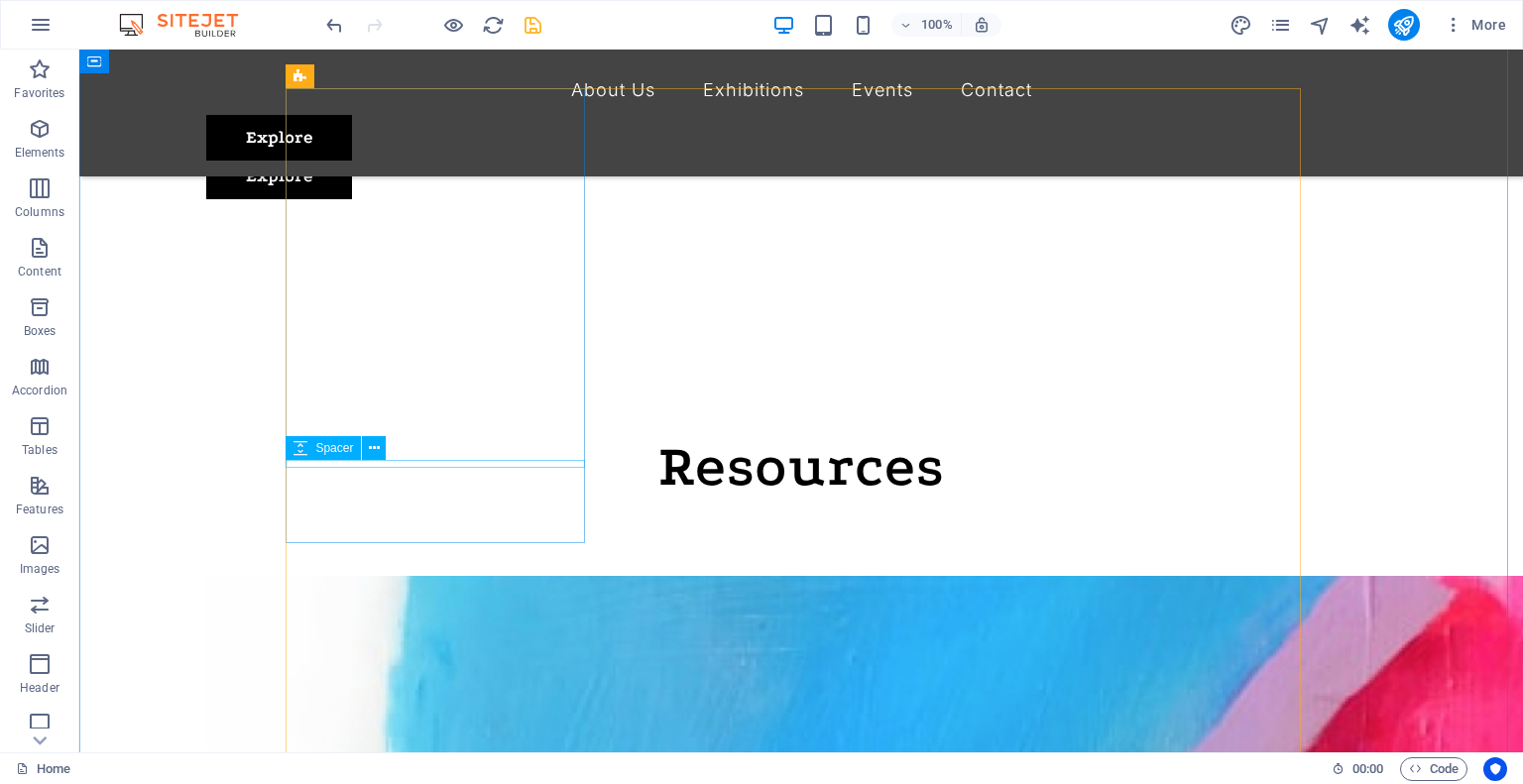 click at bounding box center [714, 2097] 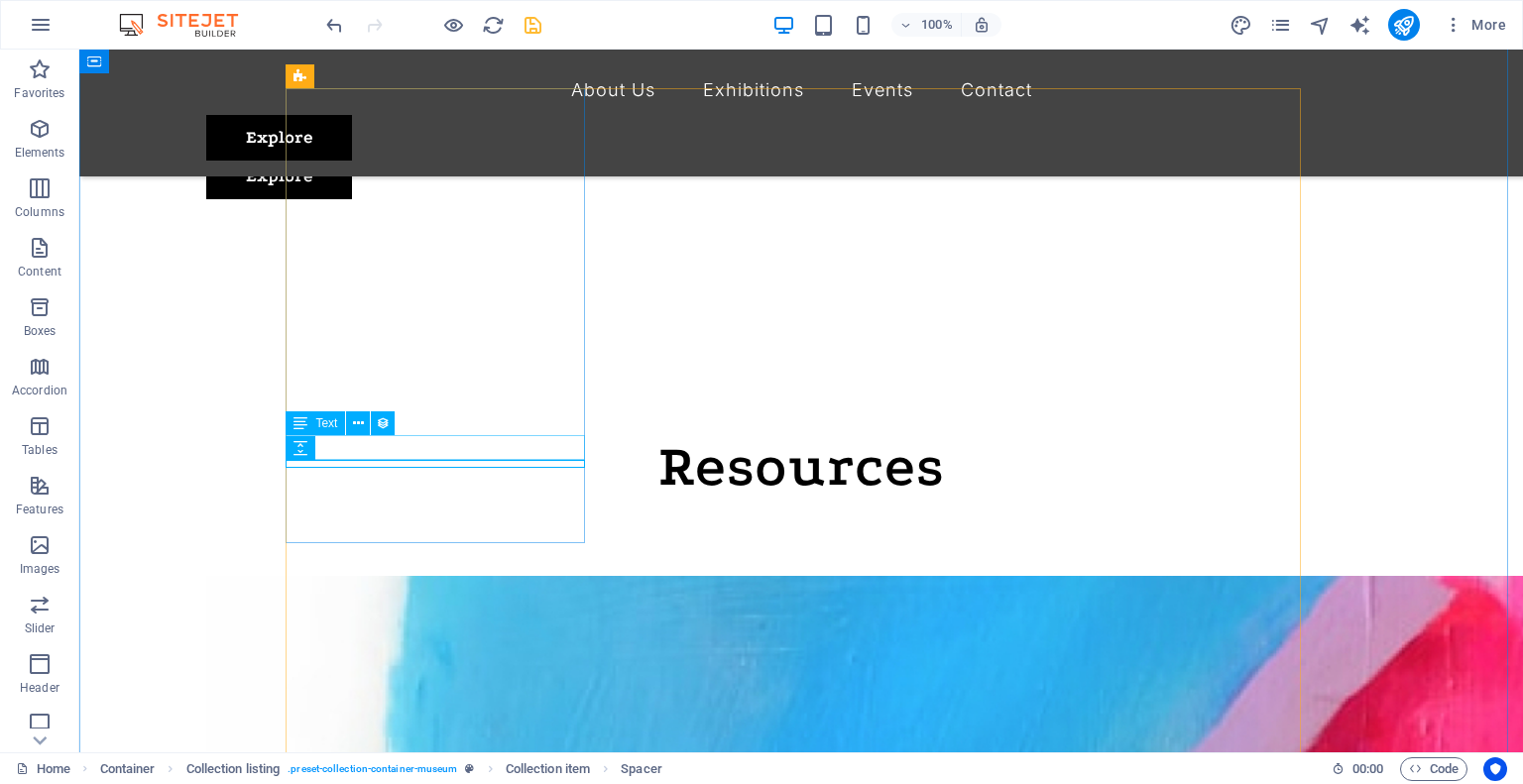 click on "New text element" at bounding box center (714, 2080) 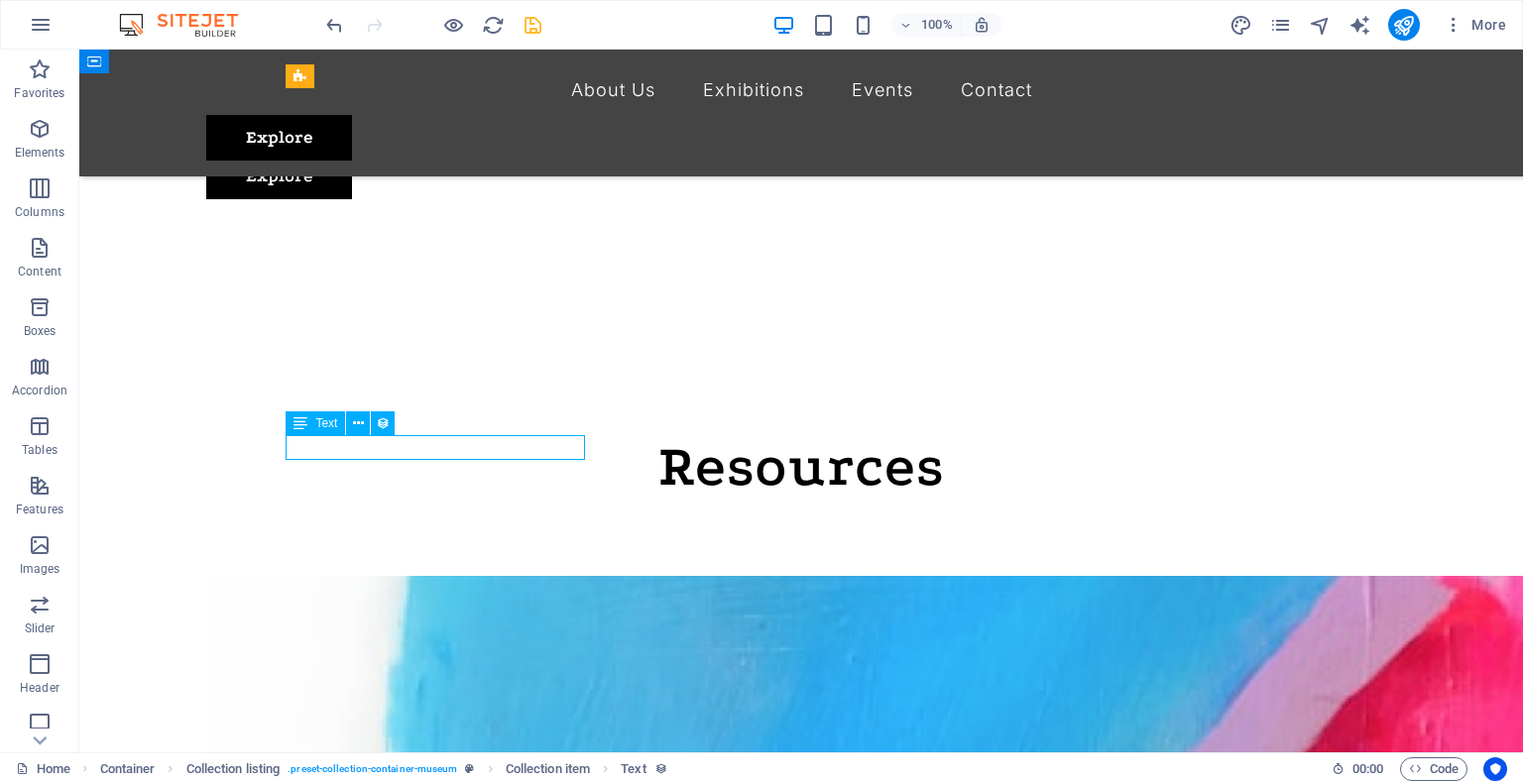 click on "New text element" at bounding box center [714, 2080] 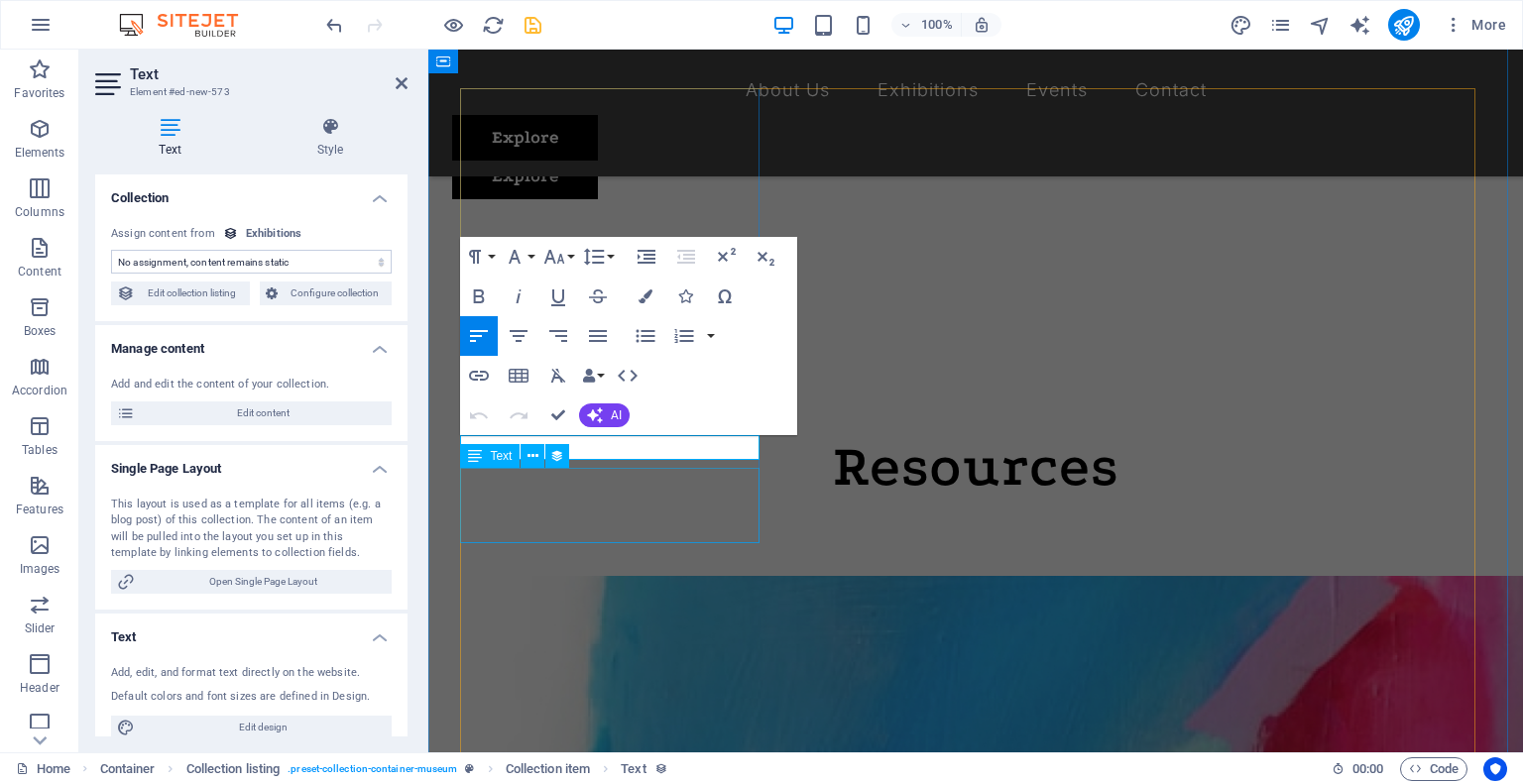 type 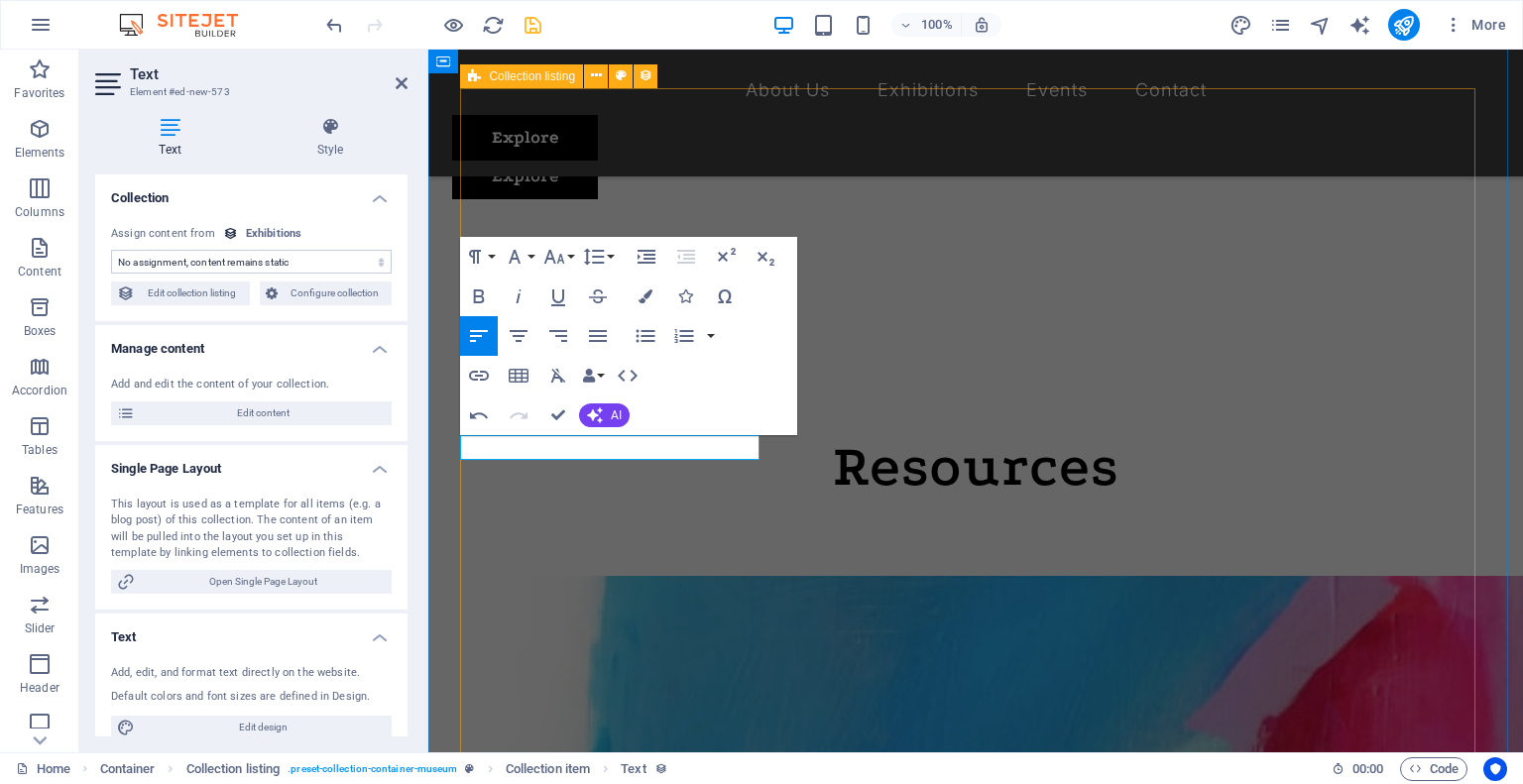 click on "[MONTH] [DAY], [YEAR] Educator Pack Lorem ipsum dolor sit amet, consectetur adipiscing elit, sed do eiusmod tempor incididunt ut labore [MONTH] [DAY], [YEAR] New text element Lorem ipsum dolor sit amet, consectetur adipiscing elit, sed do eiusmod tempor incididunt ut labore [MONTH] [DAY], [YEAR] New text element Lorem ipsum dolor sit amet, consectetur adipiscing elit, sed do eiusmod tempor incididunt ut labore [MONTH] [DAY], [YEAR] New text element Lorem ipsum dolor sit amet, consectetur adipiscing elit, sed do eiusmod tempor incididunt ut labore [MONTH] [DAY], [YEAR] New text element Lorem ipsum dolor sit amet, consectetur adipiscing elit, sed do eiusmod tempor incididunt ut labore [MONTH] [DAY], [YEAR] New text element Lorem ipsum dolor sit amet, consectetur adipiscing elit, sed do eiusmod tempor incididunt ut labore  Vorherige Nächste" at bounding box center [960, 3272] 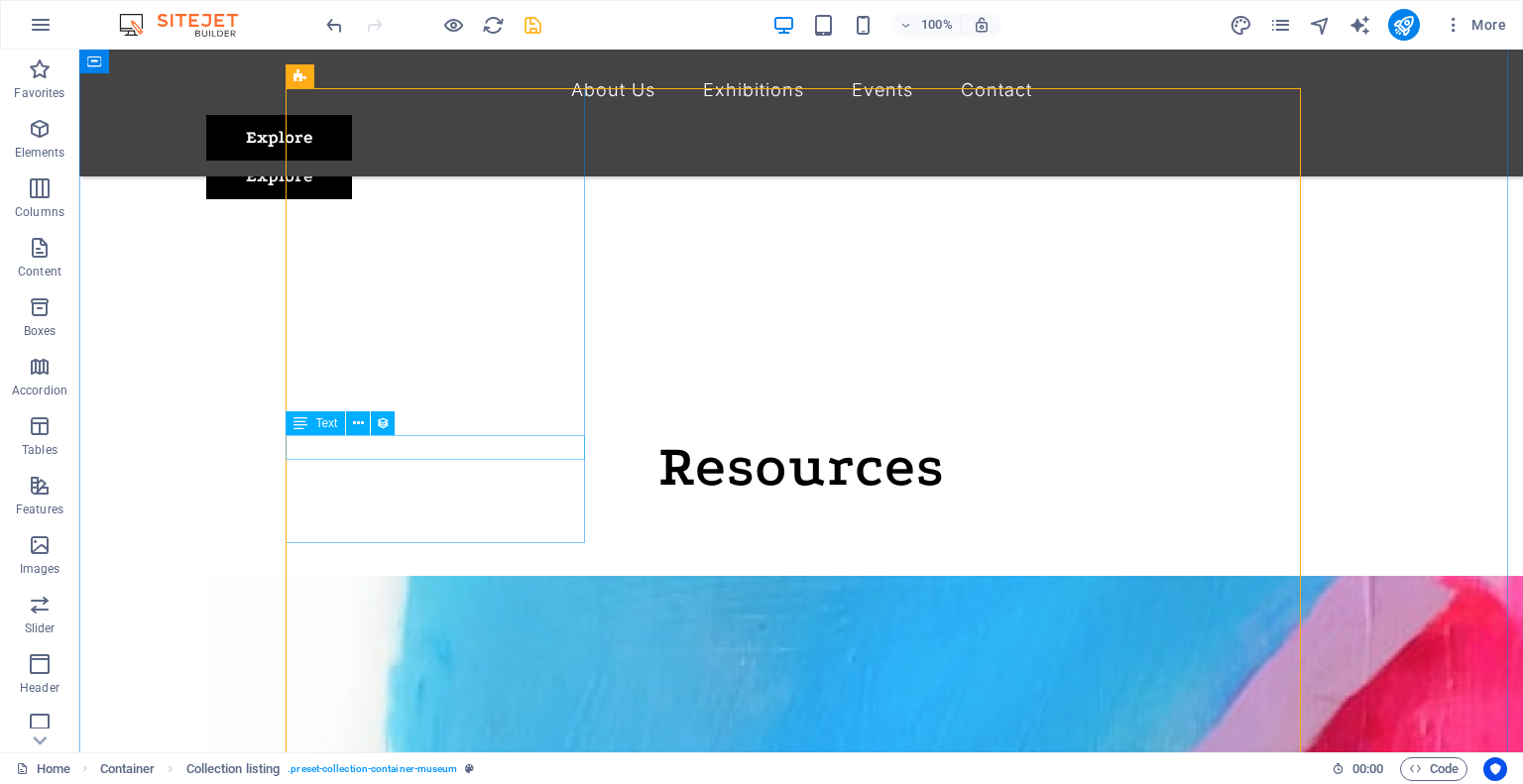 click on "Educator Pack" at bounding box center [714, 2080] 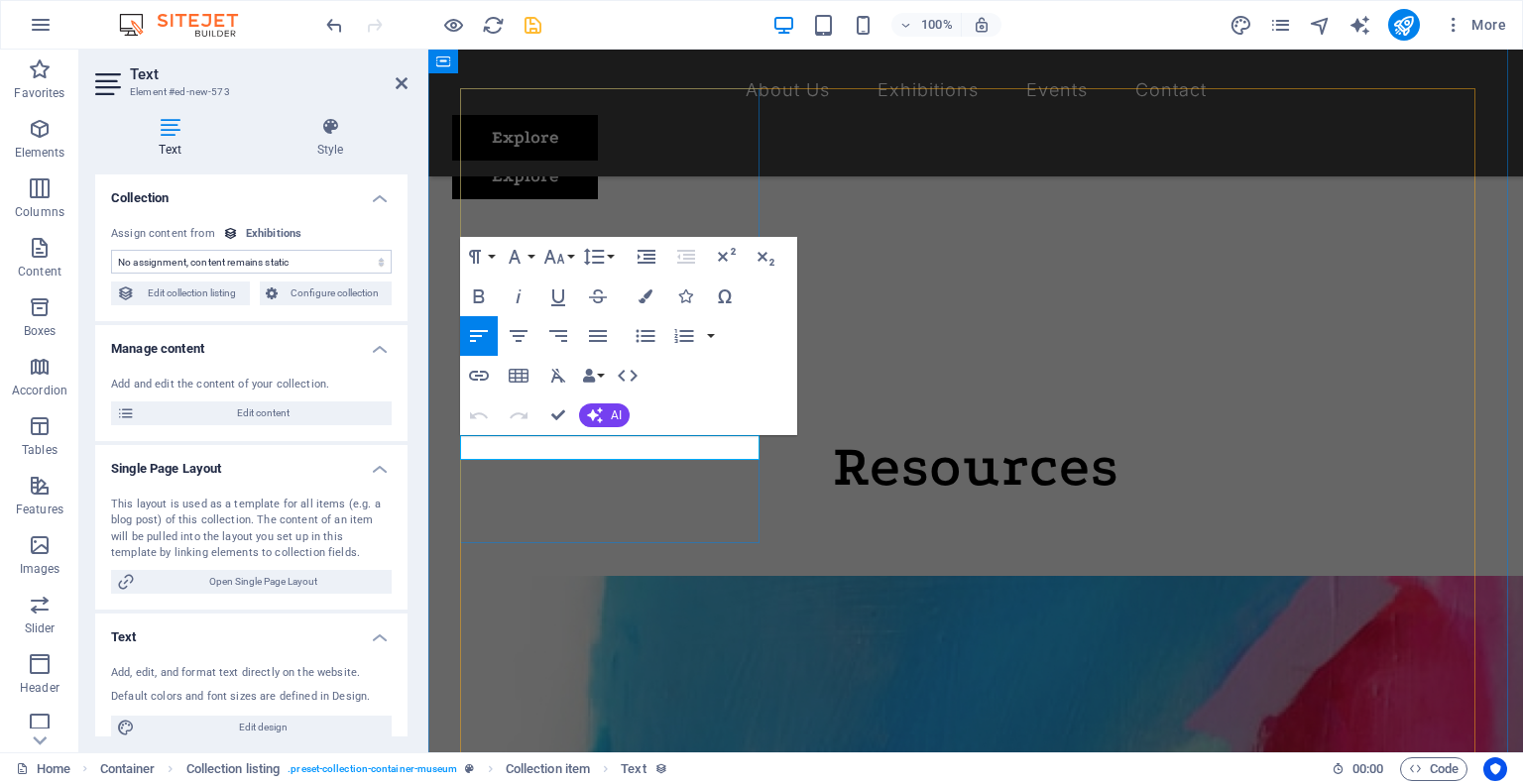 click on "Educator Pack" at bounding box center (960, 1732) 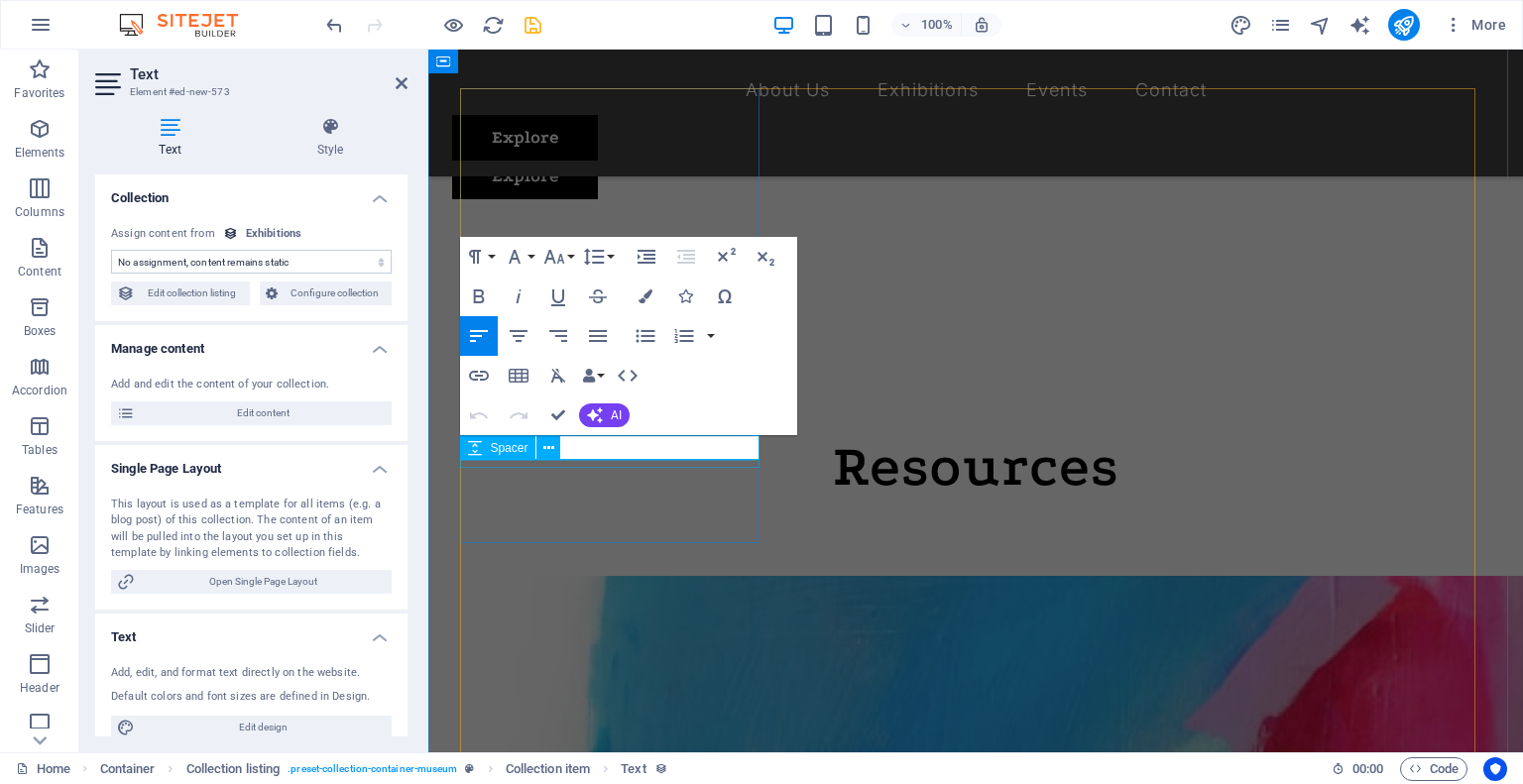 type 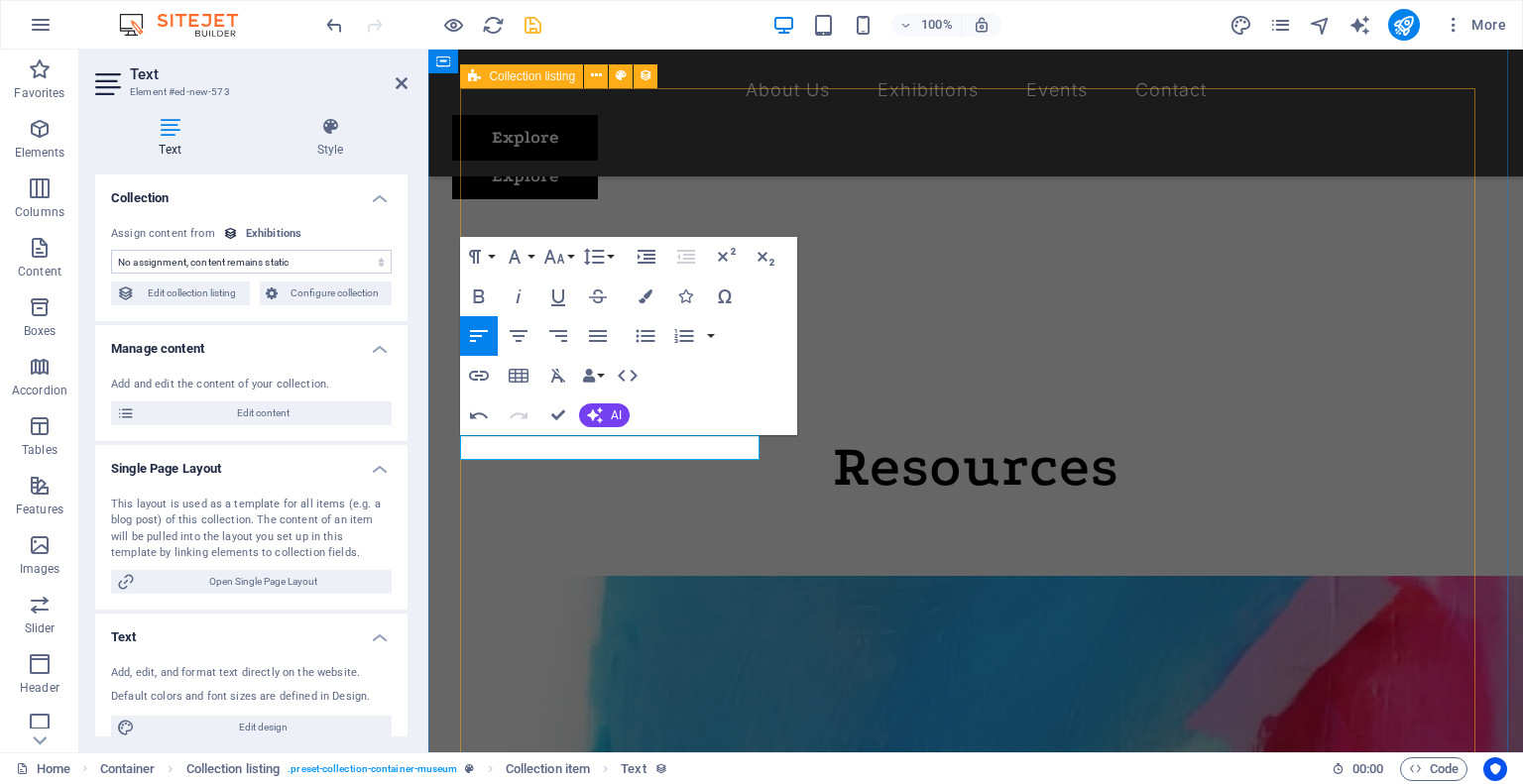 drag, startPoint x: 808, startPoint y: 576, endPoint x: 855, endPoint y: 521, distance: 72.34639 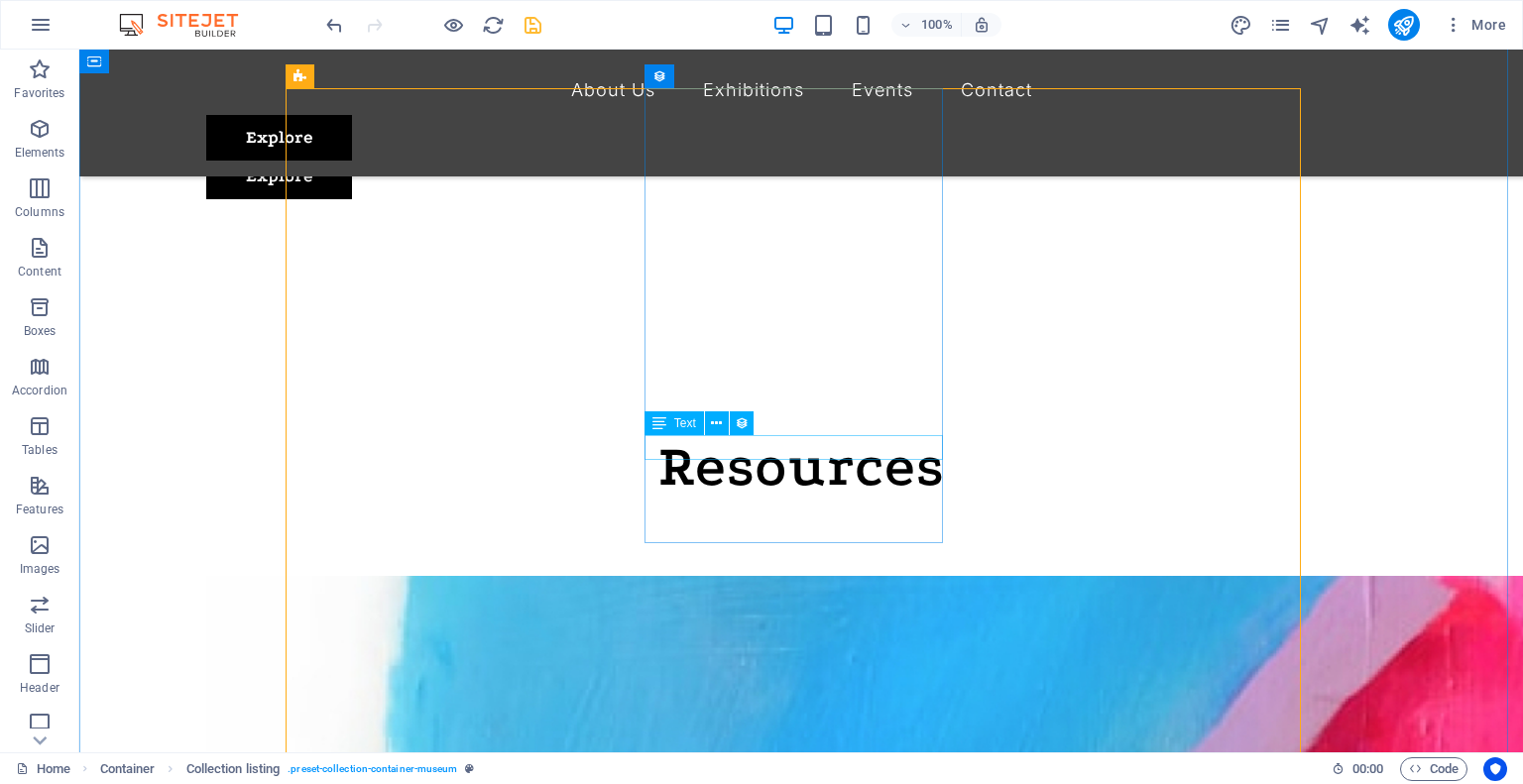 click on "Educator Resource Pack" at bounding box center (714, 2894) 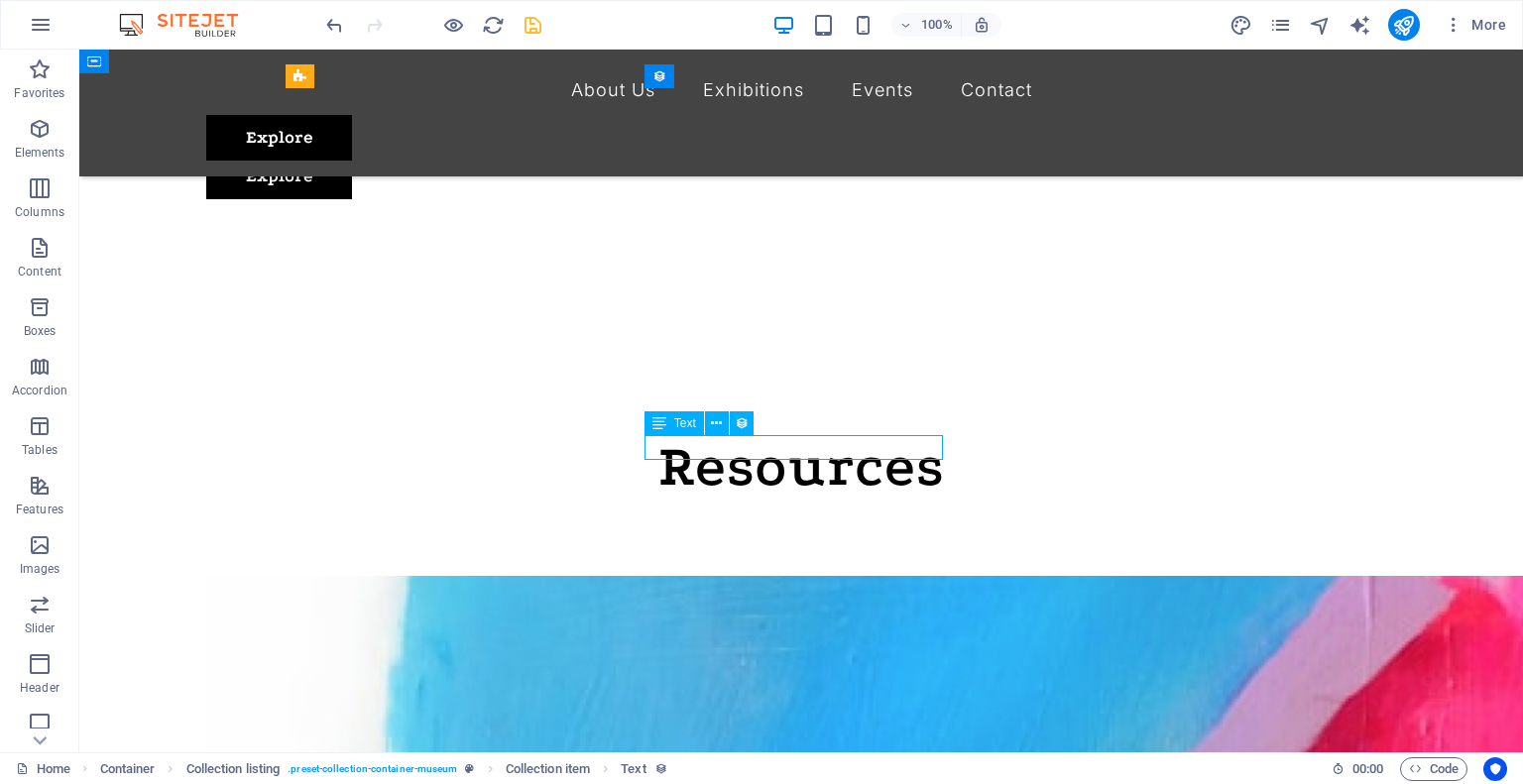 click on "Educator Resource Pack" at bounding box center [714, 2894] 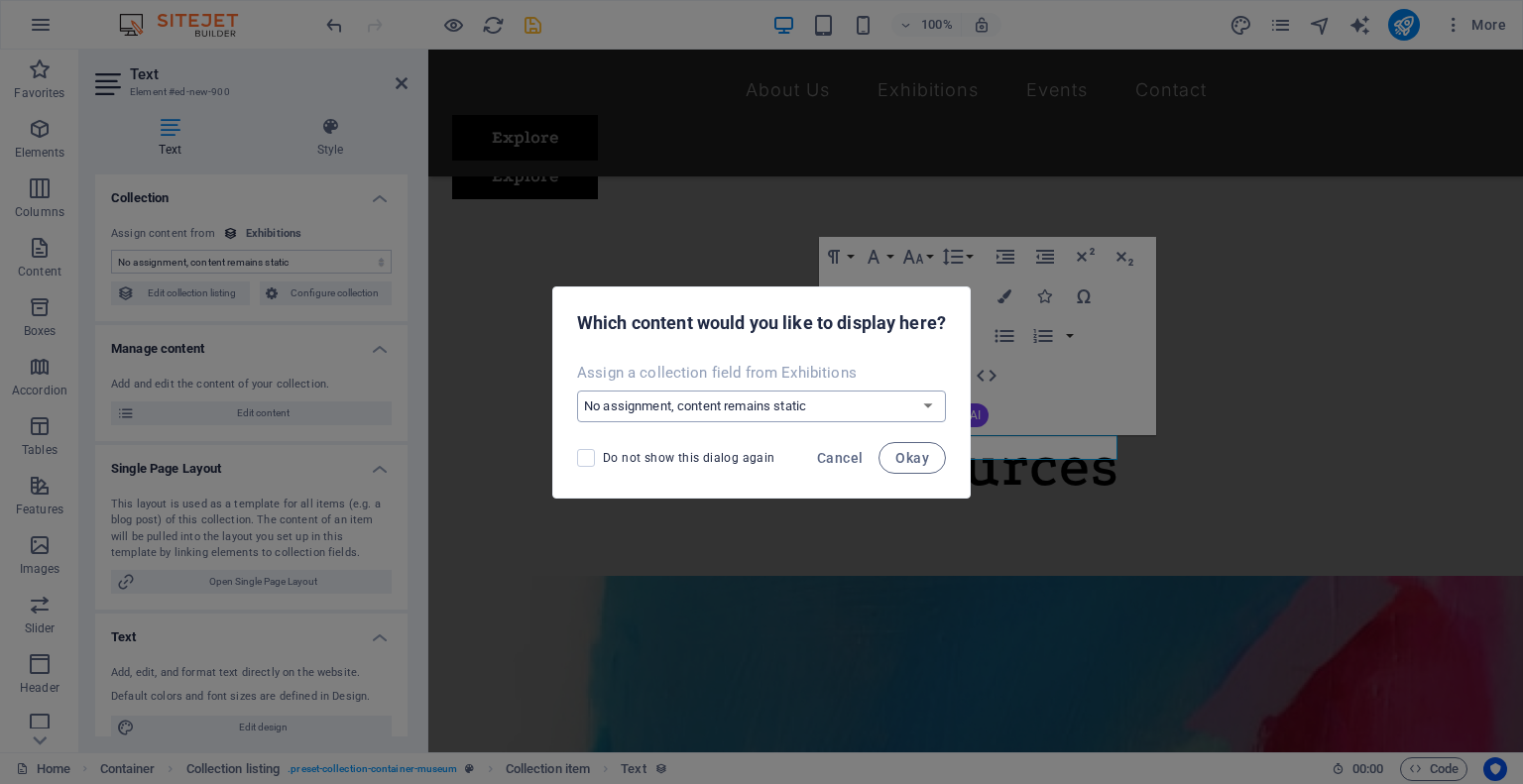 click on "No assignment, content remains static Create a new field Created at (Date) Updated at (Date) Exhibition Image (File) Exhibition Date (Date) Name (Plain Text) Slug (Plain Text) Exhibition Intro (Rich Text) Exhibition Hero (File) Exhibition Duration (Plain Text) Exhibition Details (CMS) Featured Exhibition (Checkbox) Featured Intro (Rich Text)" at bounding box center [762, 406] 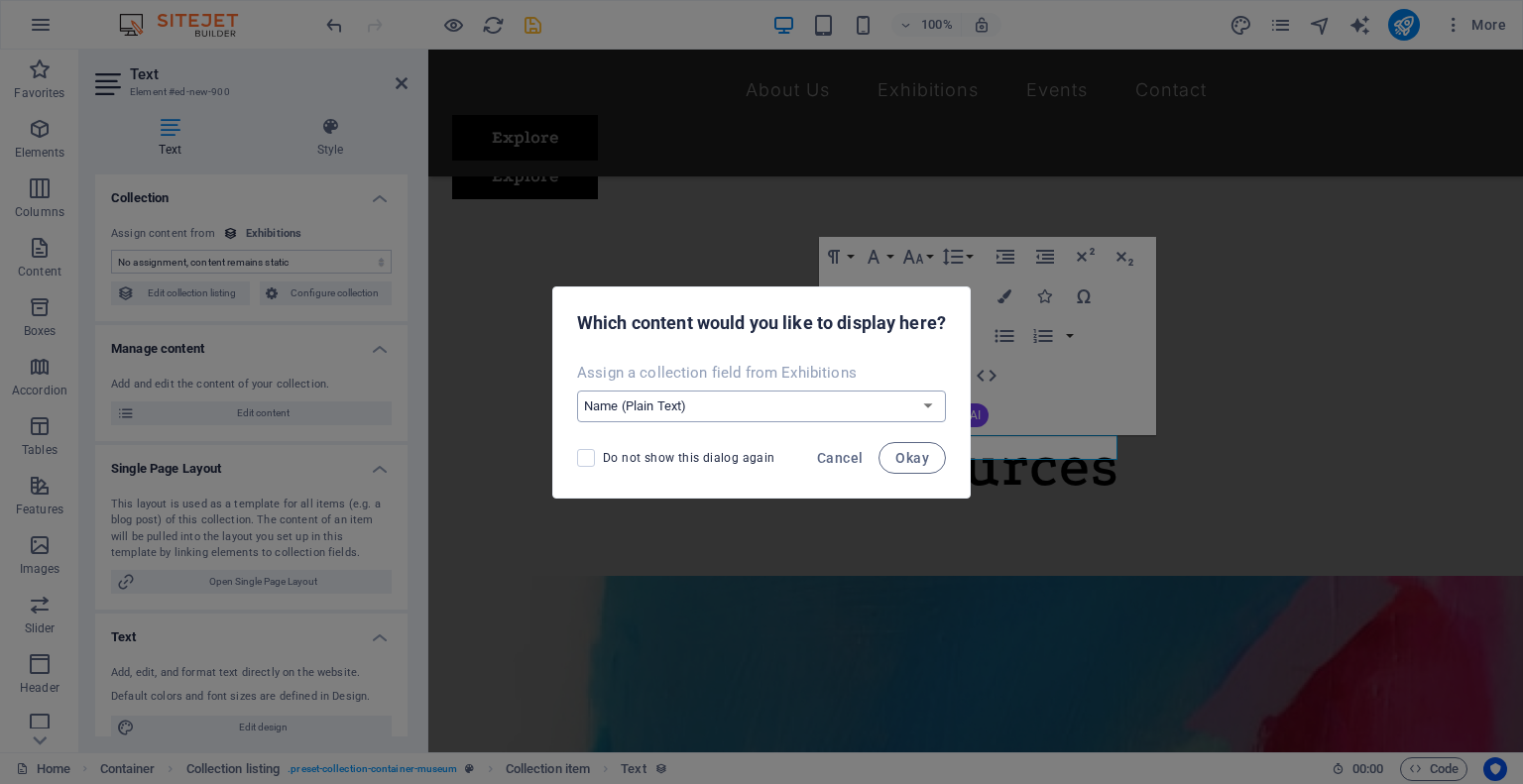 click on "No assignment, content remains static Create a new field Created at (Date) Updated at (Date) Exhibition Image (File) Exhibition Date (Date) Name (Plain Text) Slug (Plain Text) Exhibition Intro (Rich Text) Exhibition Hero (File) Exhibition Duration (Plain Text) Exhibition Details (CMS) Featured Exhibition (Checkbox) Featured Intro (Rich Text)" at bounding box center (762, 406) 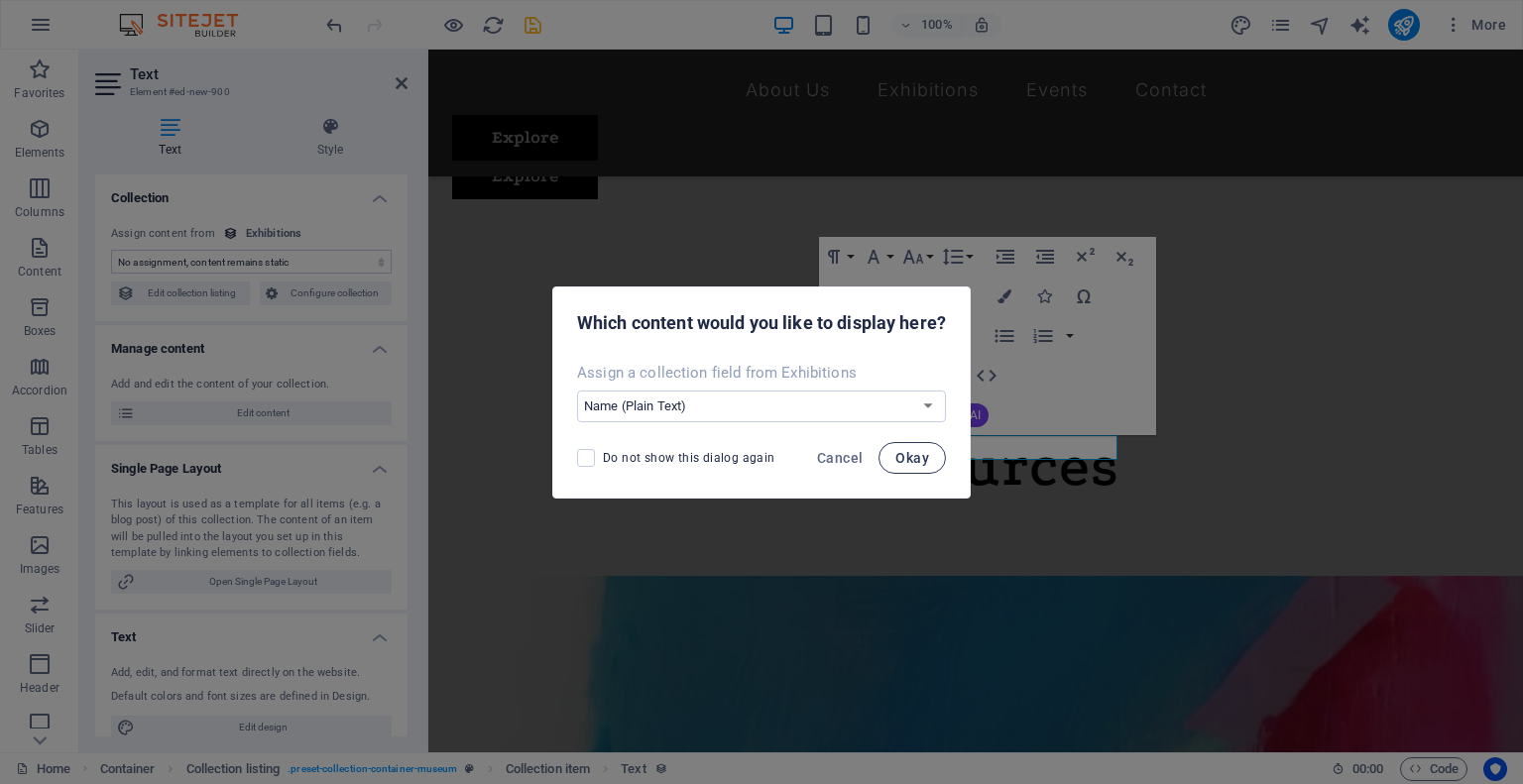 click on "Okay" at bounding box center (912, 458) 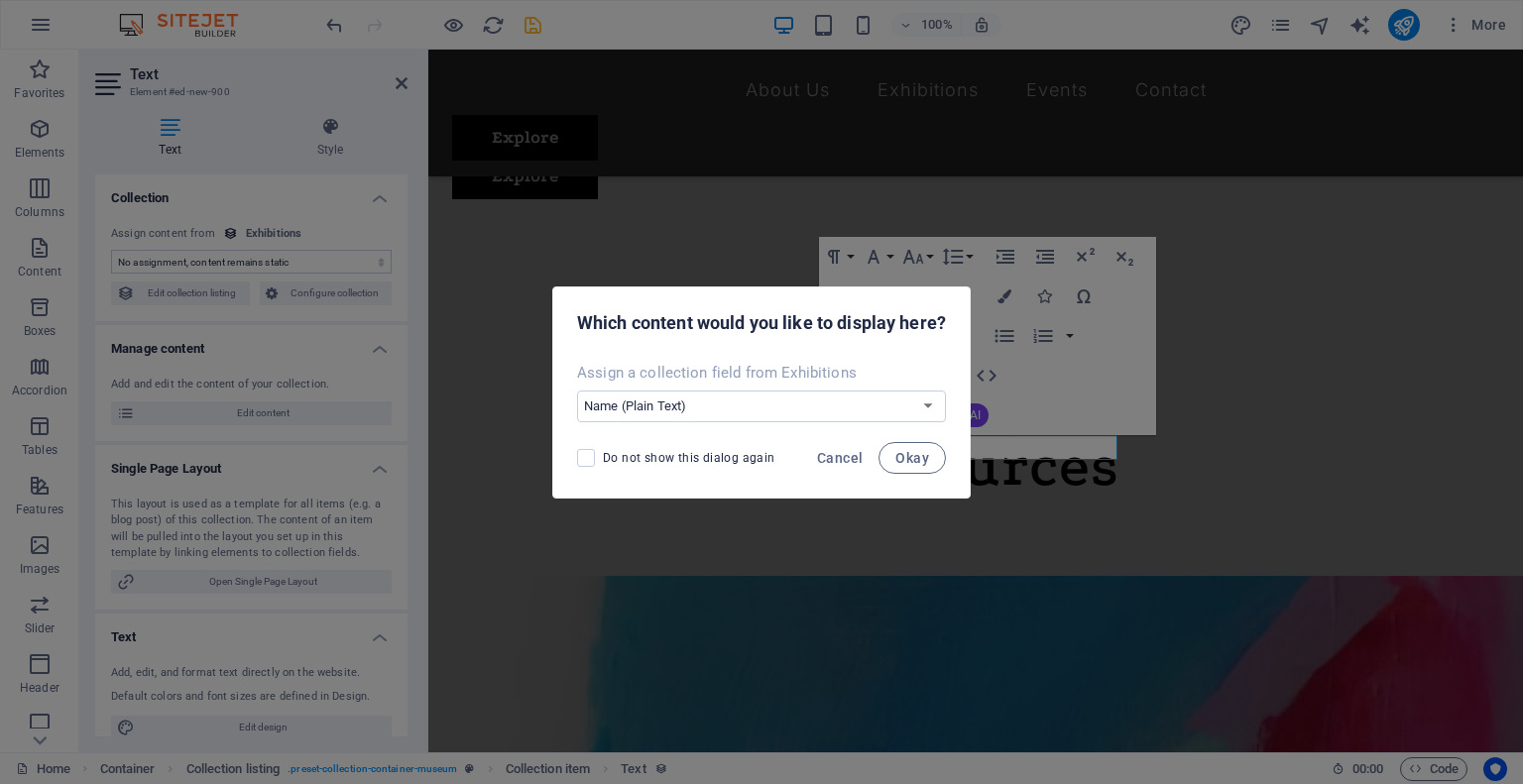 select on "name" 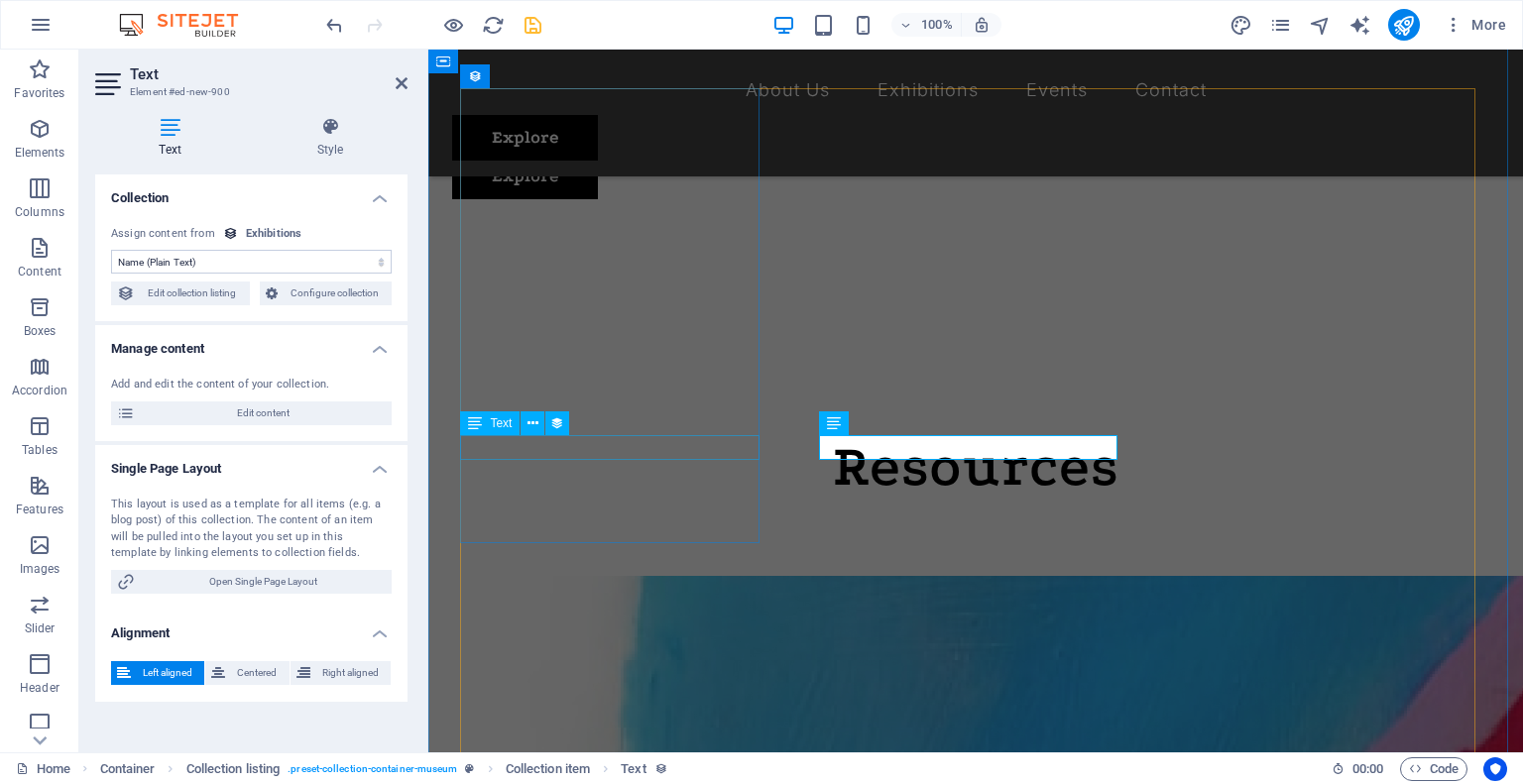 click on "Artistic View" at bounding box center (960, 1993) 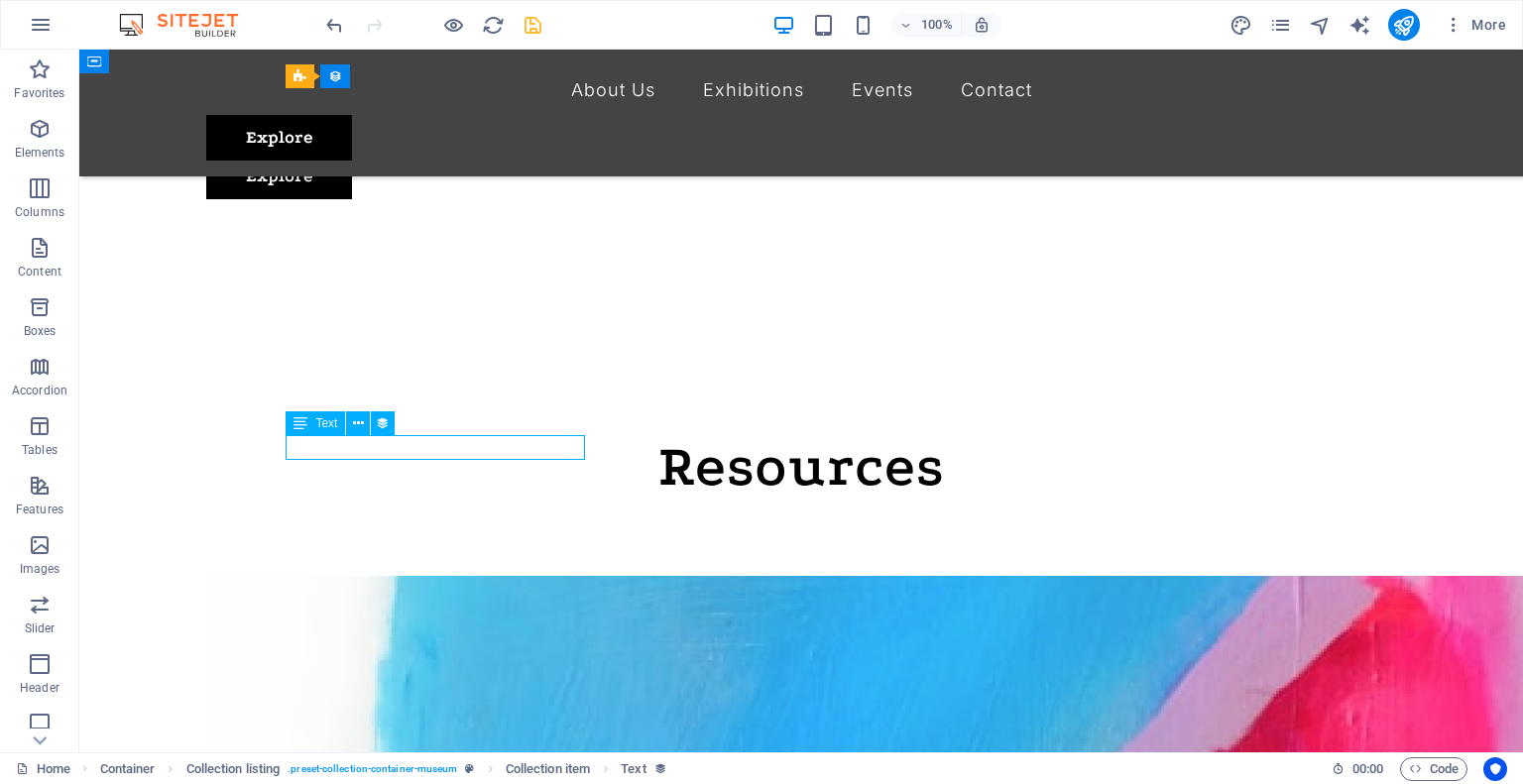 click on "Artistic View" at bounding box center (714, 1993) 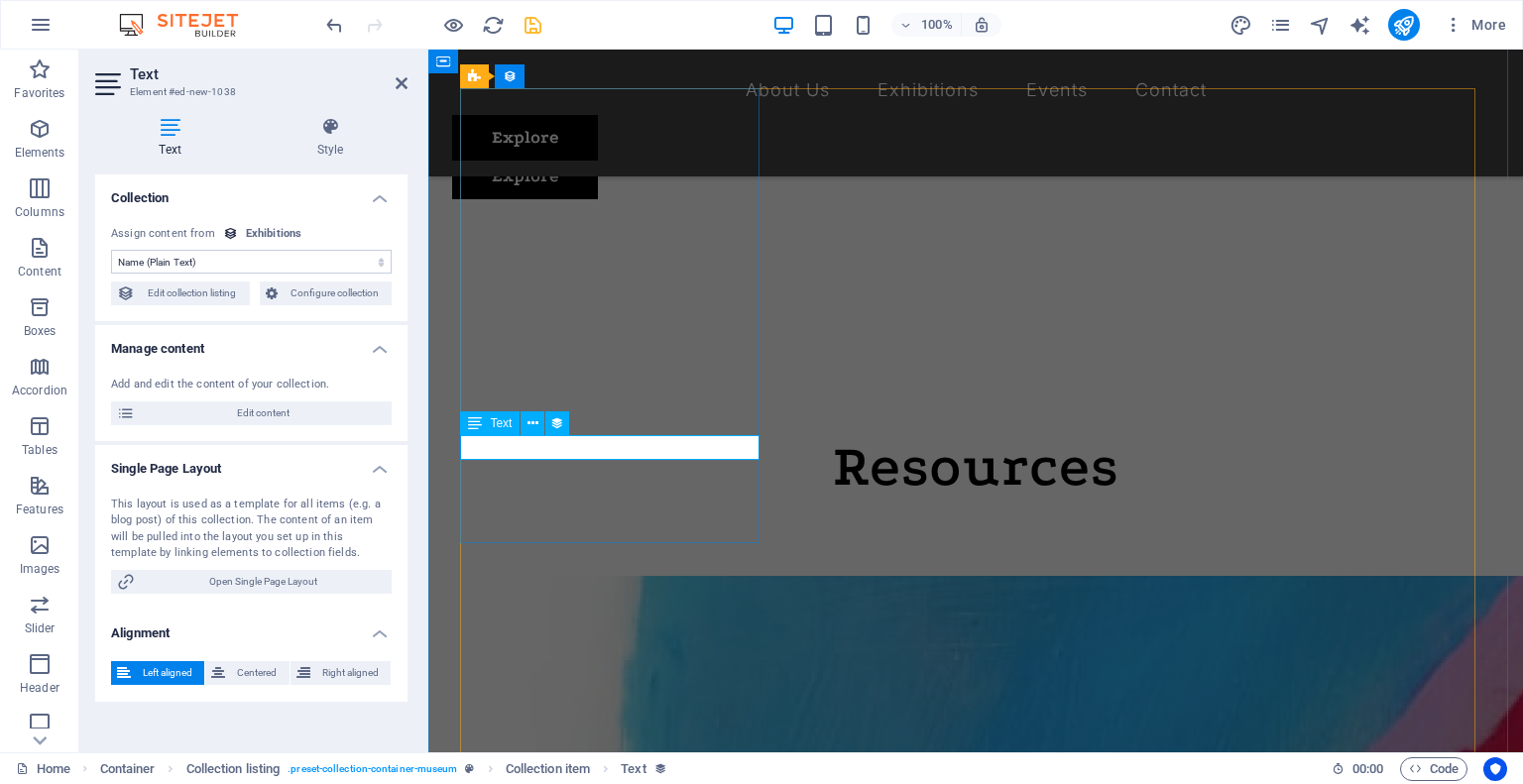 click on "Artistic View" at bounding box center (960, 1993) 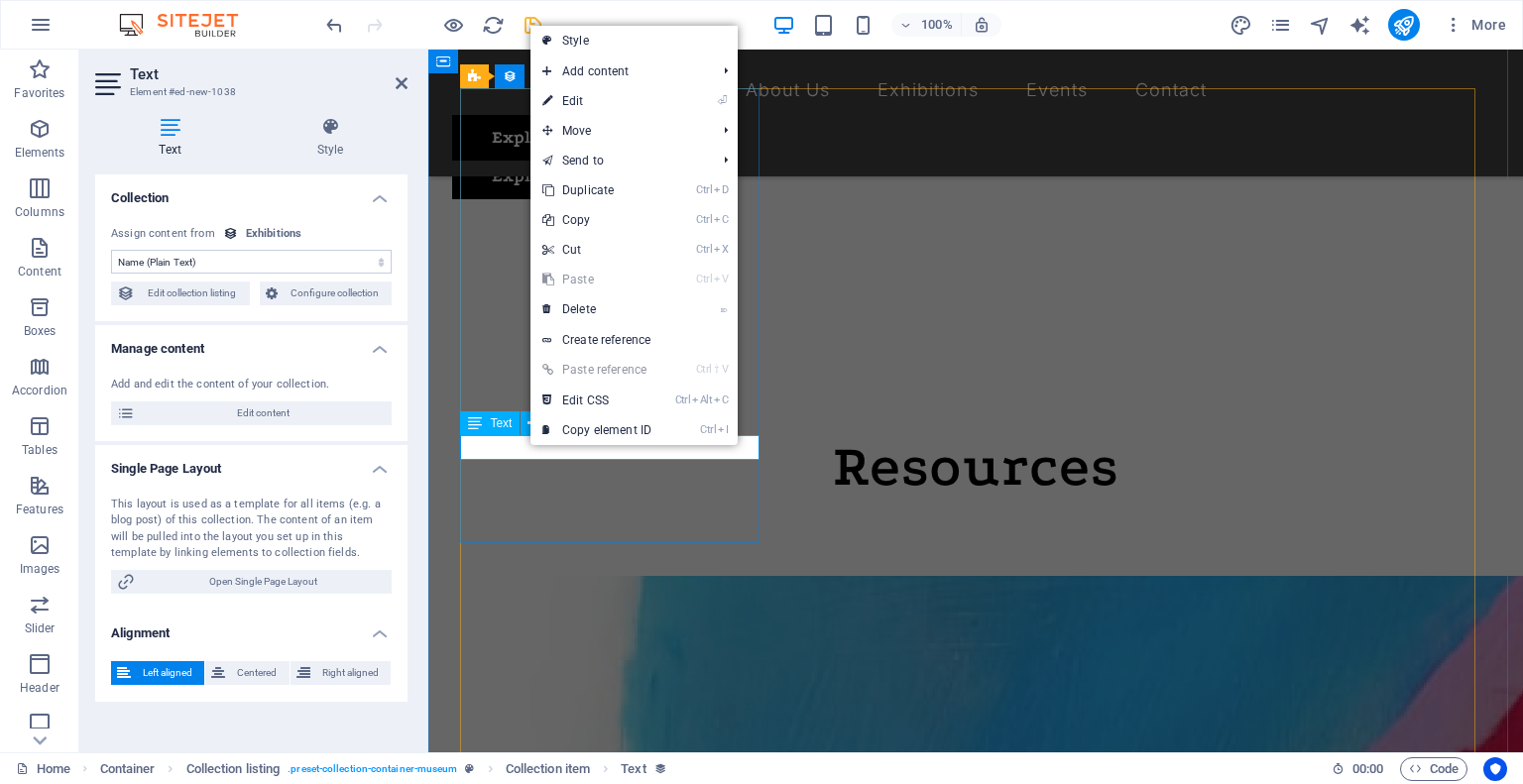 click on "Artistic View" at bounding box center [960, 1993] 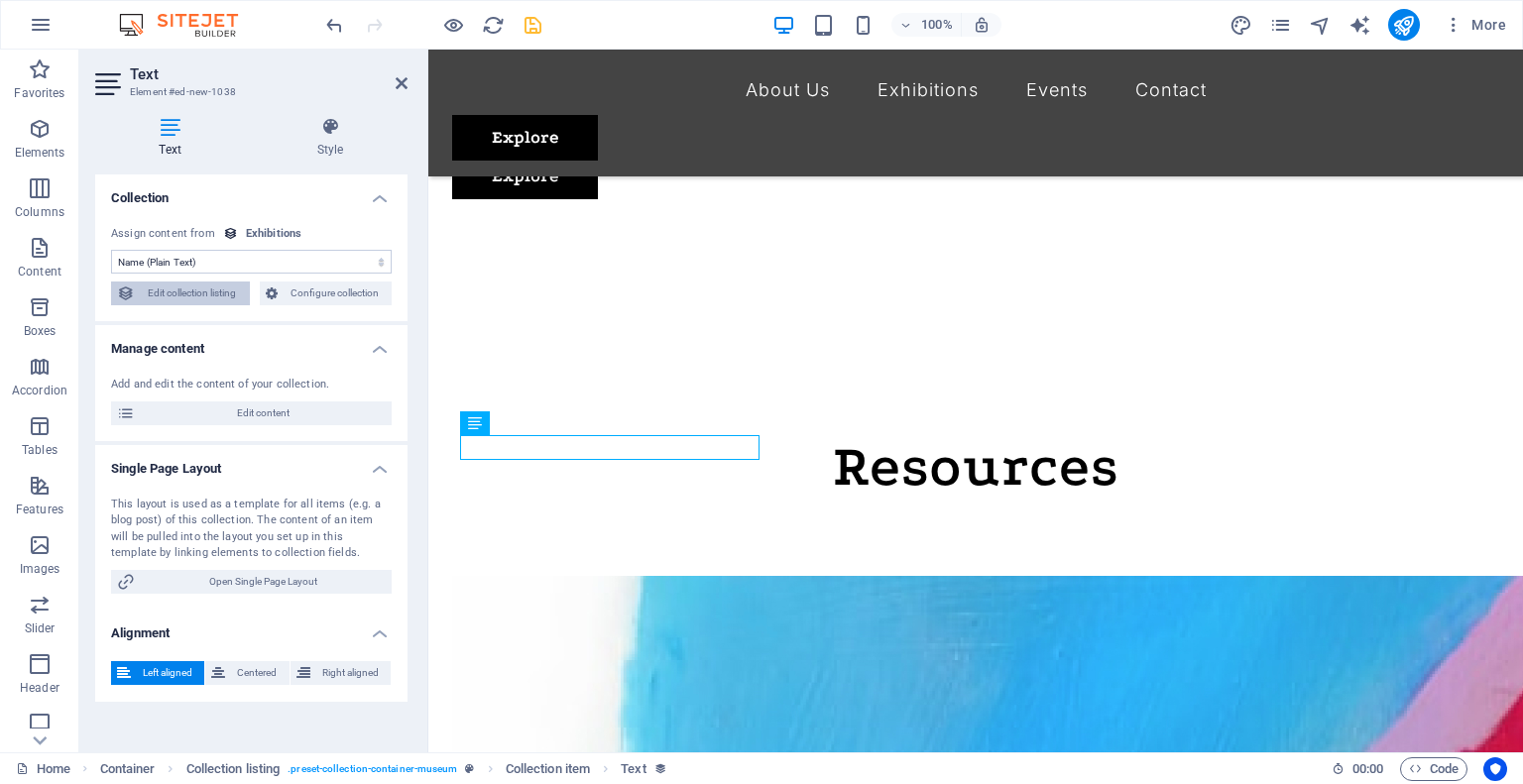 click on "Edit collection listing" at bounding box center [192, 293] 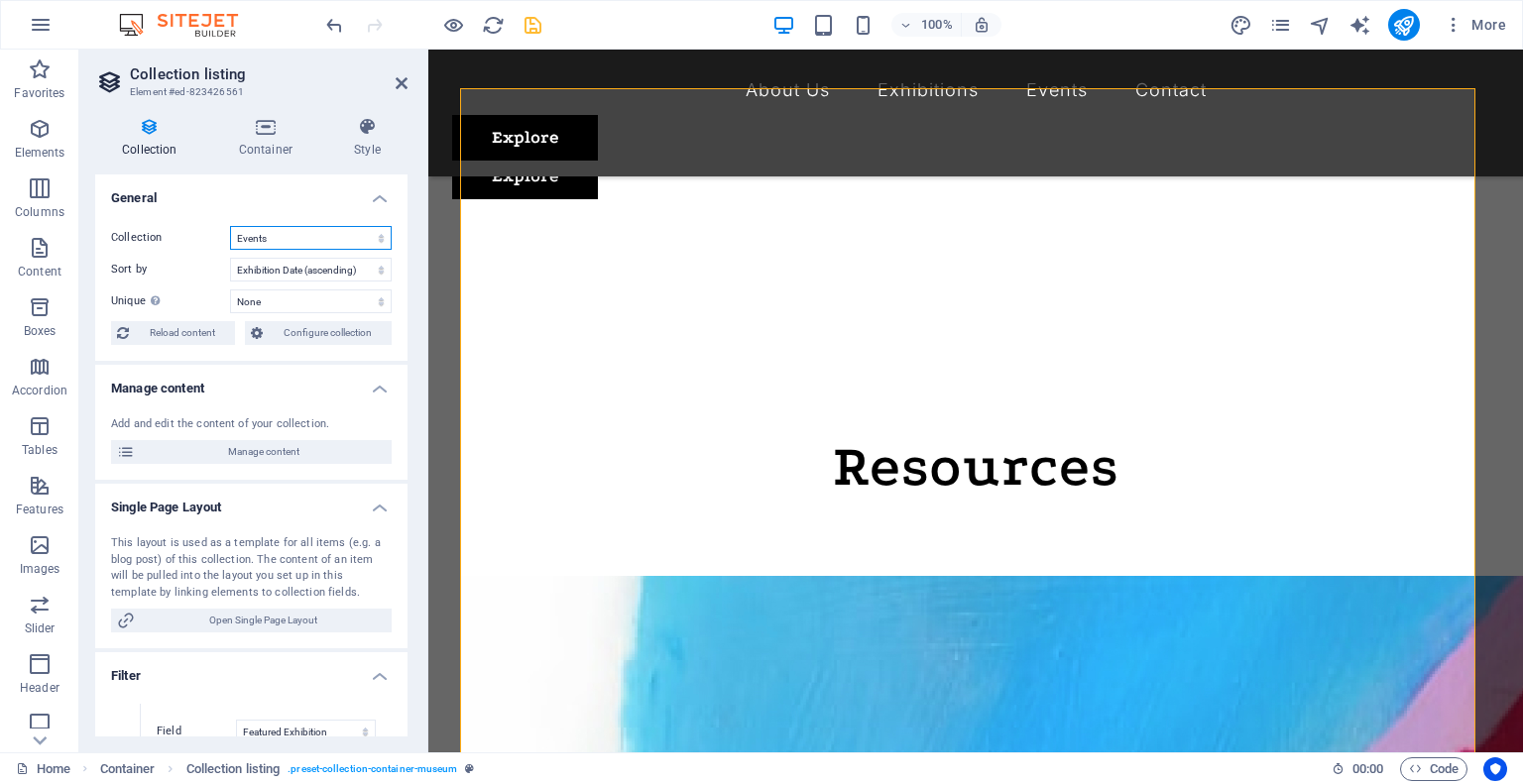 click on "Events Exhibitions" at bounding box center [310, 238] 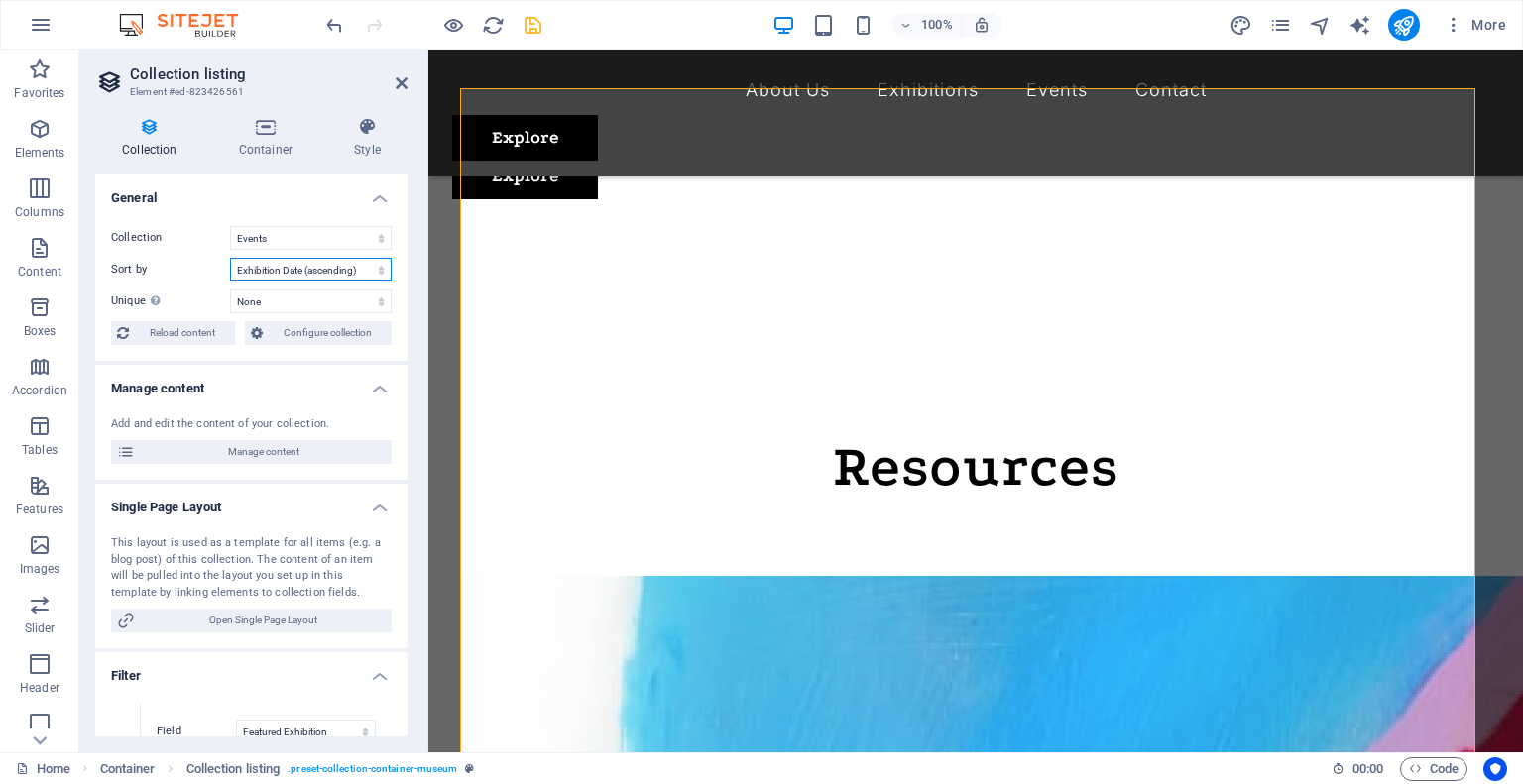 click on "Created at (ascending) Created at (descending) Updated at (ascending) Updated at (descending) Exhibition Date (ascending) Exhibition Date (descending) Name (ascending) Name (descending) Slug (ascending) Slug (descending) Exhibition Duration (ascending) Exhibition Duration (descending) Featured Exhibition (ascending) Featured Exhibition (descending) Random" at bounding box center (310, 270) 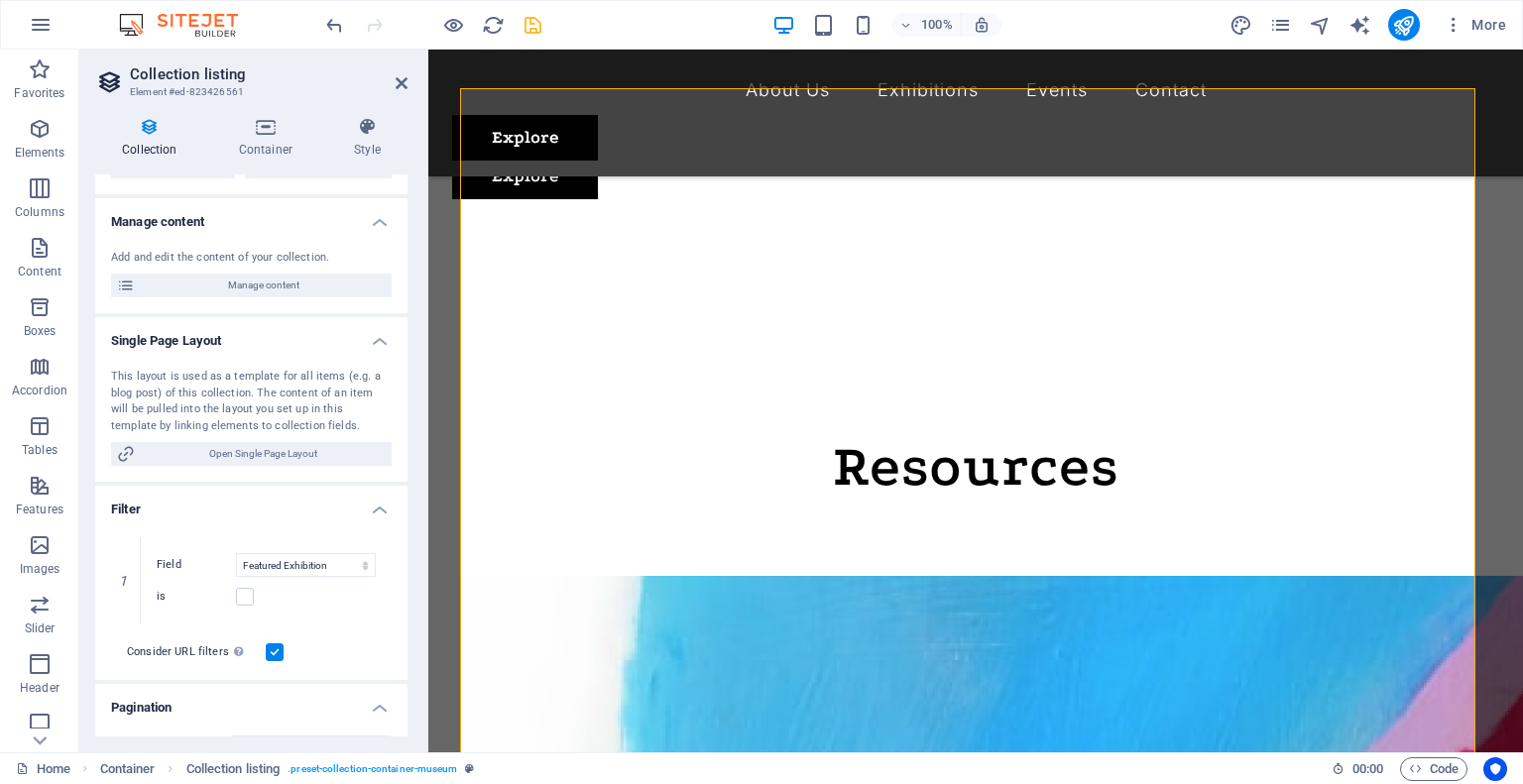 scroll, scrollTop: 198, scrollLeft: 0, axis: vertical 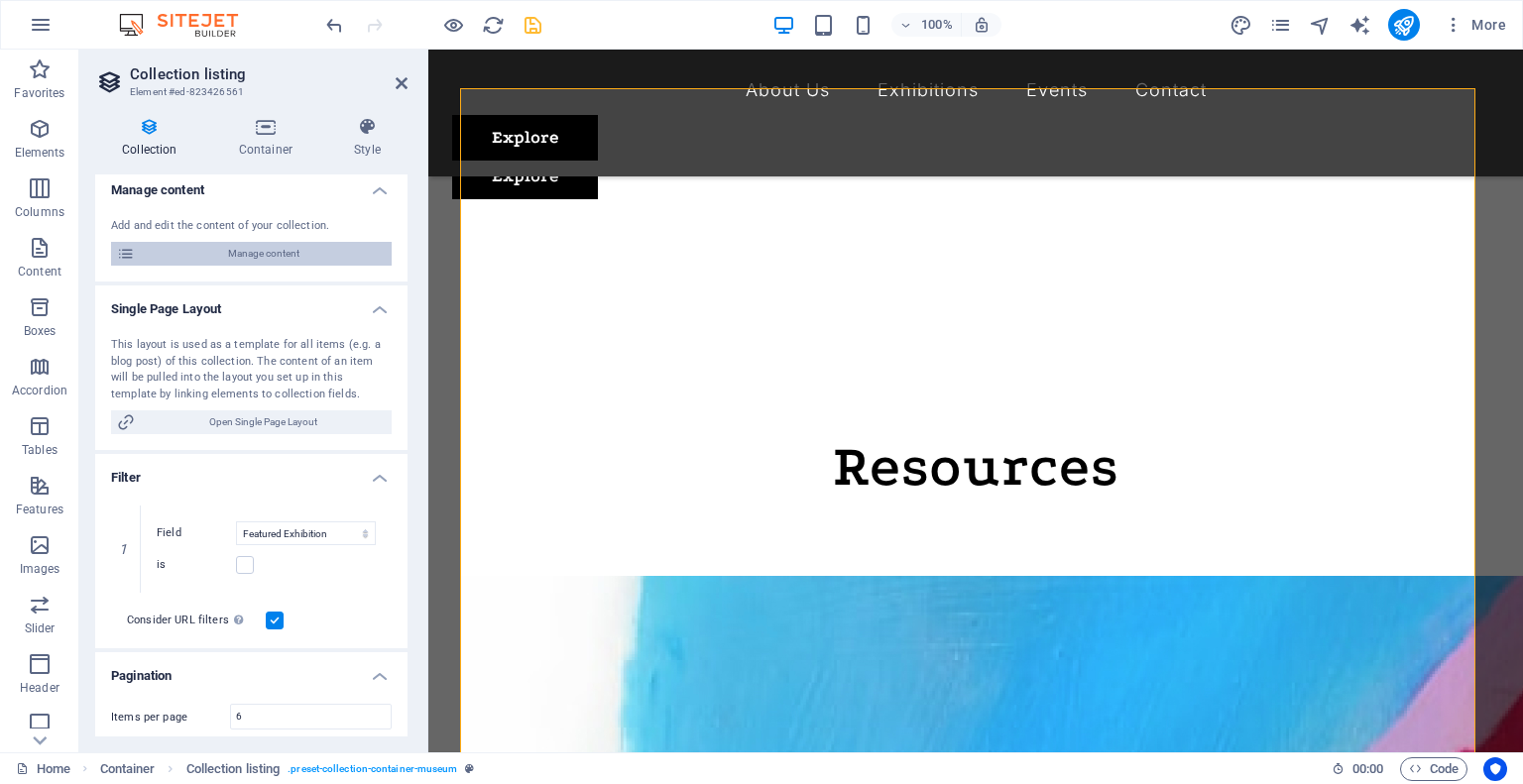 click on "Manage content" at bounding box center [263, 254] 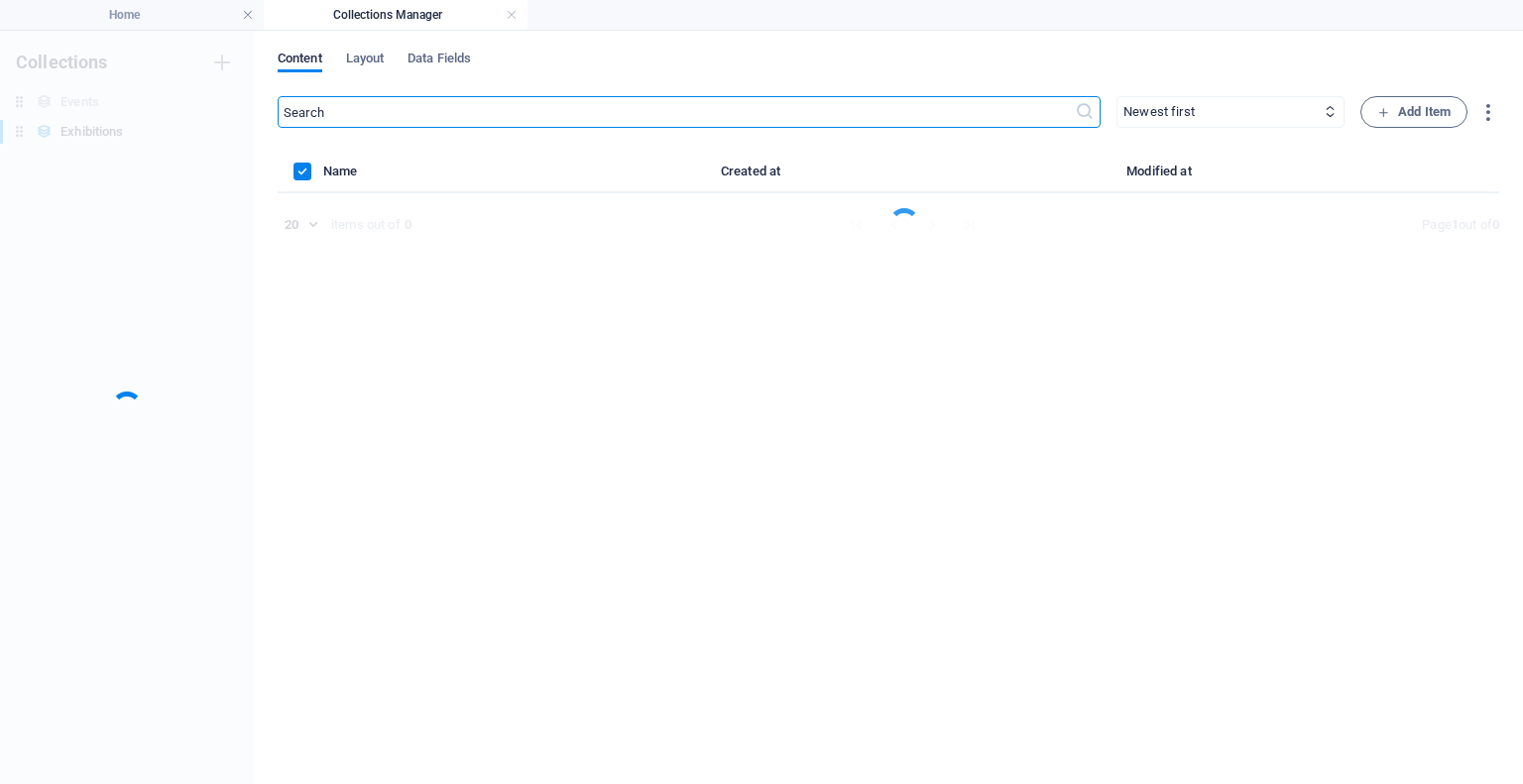 scroll, scrollTop: 0, scrollLeft: 0, axis: both 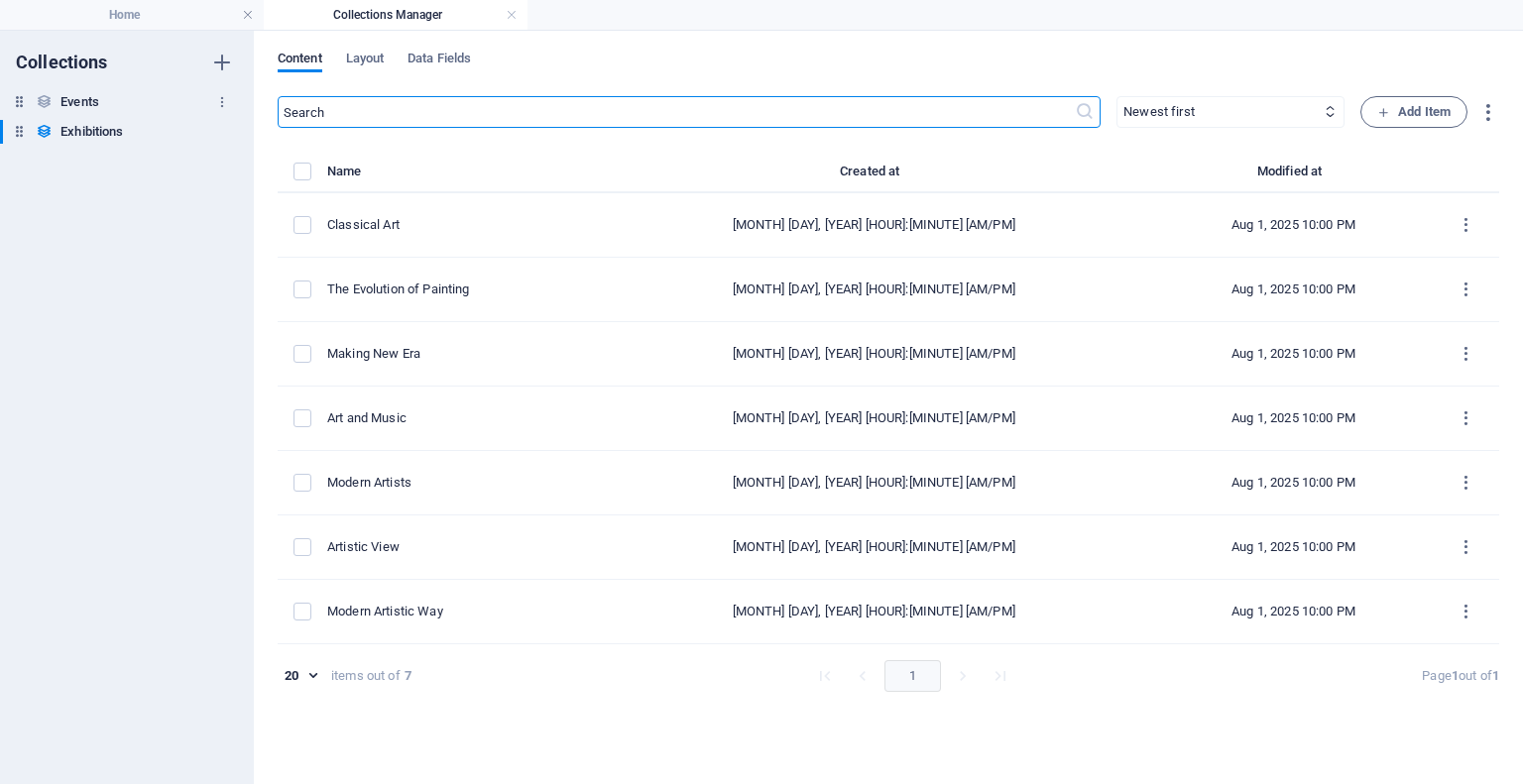 click on "Events" at bounding box center (79, 102) 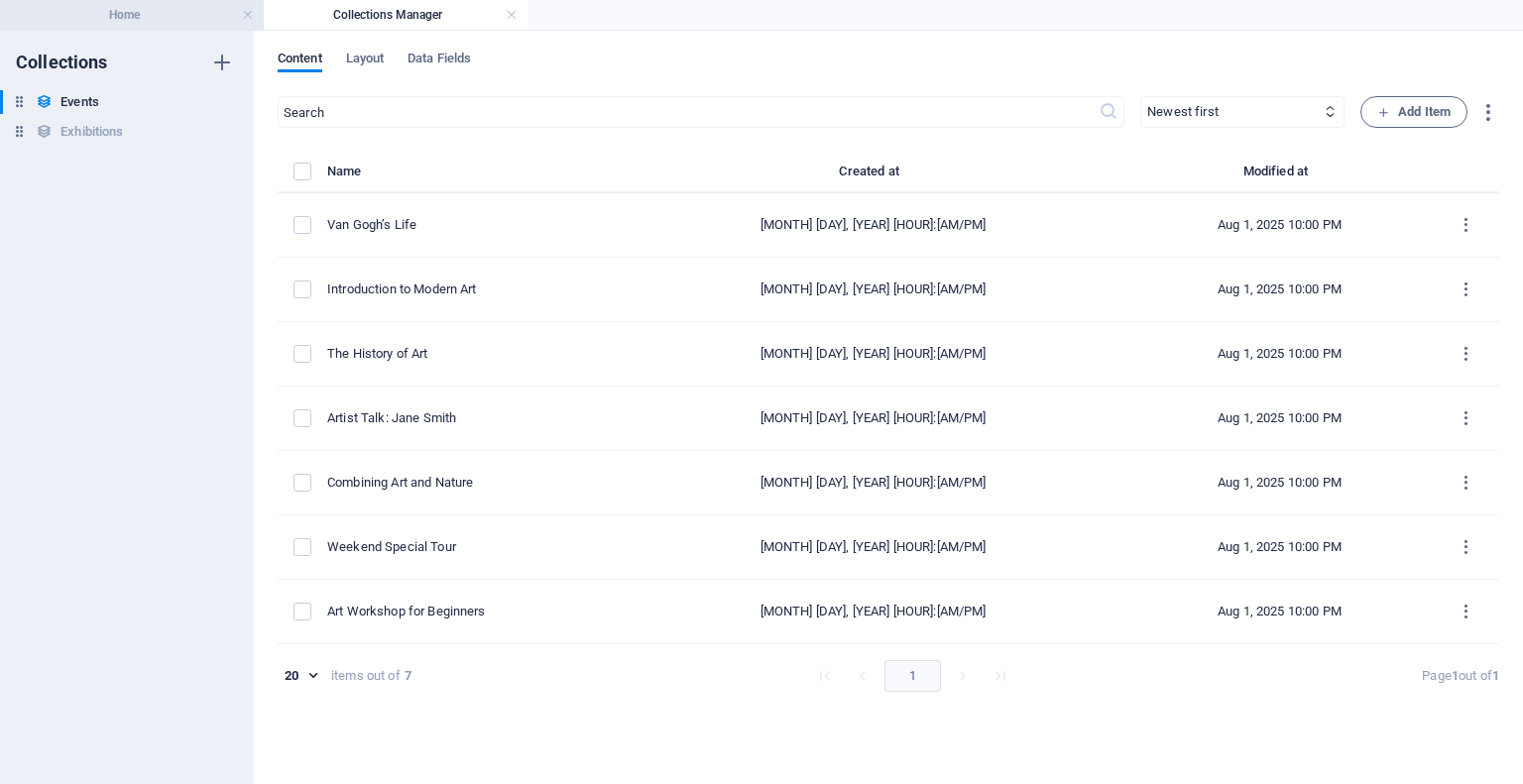 click on "Home" at bounding box center [132, 15] 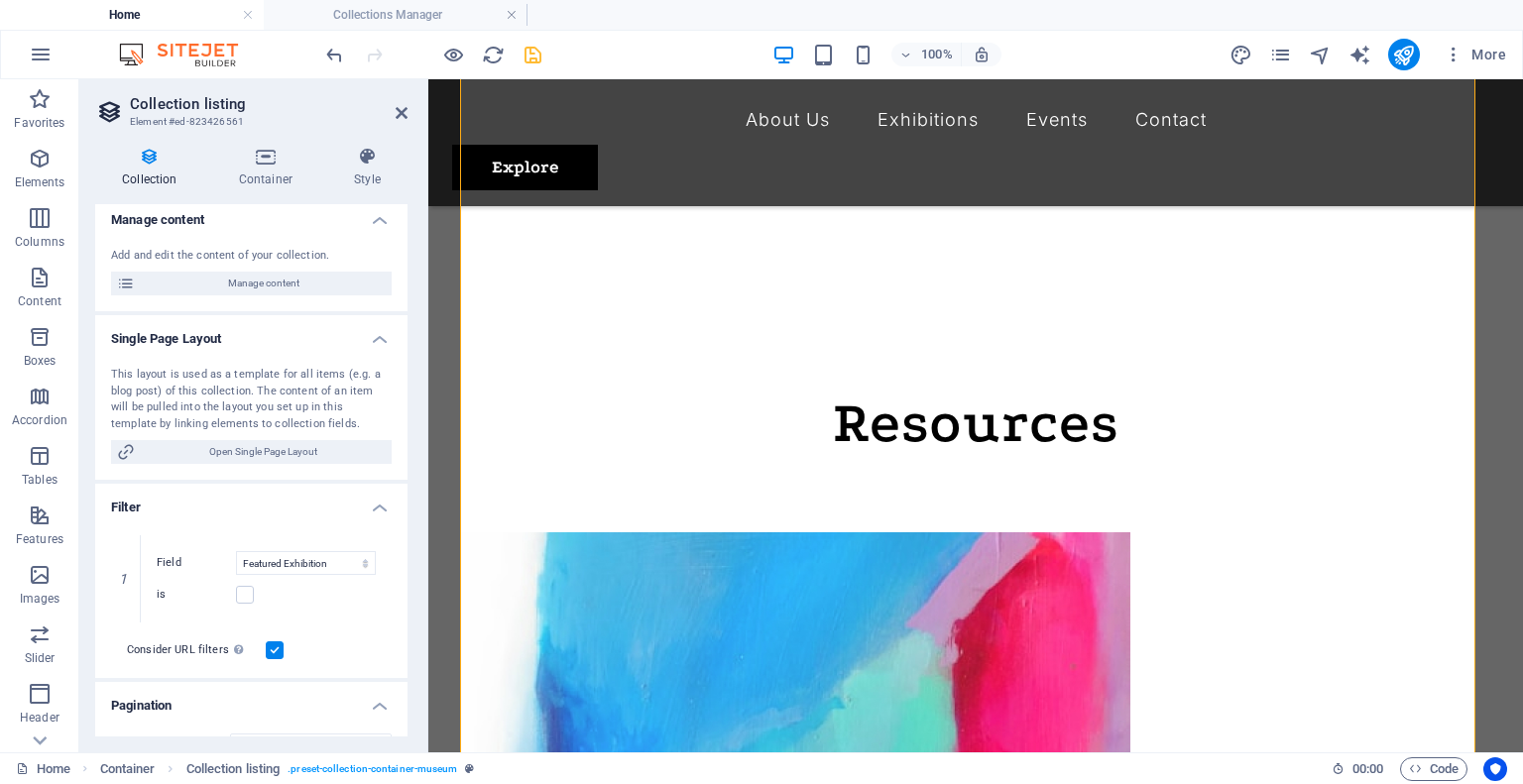 click on "100% More" at bounding box center [918, 55] 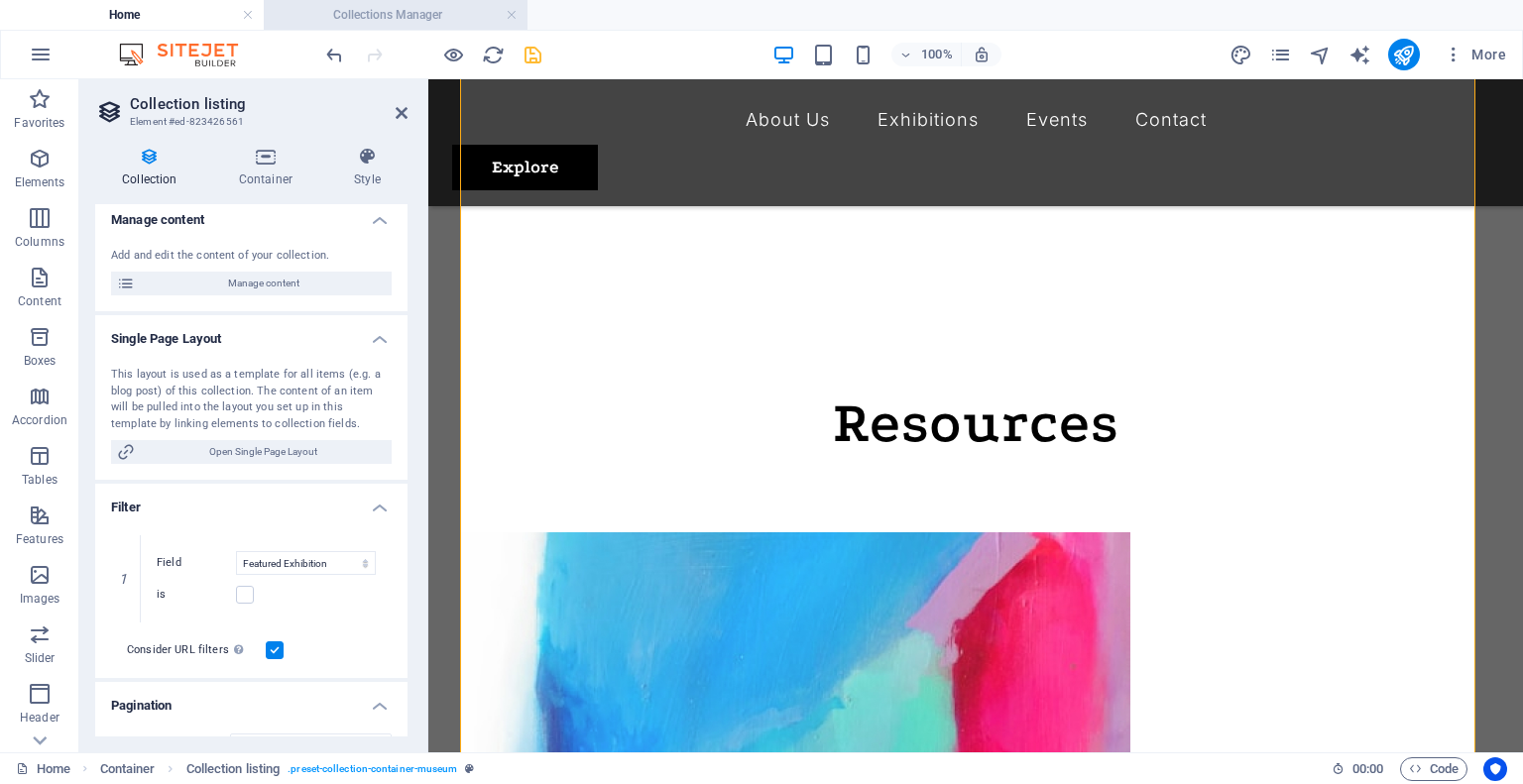 click on "Collections Manager" at bounding box center (396, 15) 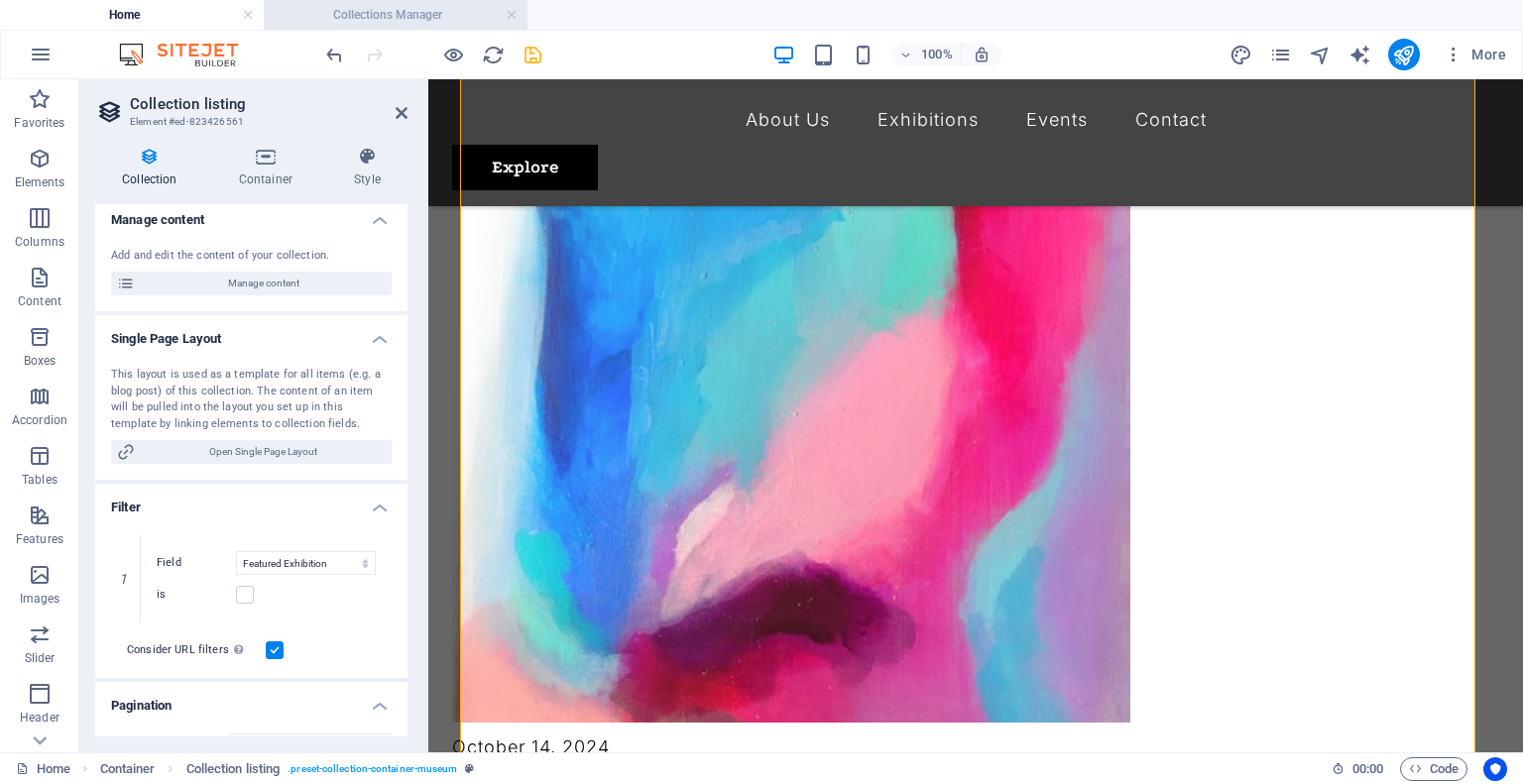 scroll, scrollTop: 0, scrollLeft: 0, axis: both 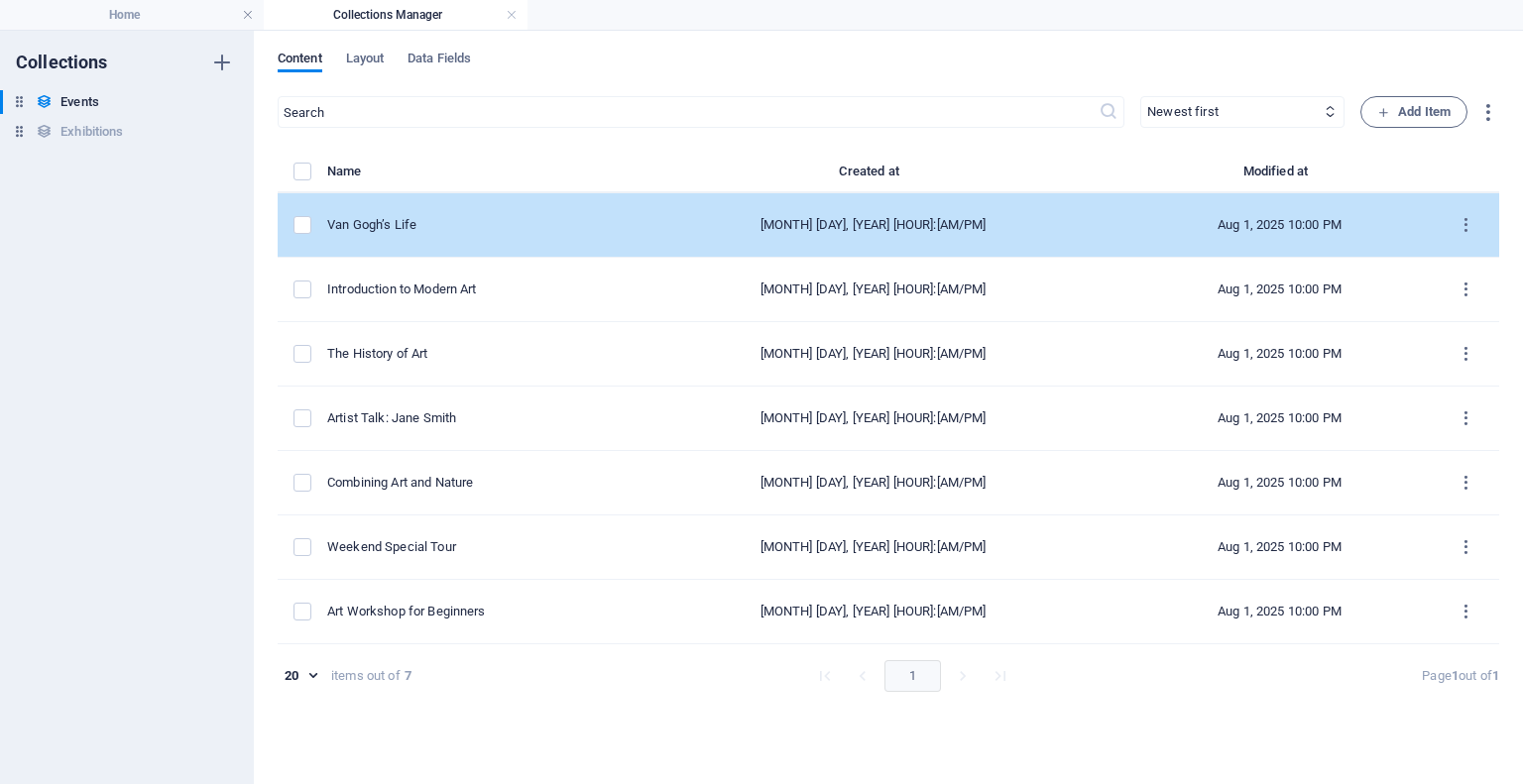 click on "Van Gogh’s Life" at bounding box center [465, 225] 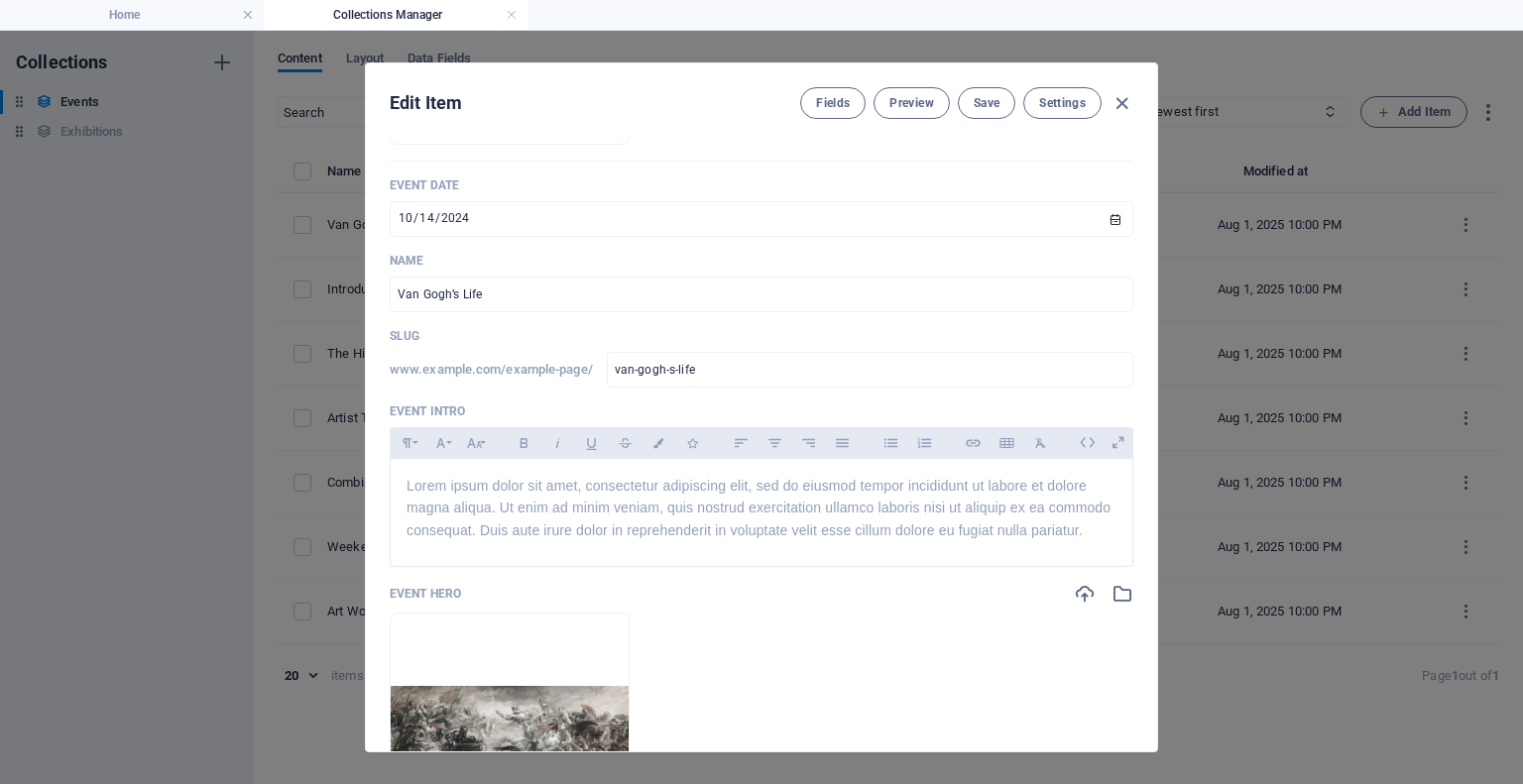 scroll, scrollTop: 297, scrollLeft: 0, axis: vertical 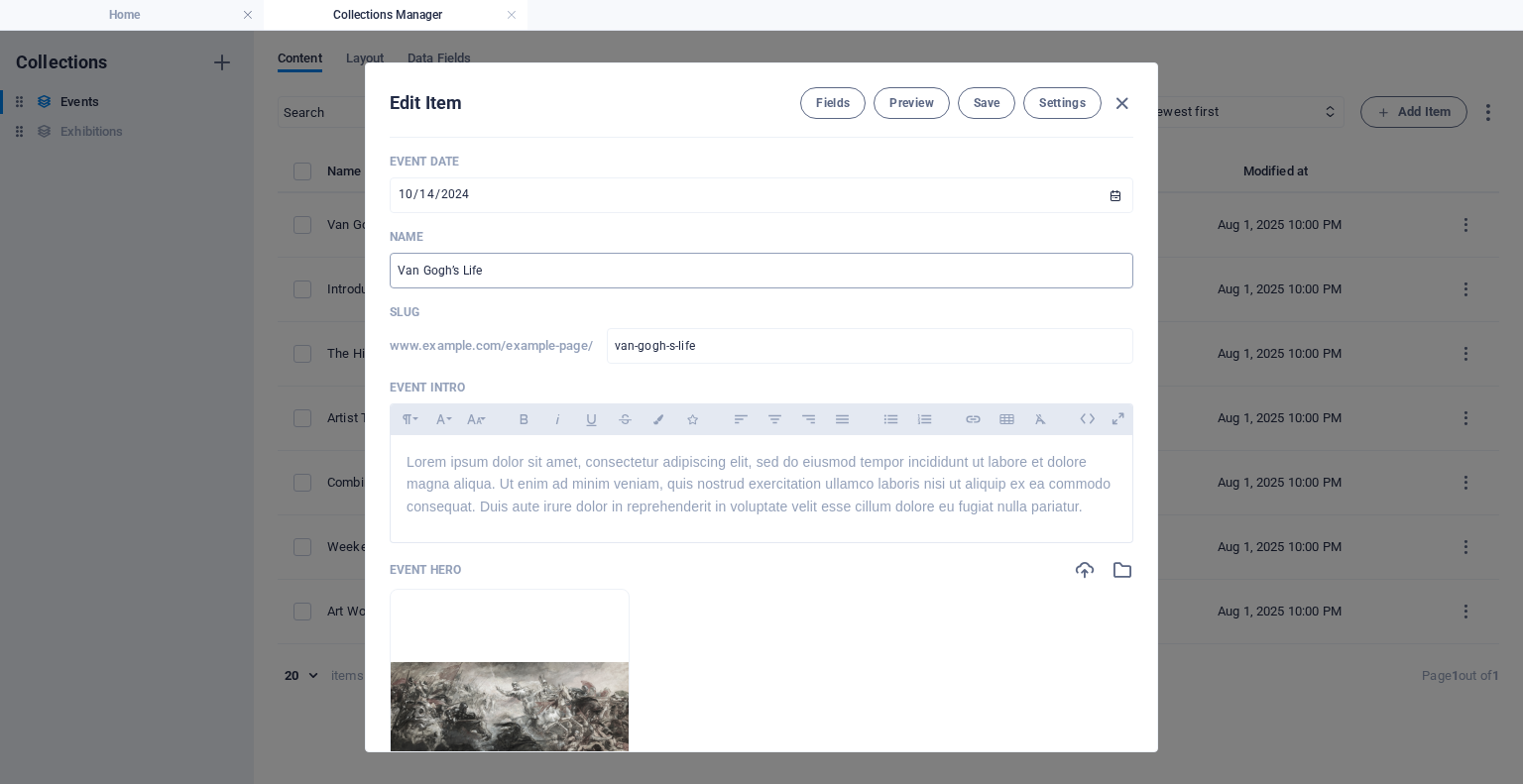 click on "Van Gogh’s Life" at bounding box center (762, 271) 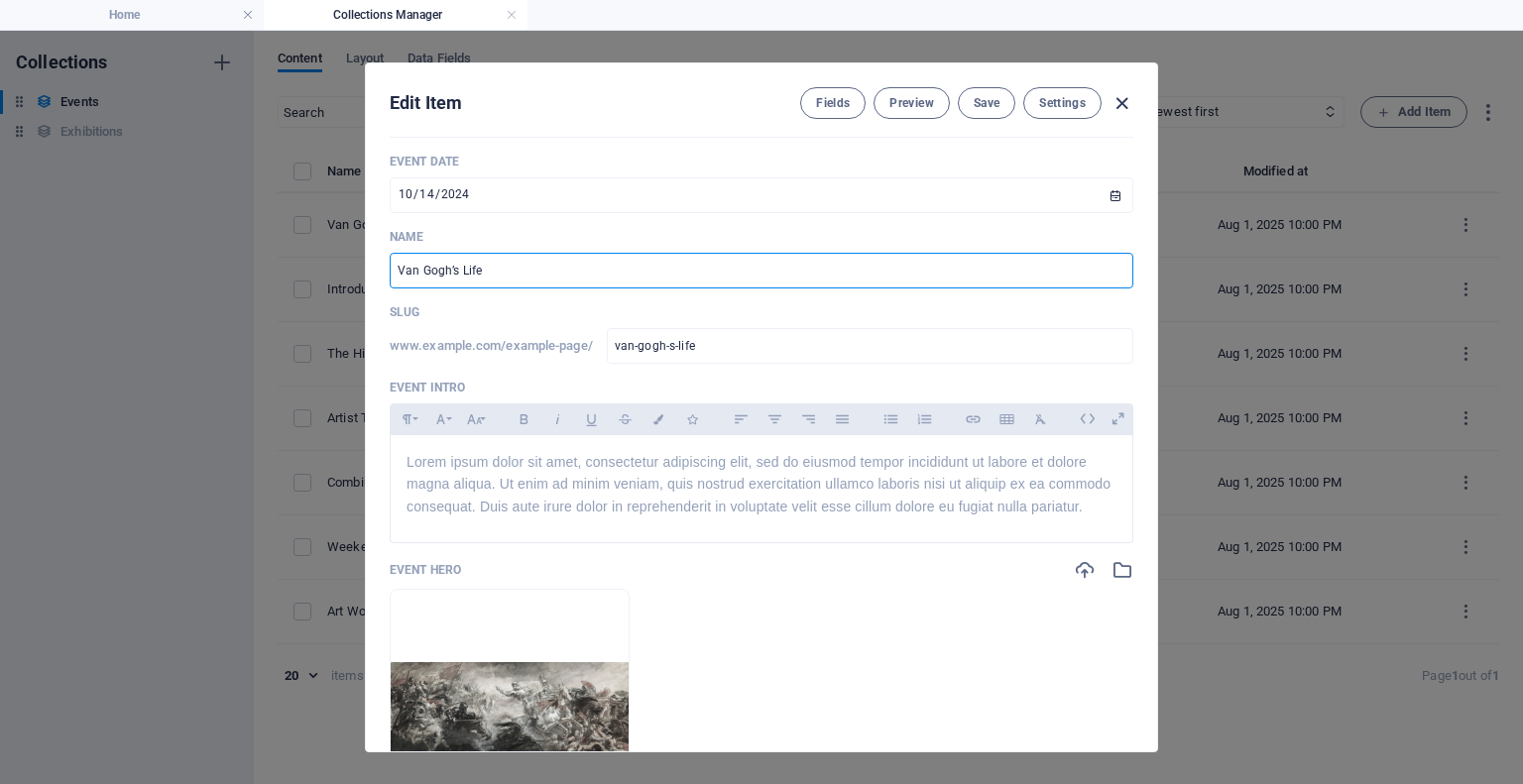 click at bounding box center (1121, 103) 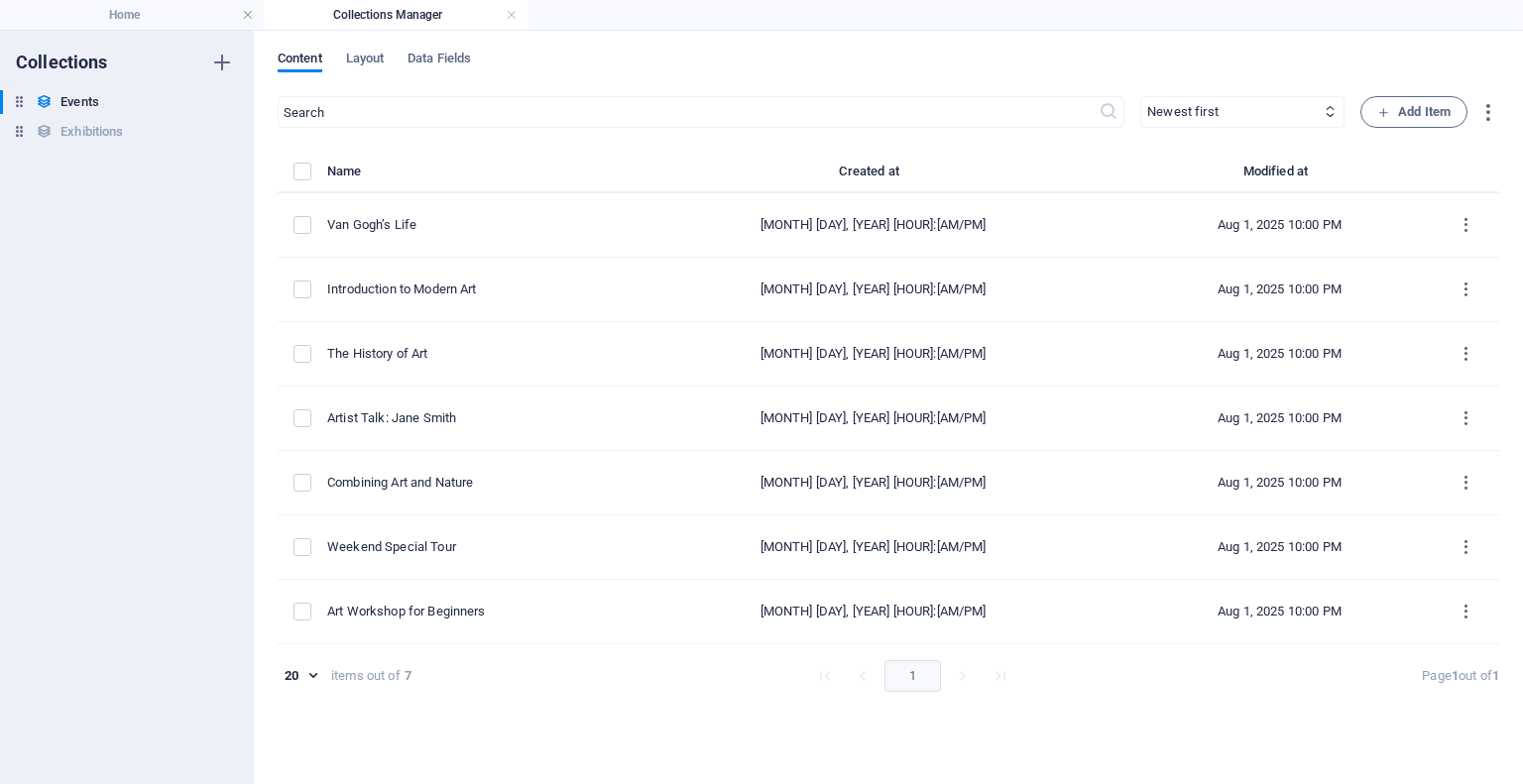 type on "2025-08-06" 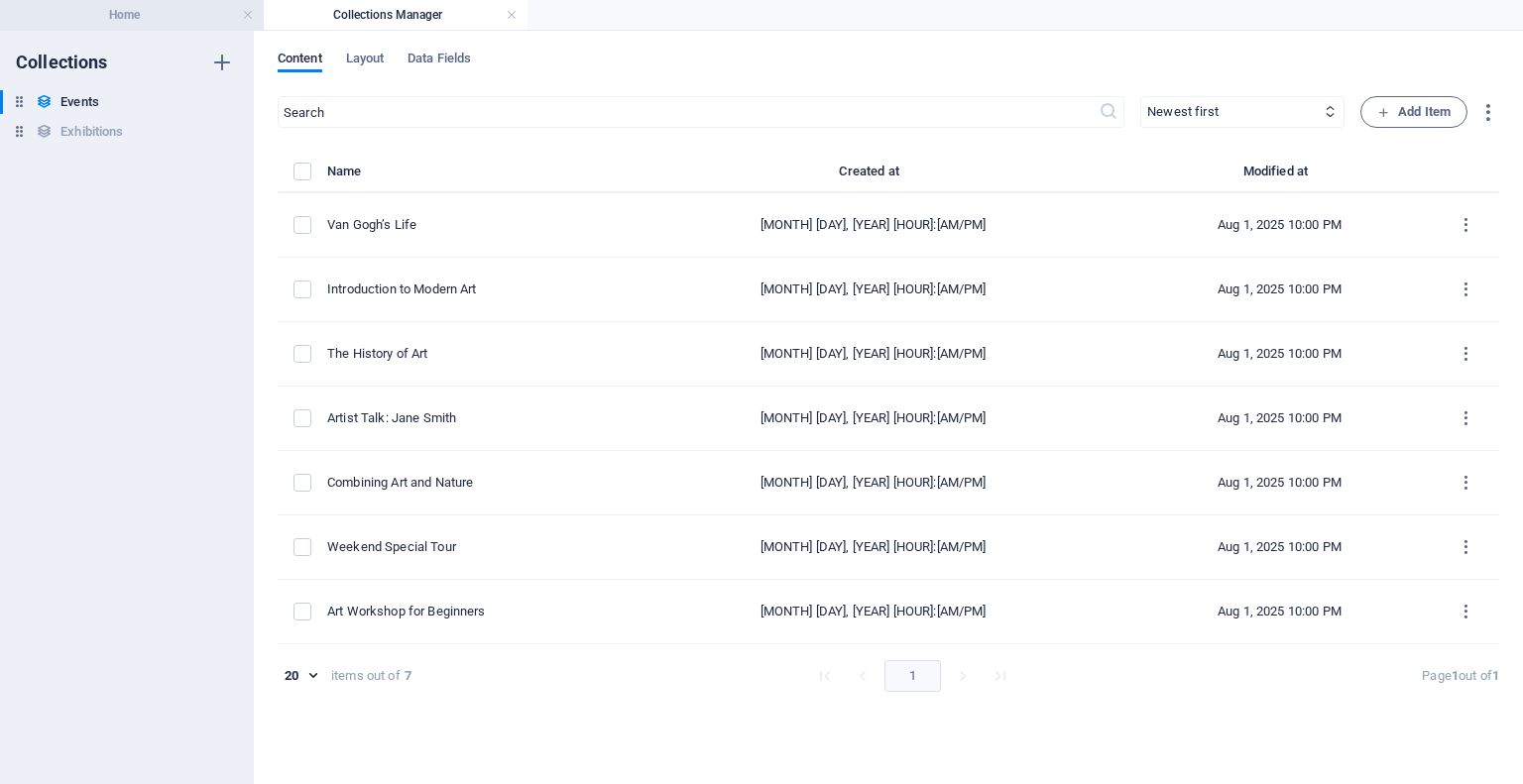 click on "Home" at bounding box center [132, 15] 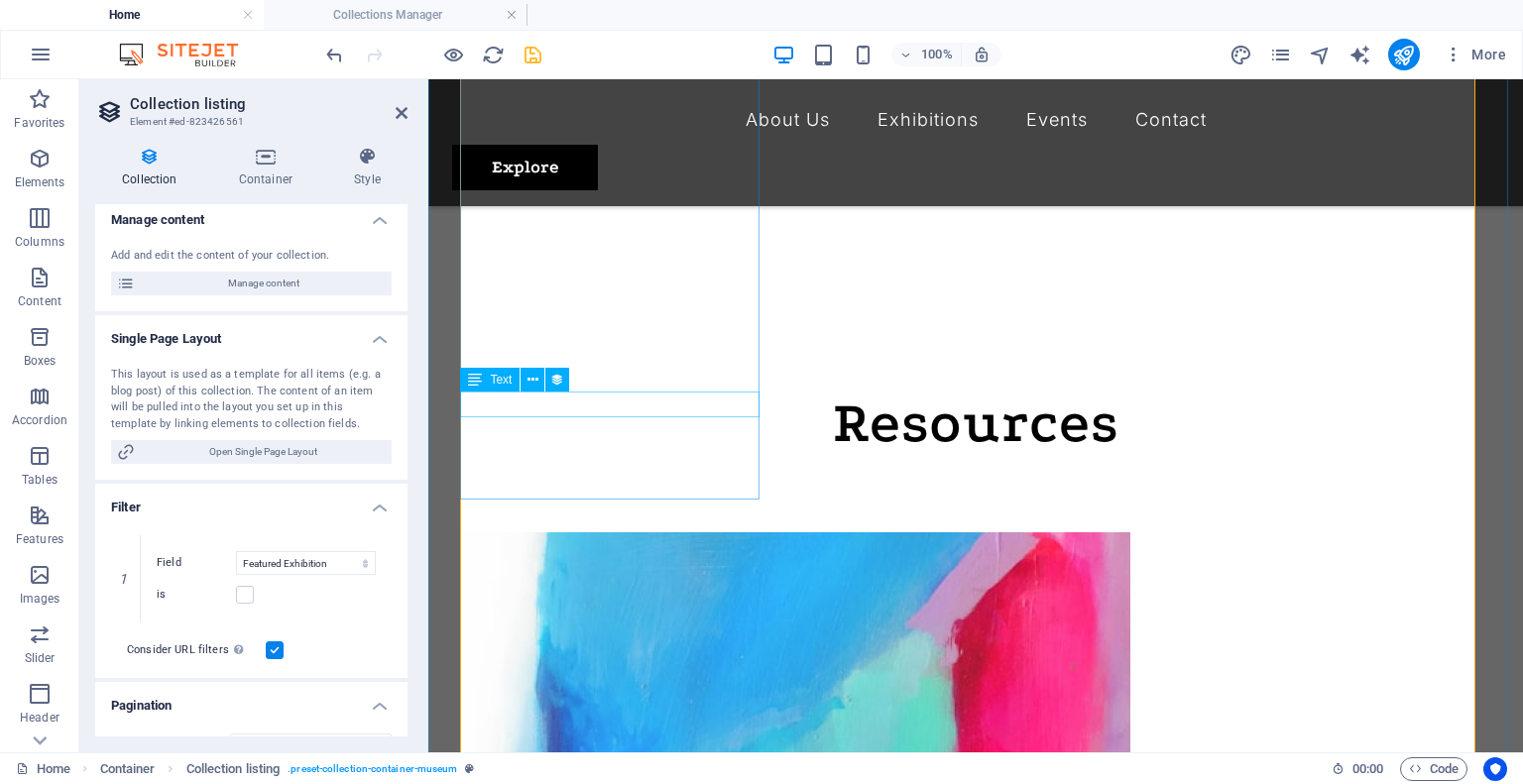 click on "Artistic View" at bounding box center [960, 1272] 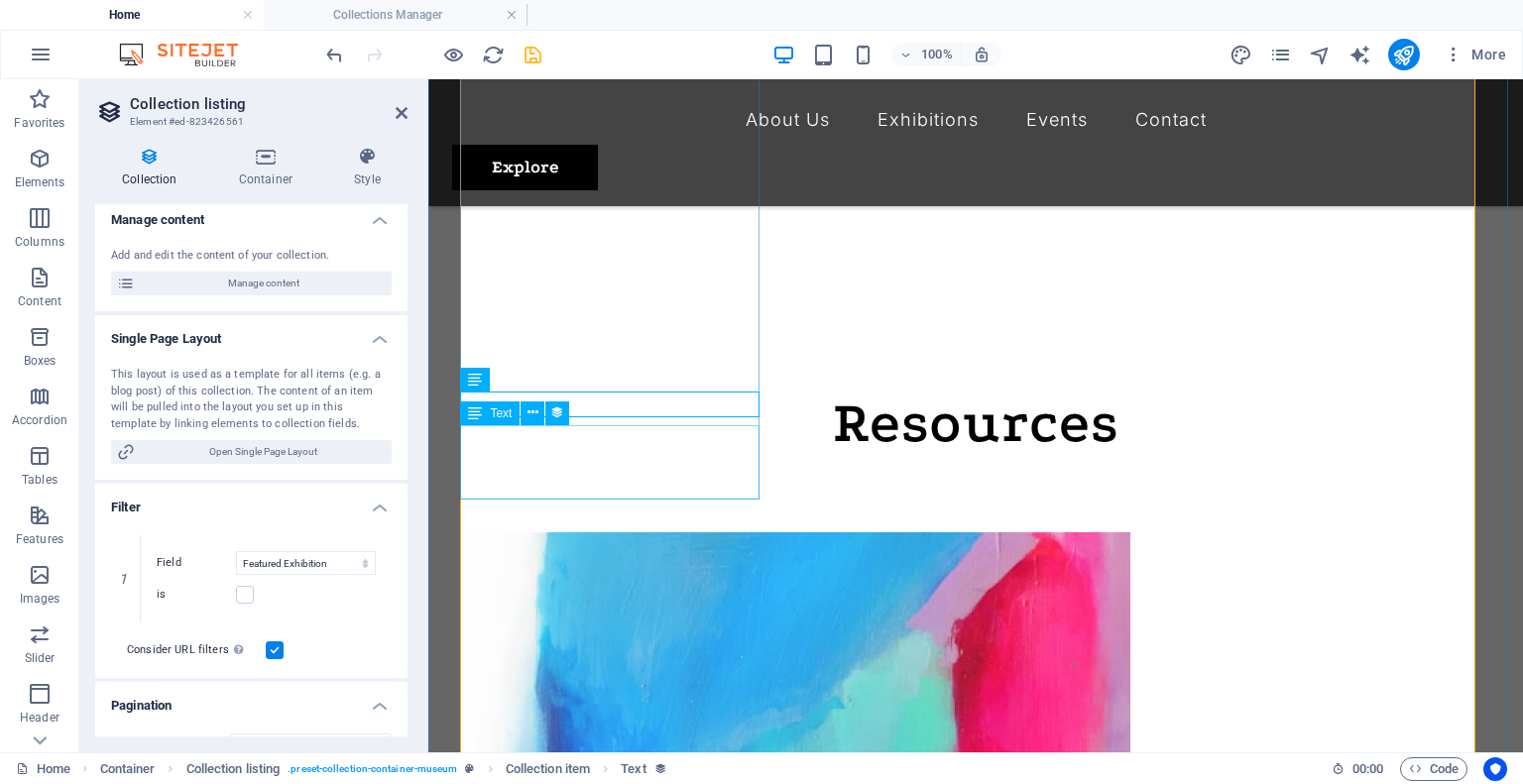 click on "Lorem ipsum dolor sit amet, consectetur adipiscing elit, sed do eiusmod tempor incididunt ut labore" at bounding box center [960, 1304] 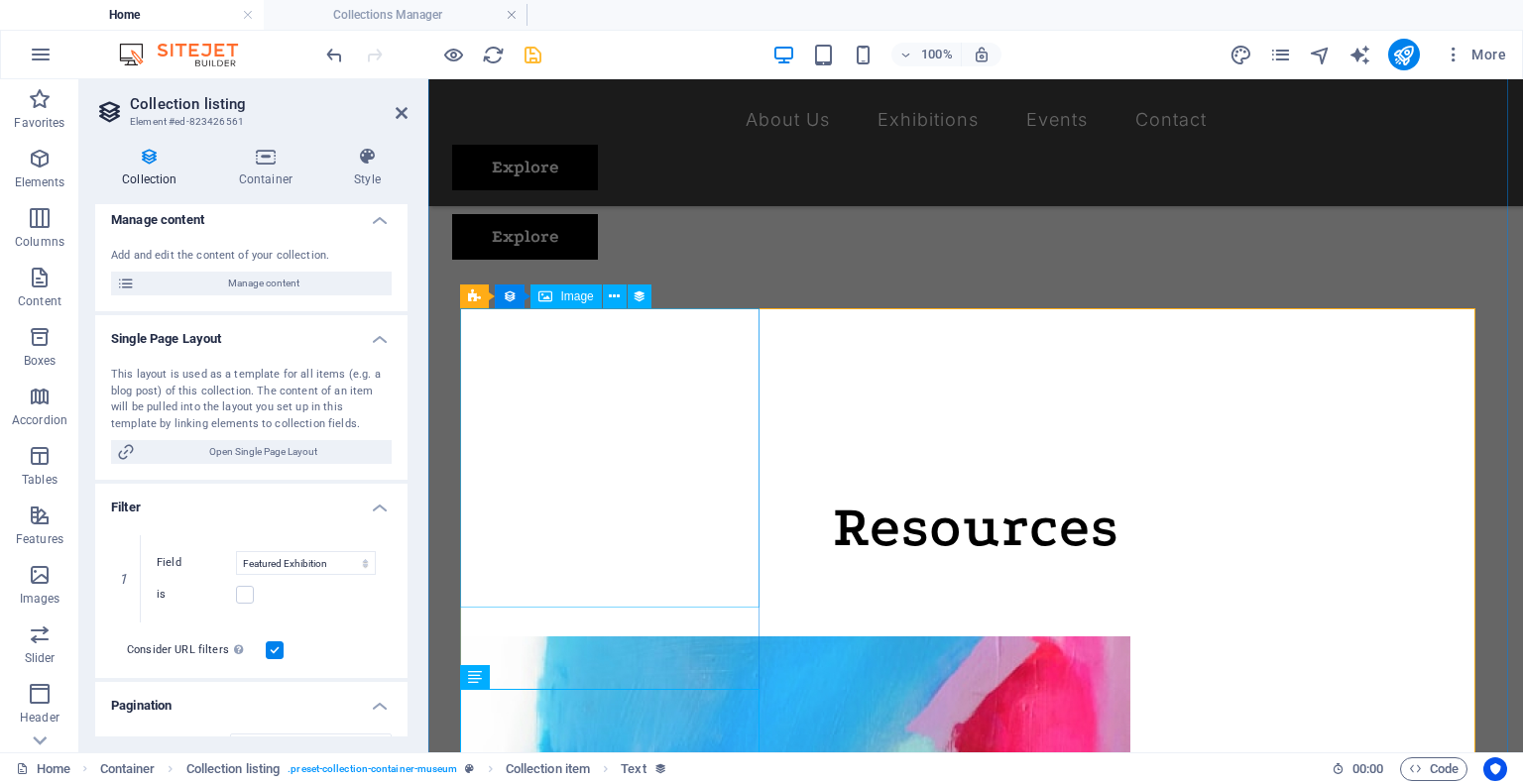 scroll, scrollTop: 839, scrollLeft: 0, axis: vertical 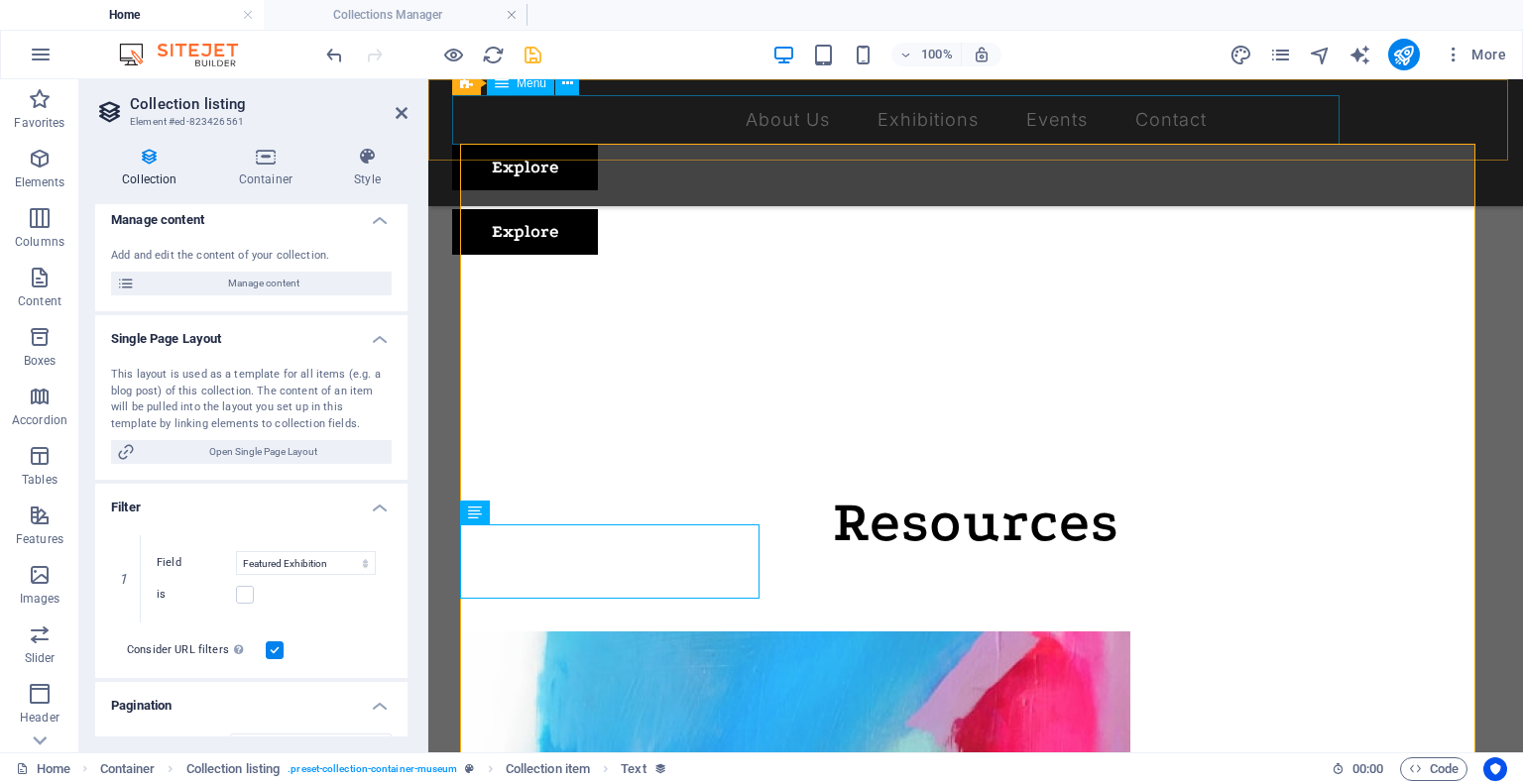 click on "About Us Exhibitions Events Contact" at bounding box center (976, 120) 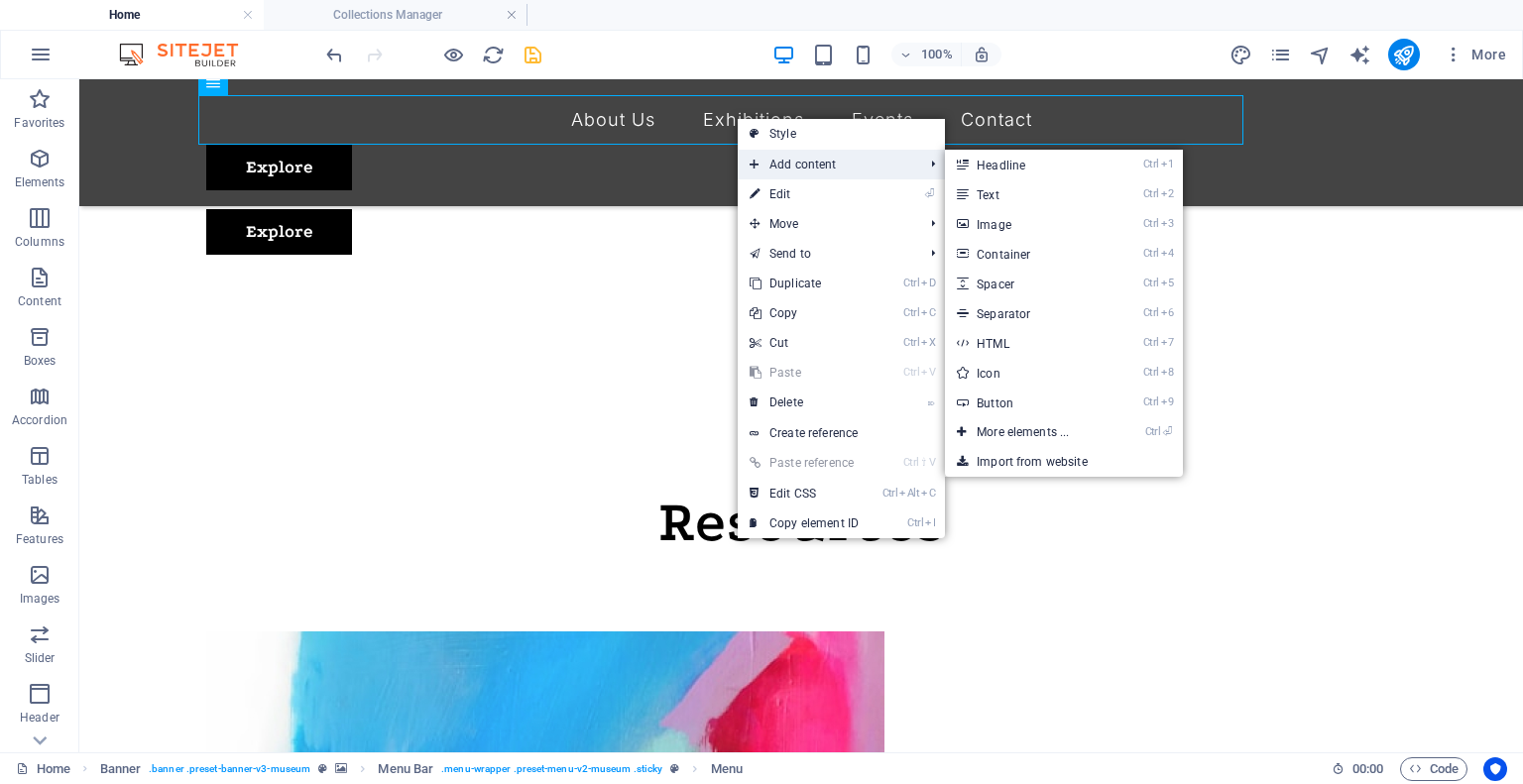 click on "Add content" at bounding box center [826, 165] 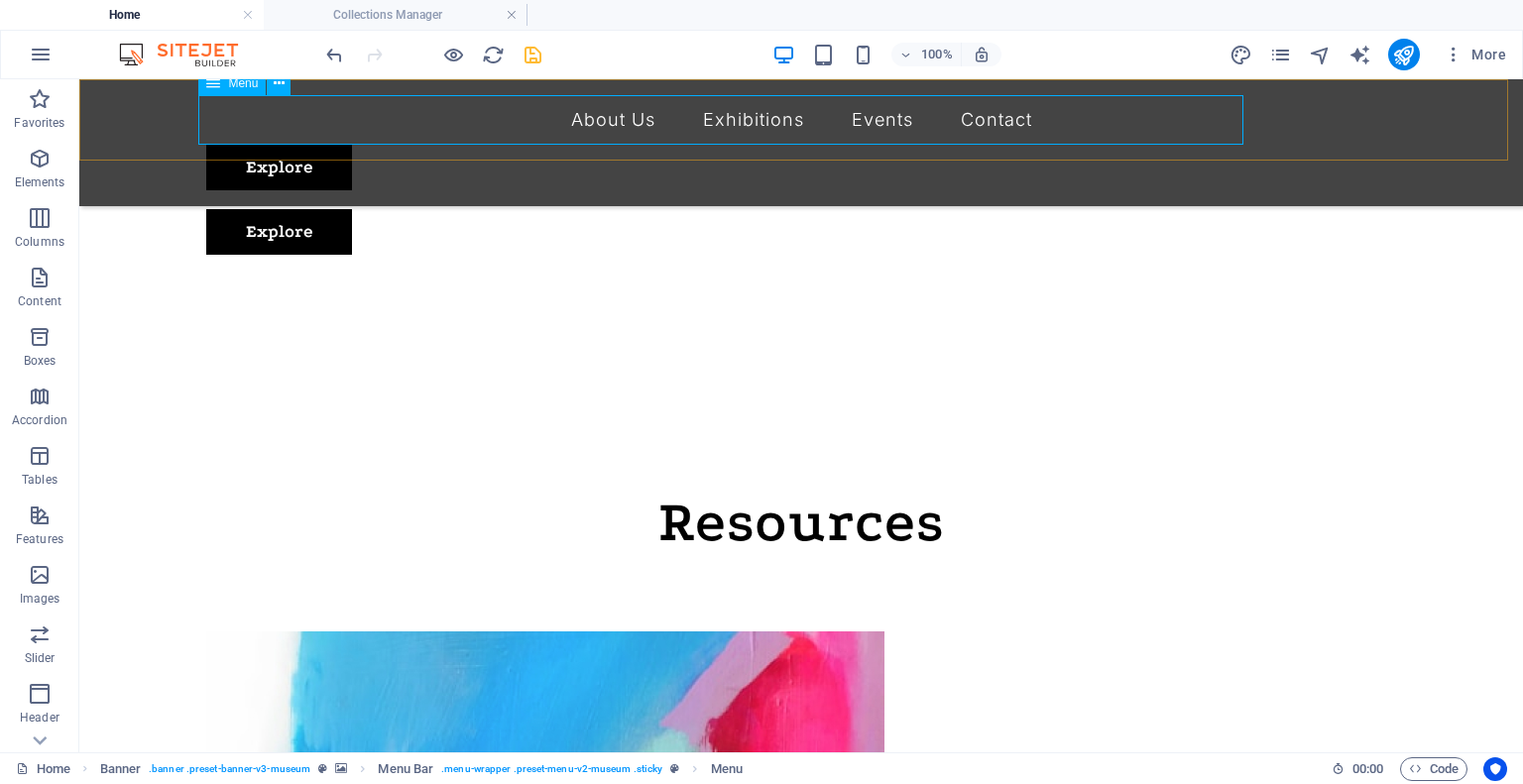 click on "About Us Exhibitions Events Contact" at bounding box center [801, 120] 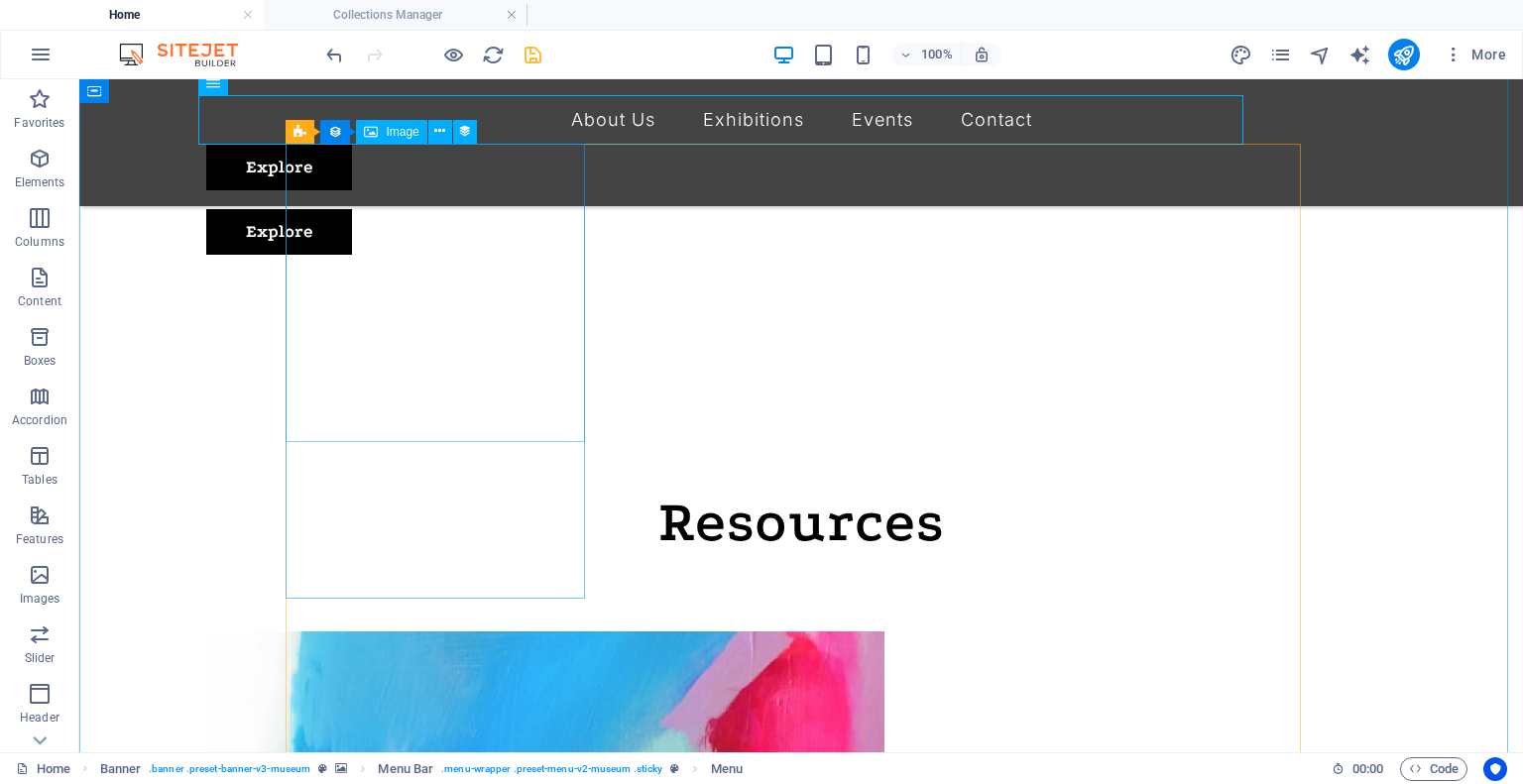click at bounding box center [714, 970] 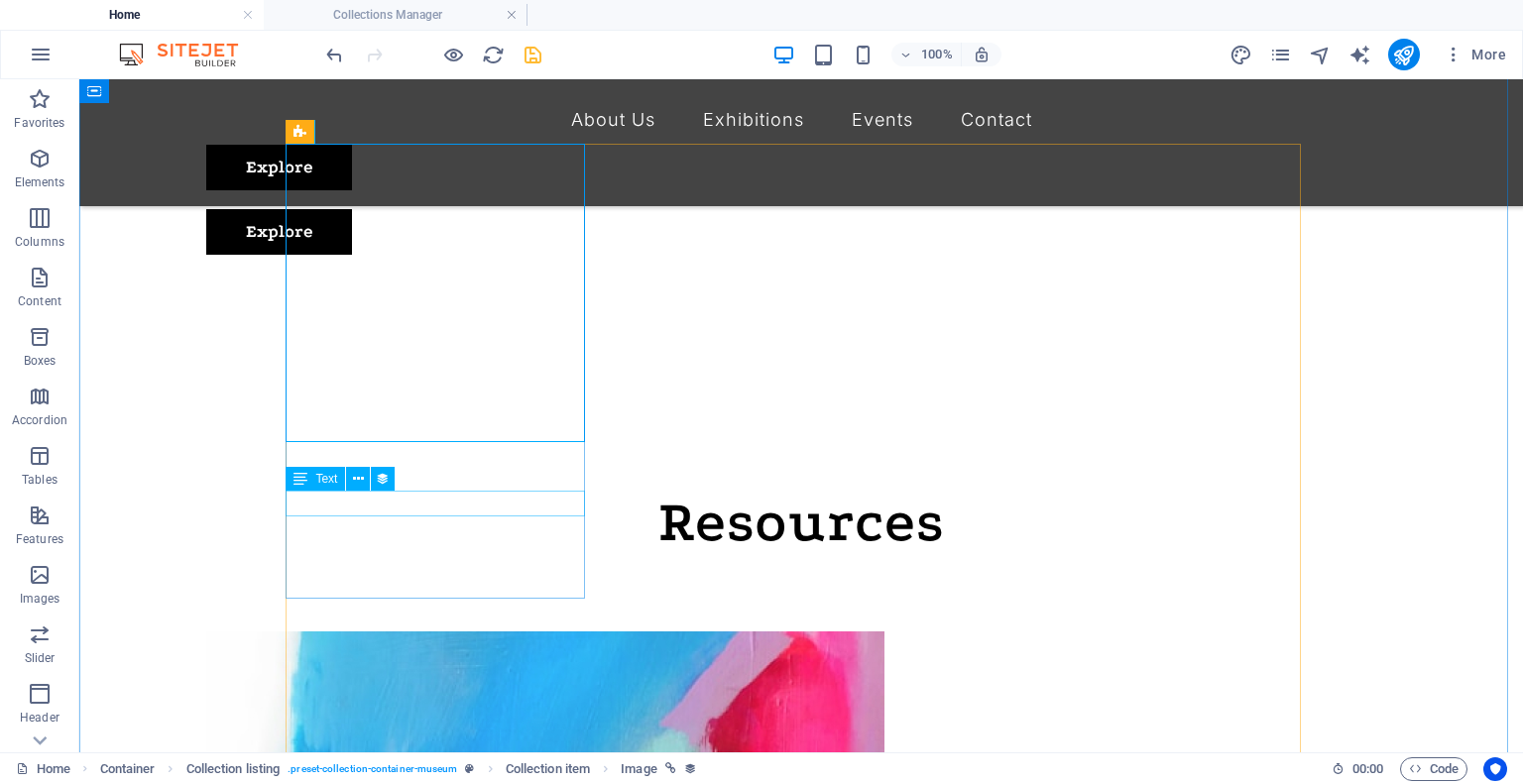 click on "Artistic View" at bounding box center (714, 1371) 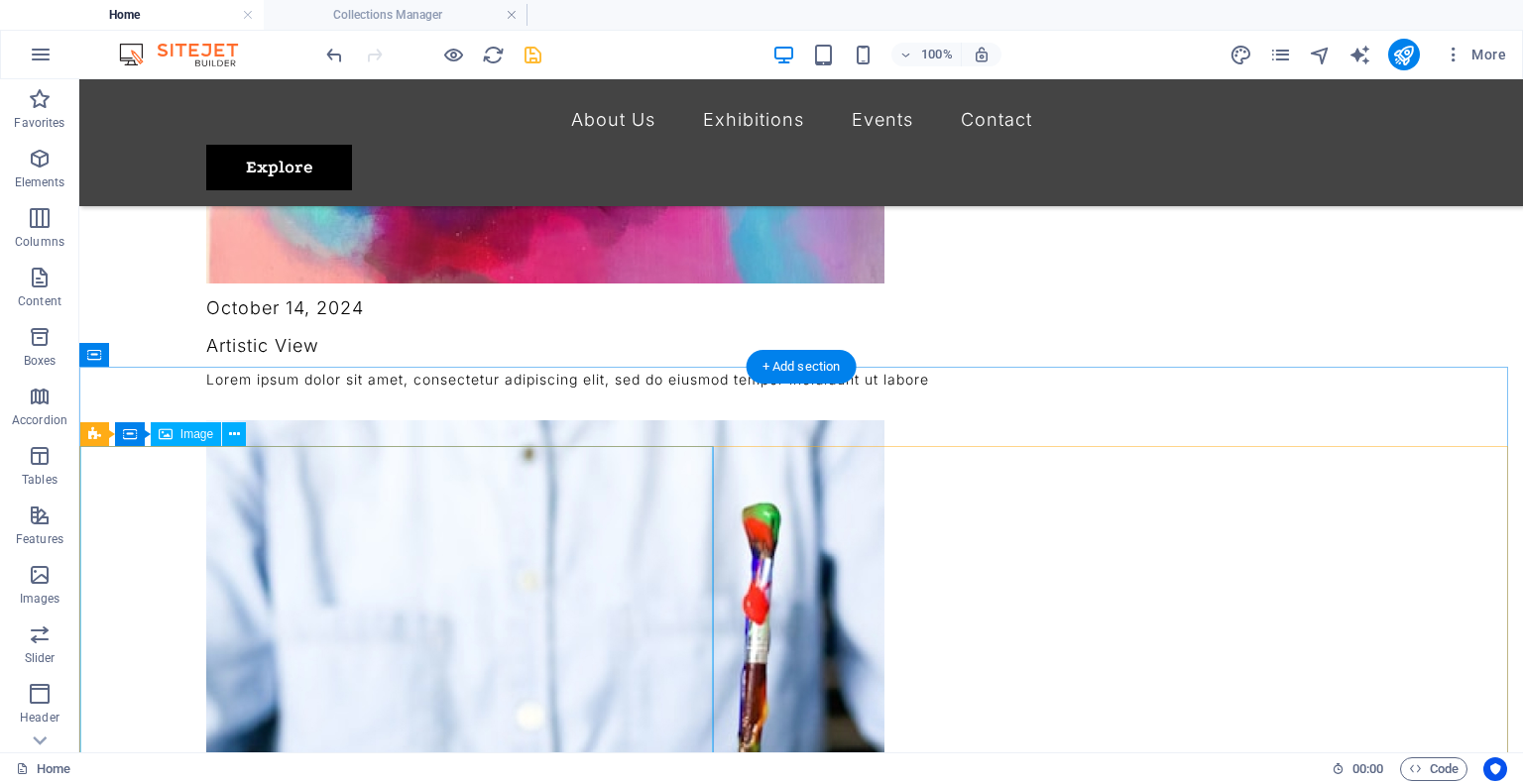 scroll, scrollTop: 1929, scrollLeft: 0, axis: vertical 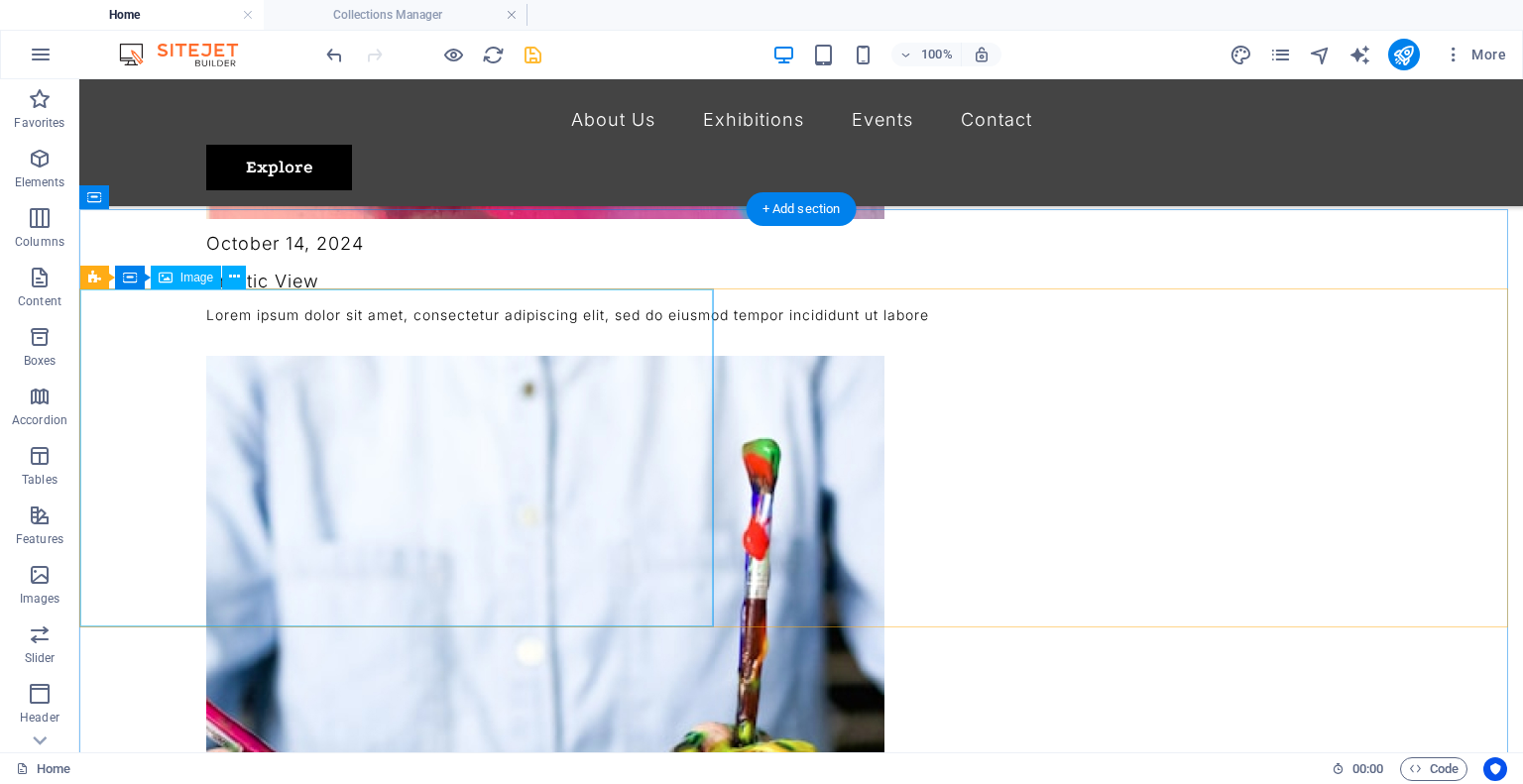 click at bounding box center (801, 4847) 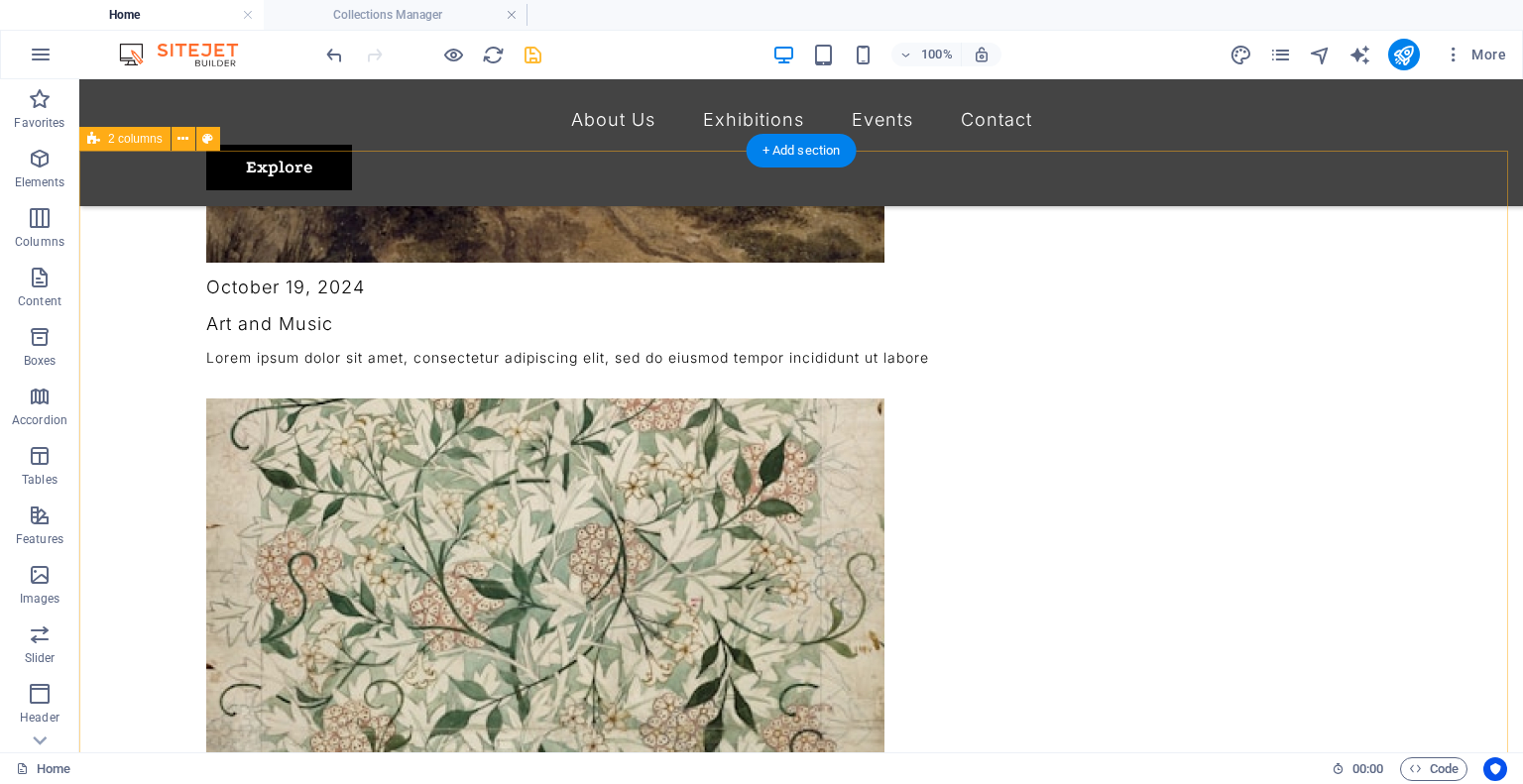 scroll, scrollTop: 3416, scrollLeft: 0, axis: vertical 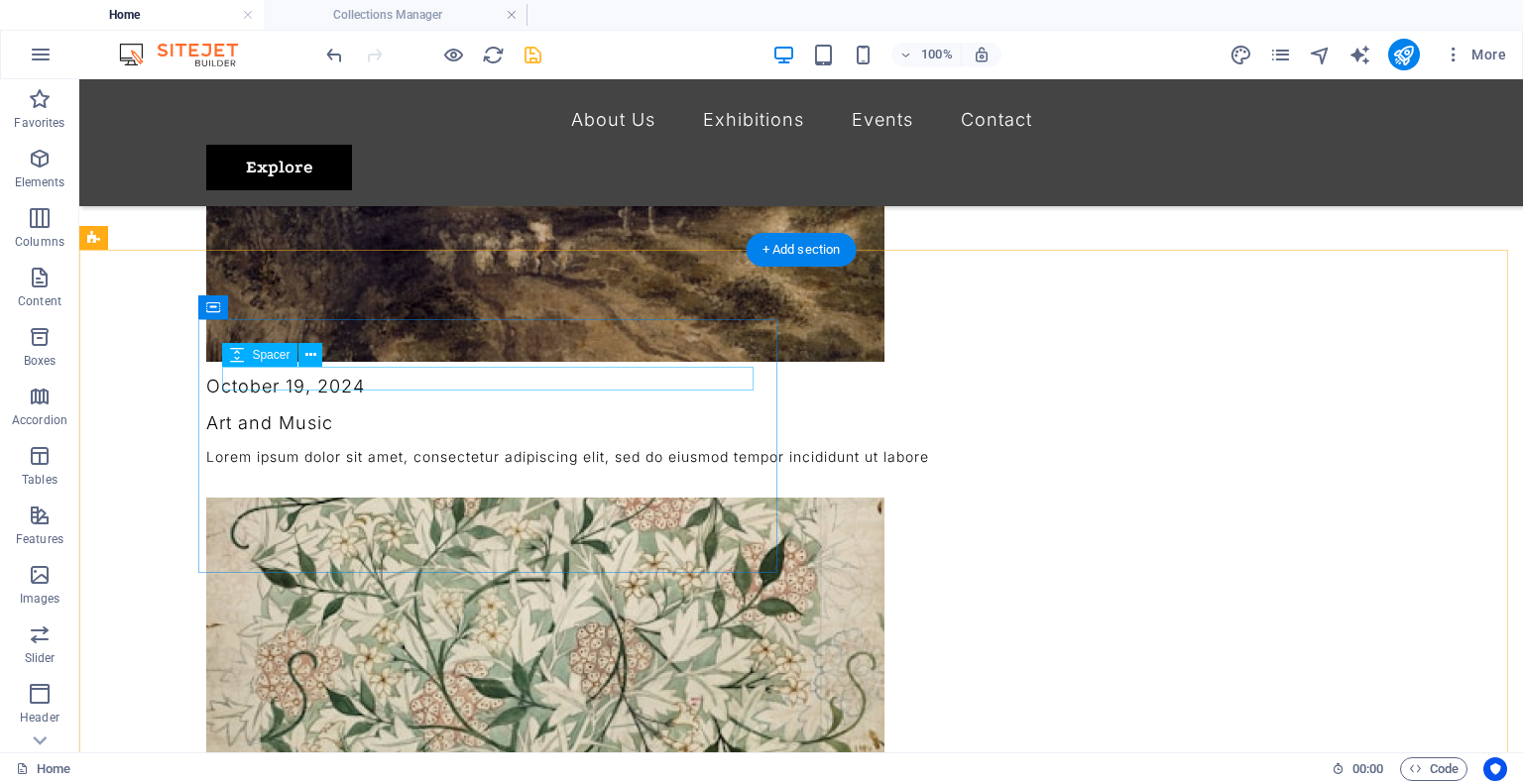 click at bounding box center [393, 5145] 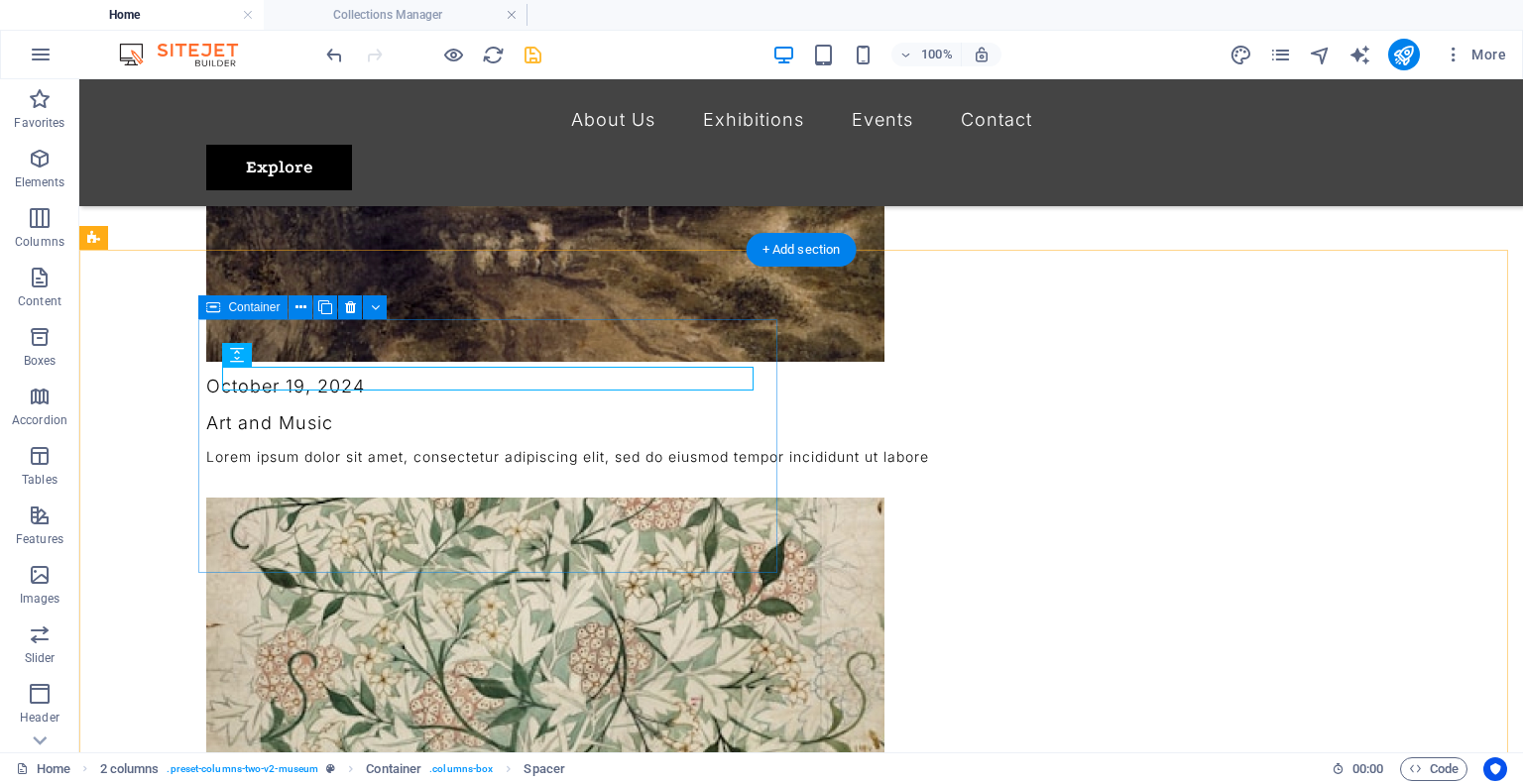 click on "Best Museum Lorem ipsum dolor sit amet, consectetur adipiscing elit, sed do eiusmod tempor incididunt ut labore et dolore magna aliqua. [NAME]
Writer" at bounding box center [393, 5258] 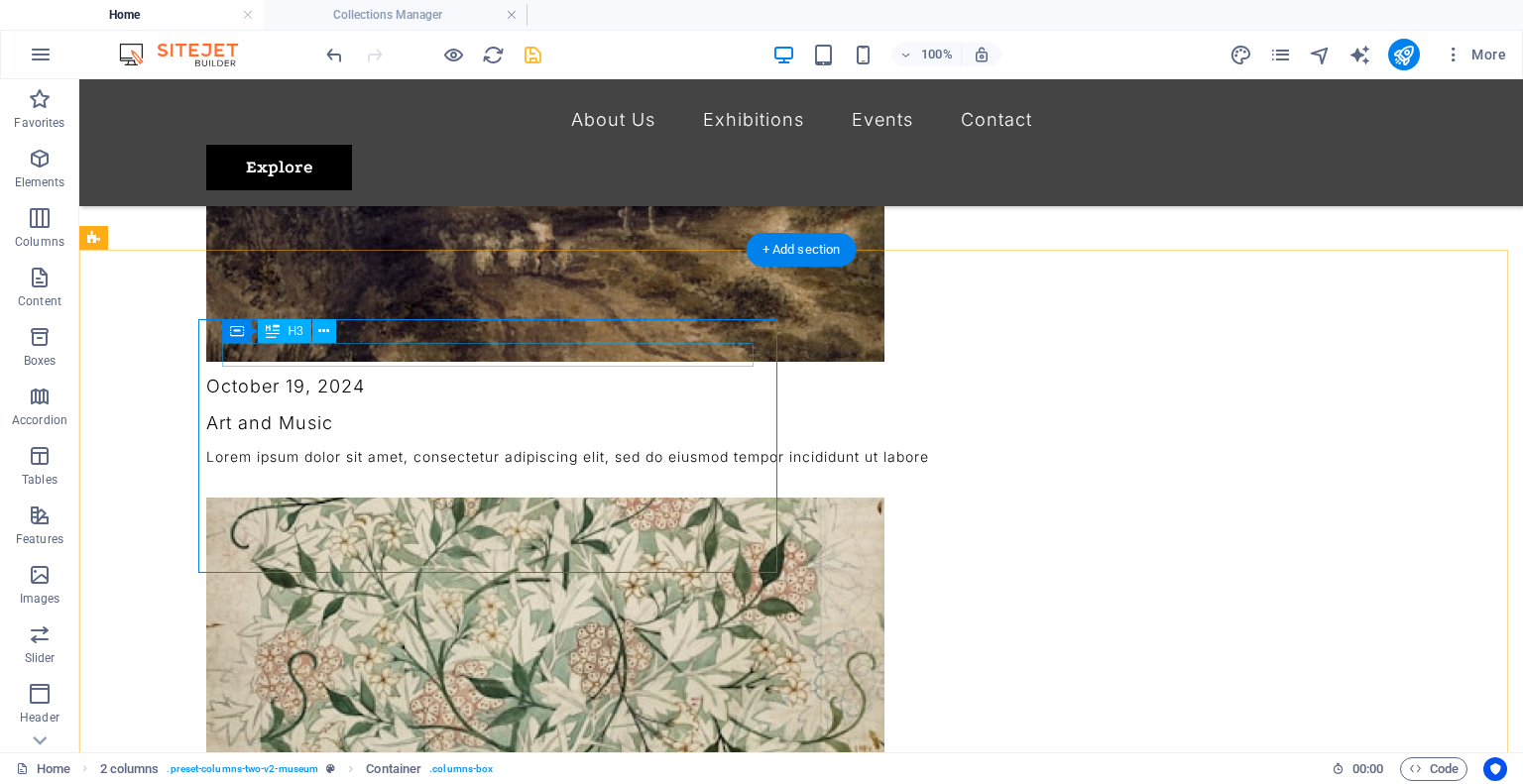click on "Best Museum" at bounding box center [393, 5121] 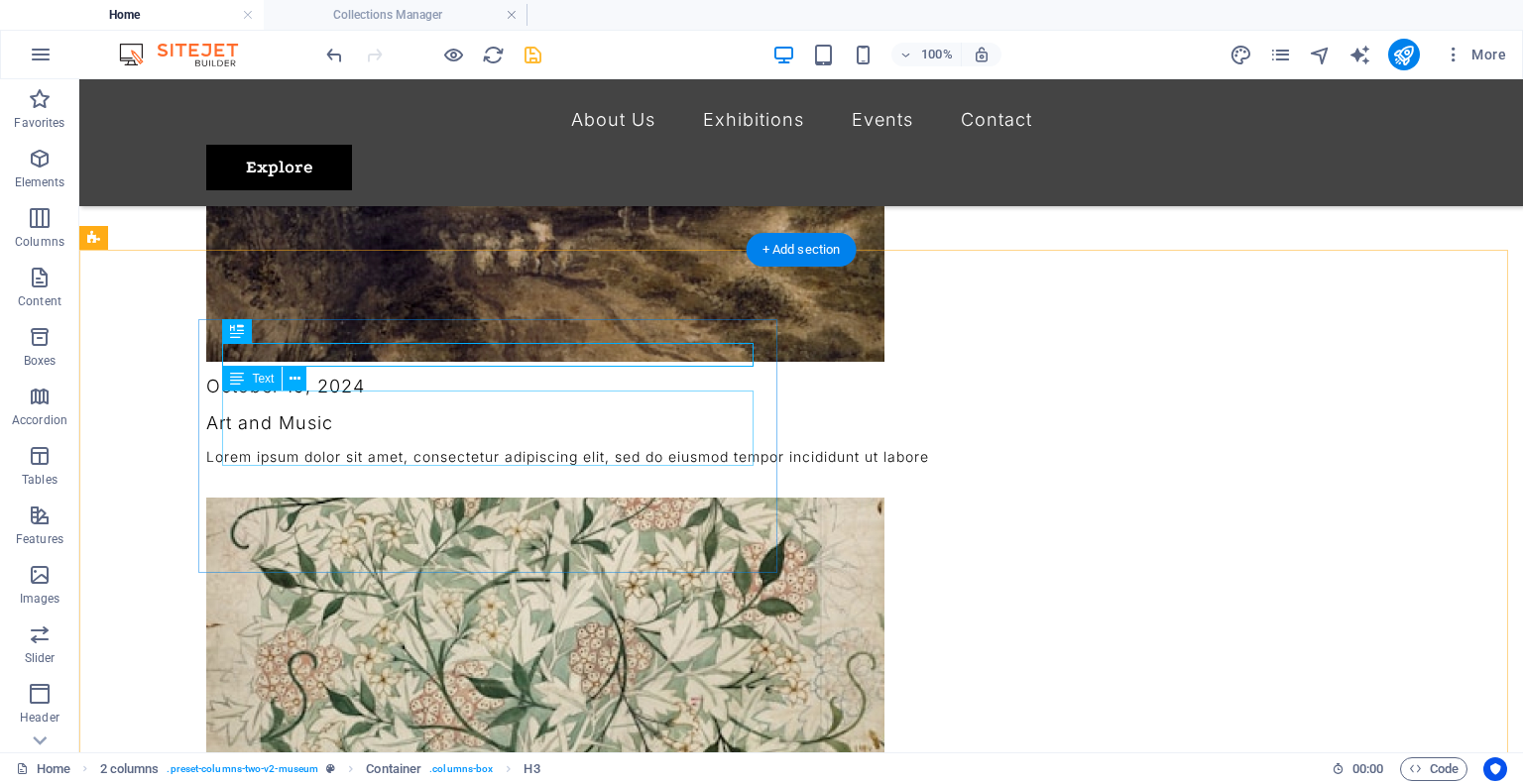 click on "Lorem ipsum dolor sit amet, consectetur adipiscing elit, sed do eiusmod tempor incididunt ut labore et dolore magna aliqua." at bounding box center (393, 5195) 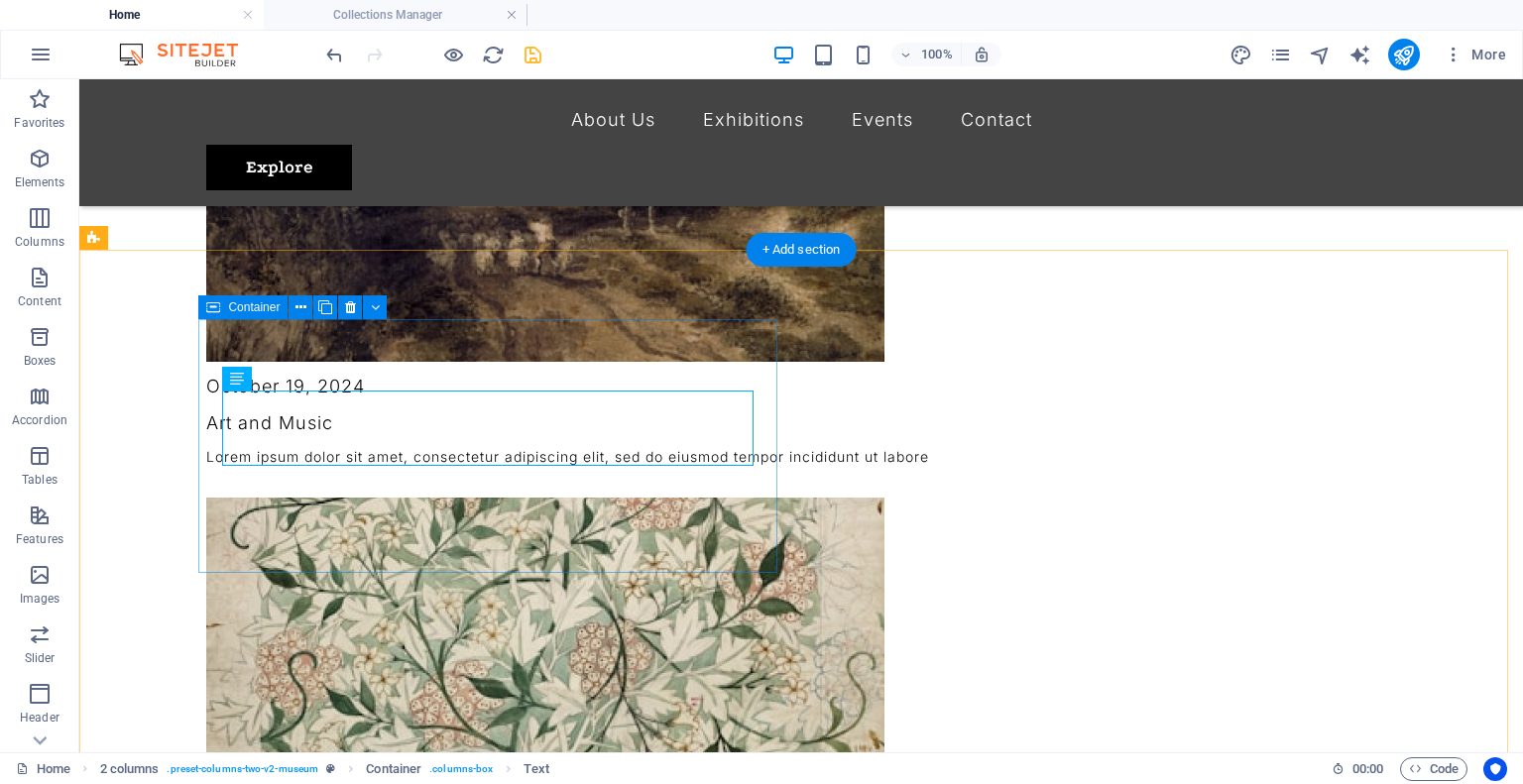 click on "Best Museum Lorem ipsum dolor sit amet, consectetur adipiscing elit, sed do eiusmod tempor incididunt ut labore et dolore magna aliqua. [NAME]
Writer" at bounding box center (393, 5258) 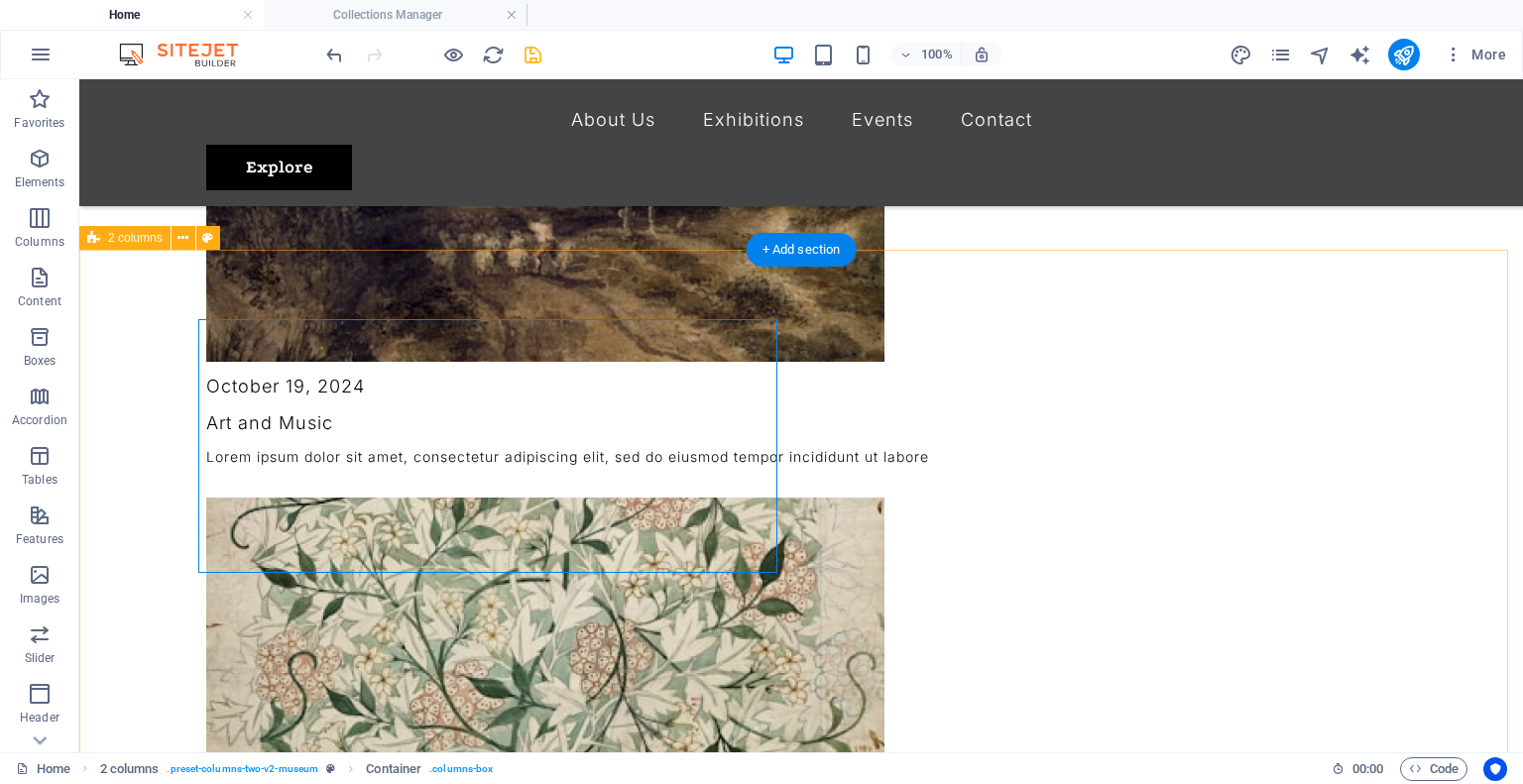 click on "Best Museum Lorem ipsum dolor sit amet, consectetur adipiscing elit, sed do eiusmod tempor incididunt ut labore et dolore magna aliqua. Courtney Henry
Writer Best Exhibitions in Town Lorem ipsum dolor sit amet, consectetur adipiscing elit, sed do eiusmod tempor incididunt ut labore et dolore magna aliqua. Dakota Fisher
Painter I have finally found the best Lorem ipsum dolor sit amet, consectetur adipiscing elit, sed do eiusmod tempor incididunt ut labore et dolore magna aliqua. Devon Lane
Musician Art and fun, all together Lorem ipsum dolor sit amet, consectetur adipiscing elit, sed do eiusmod tempor incididunt ut labore et dolore magna aliqua. Albertina Flores
Surgeon" at bounding box center [801, 5806] 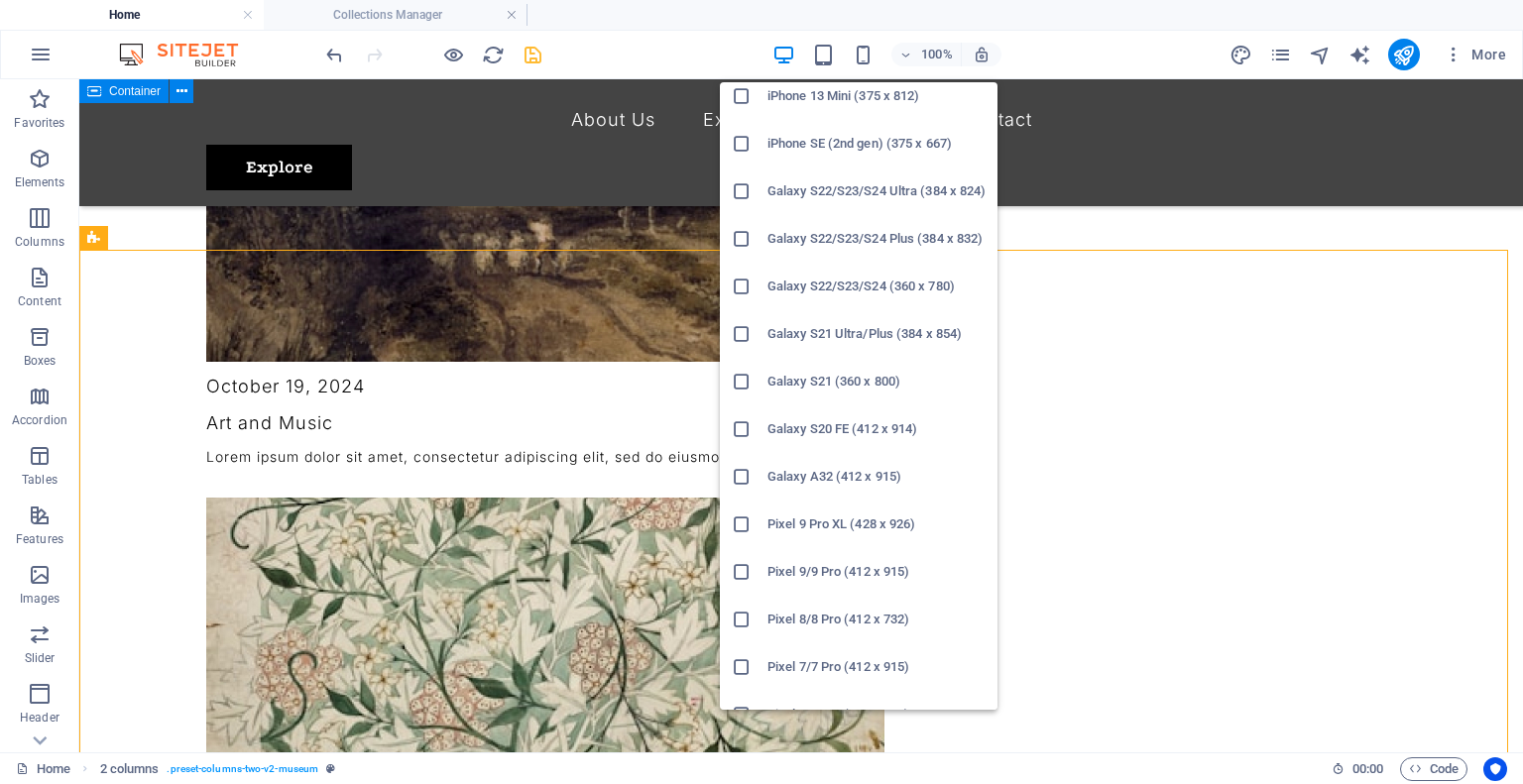 scroll, scrollTop: 595, scrollLeft: 0, axis: vertical 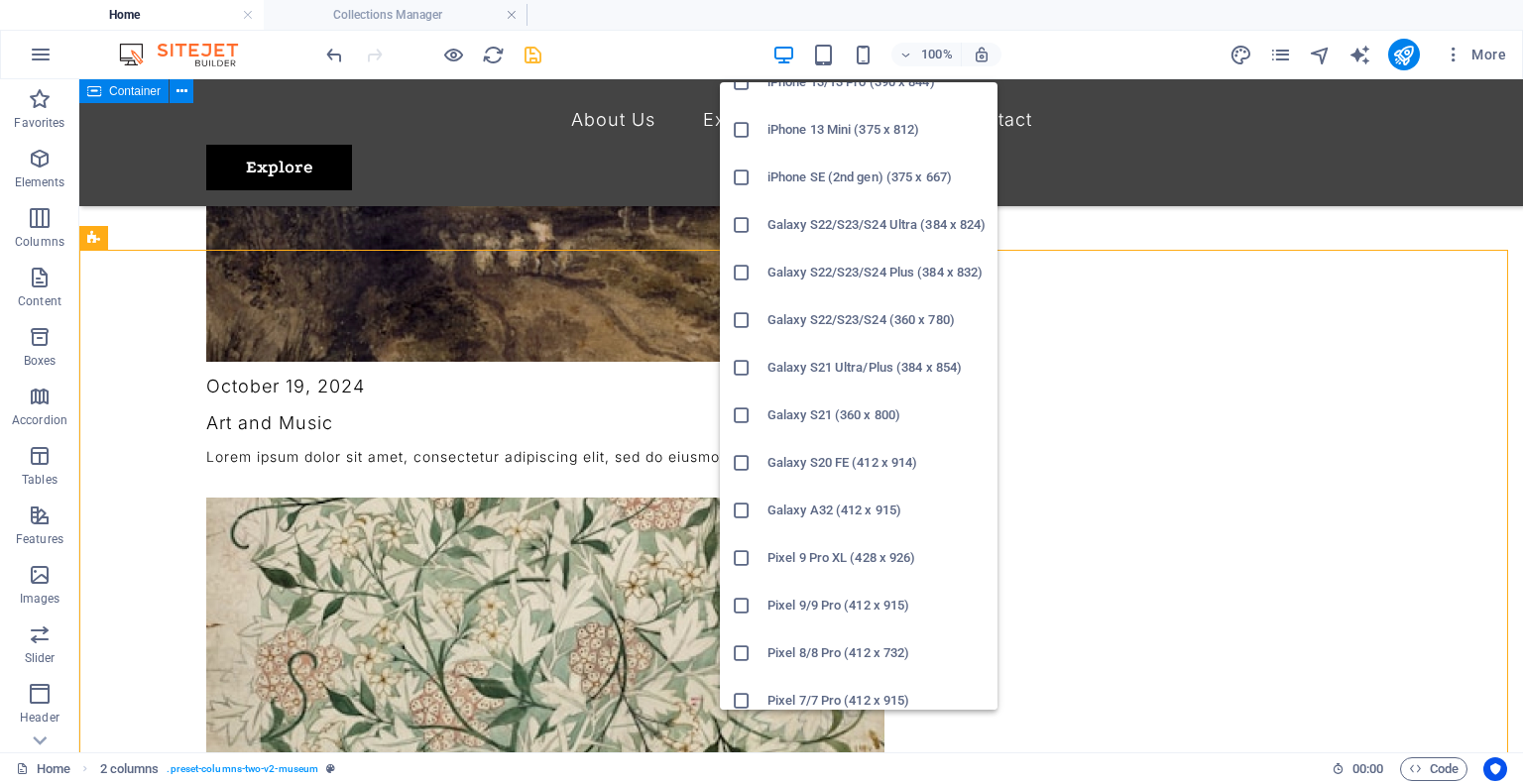 click on "Galaxy S22/S23/S24 Ultra (384 x 824)" at bounding box center (877, 225) 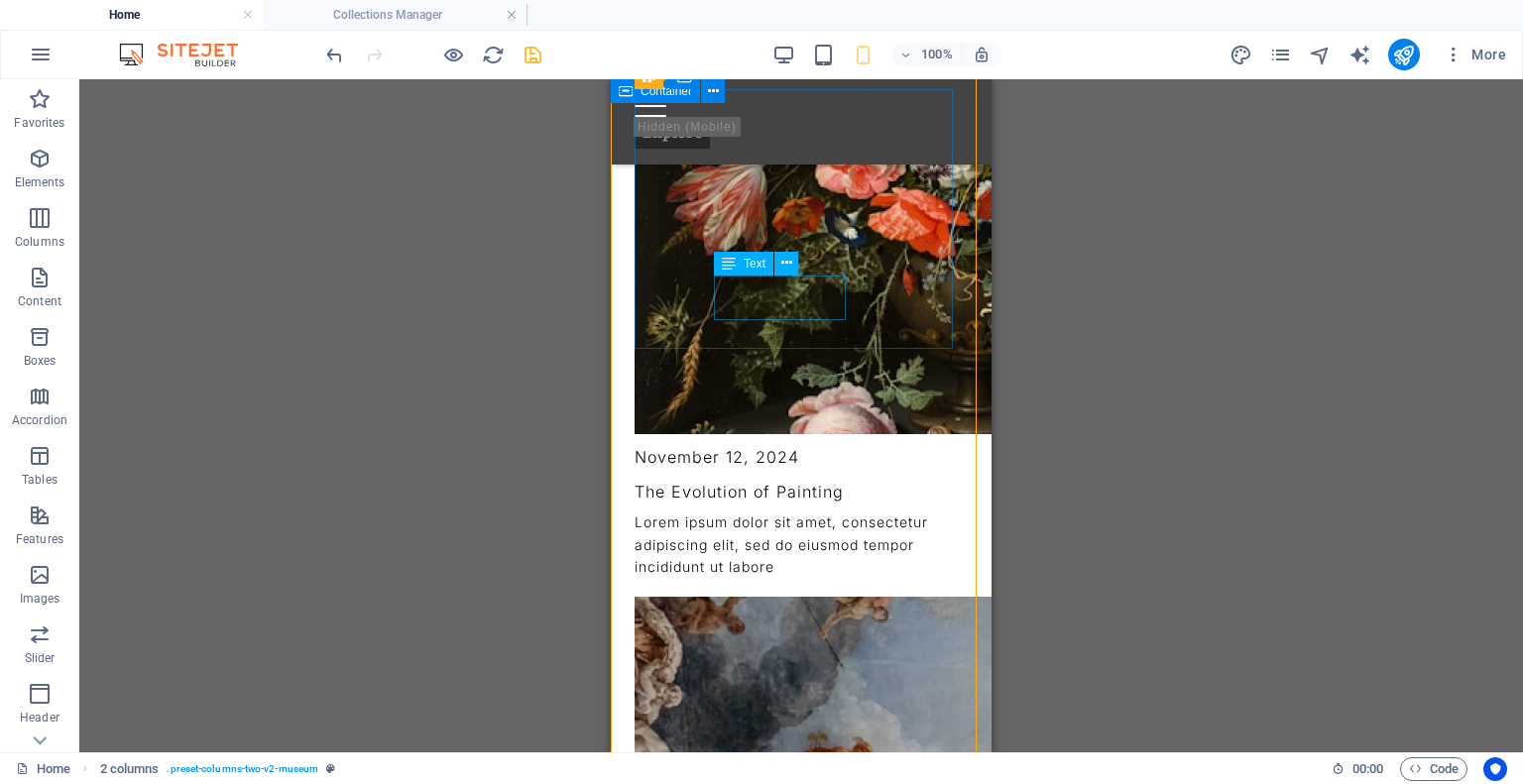scroll, scrollTop: 4608, scrollLeft: 0, axis: vertical 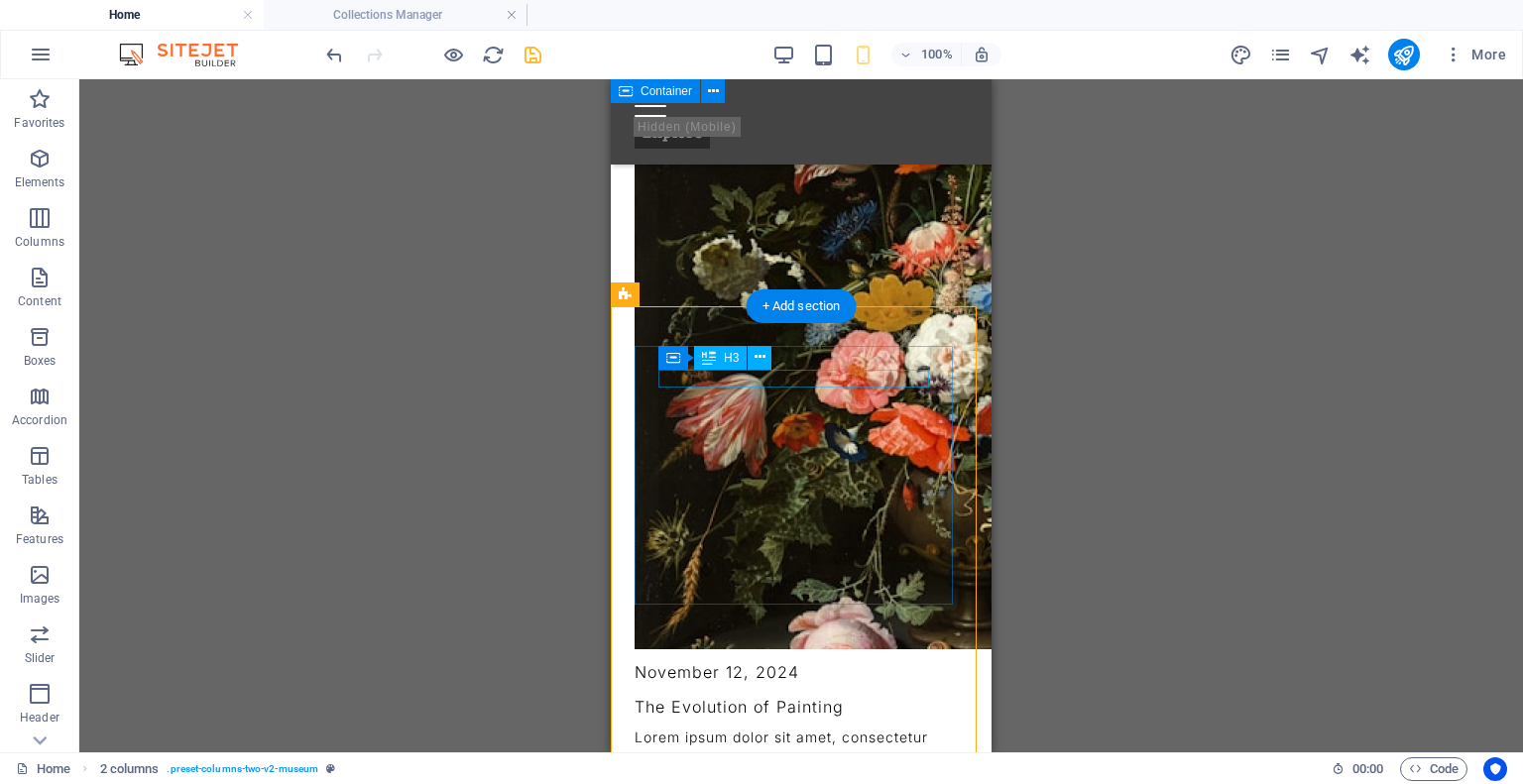 click on "Best Museum" at bounding box center [801, 2856] 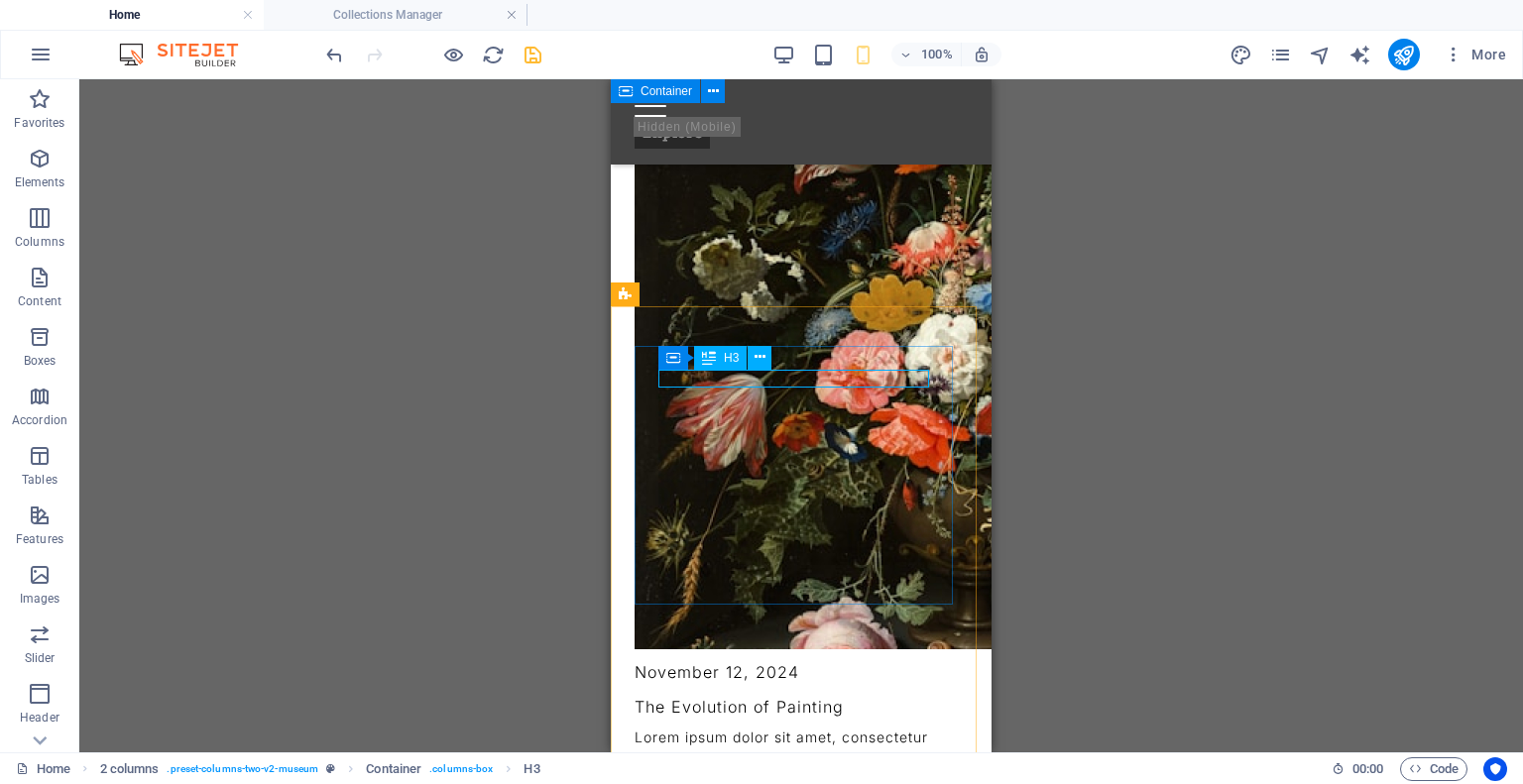 click on "H3" at bounding box center [731, 358] 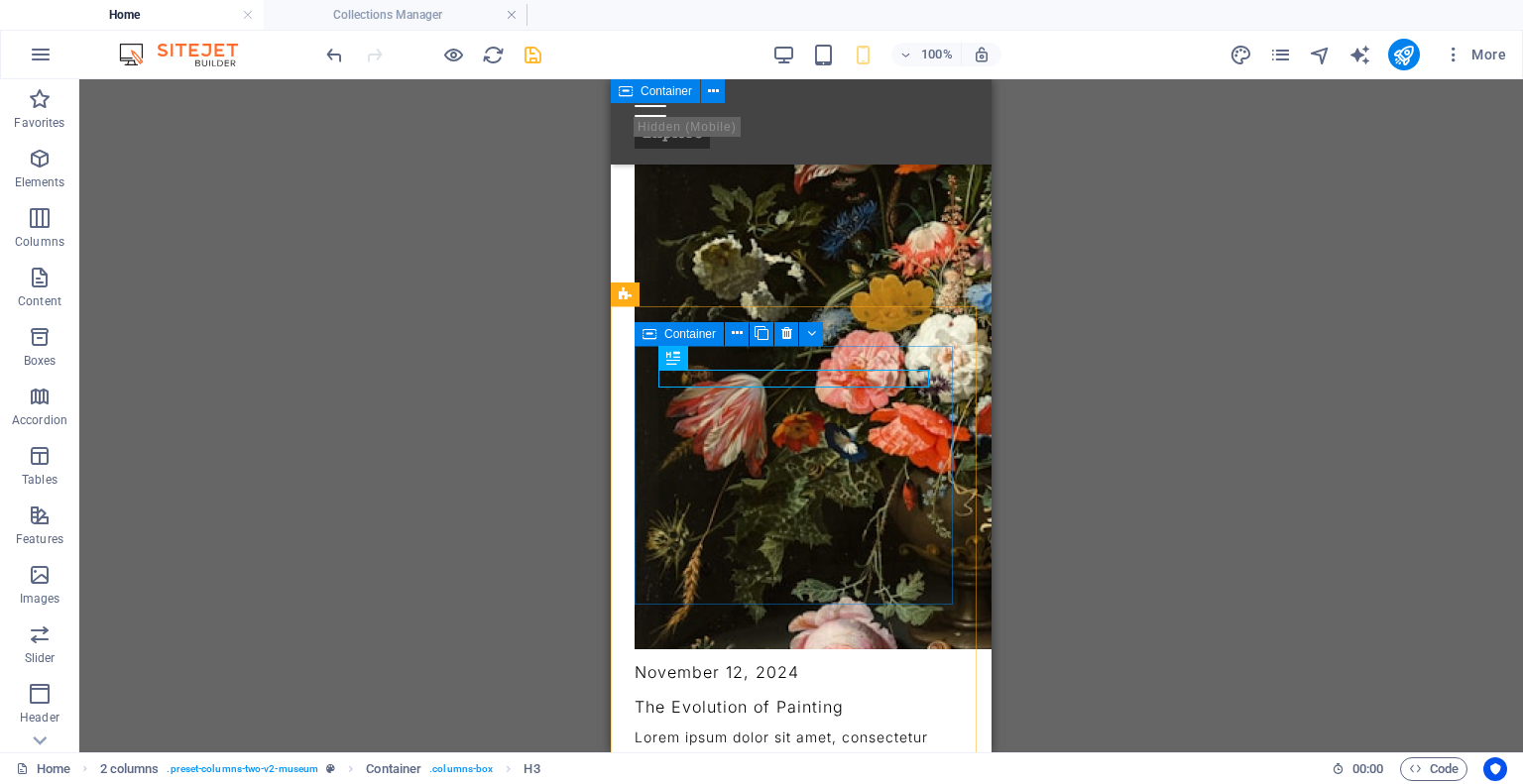 click at bounding box center (673, 358) 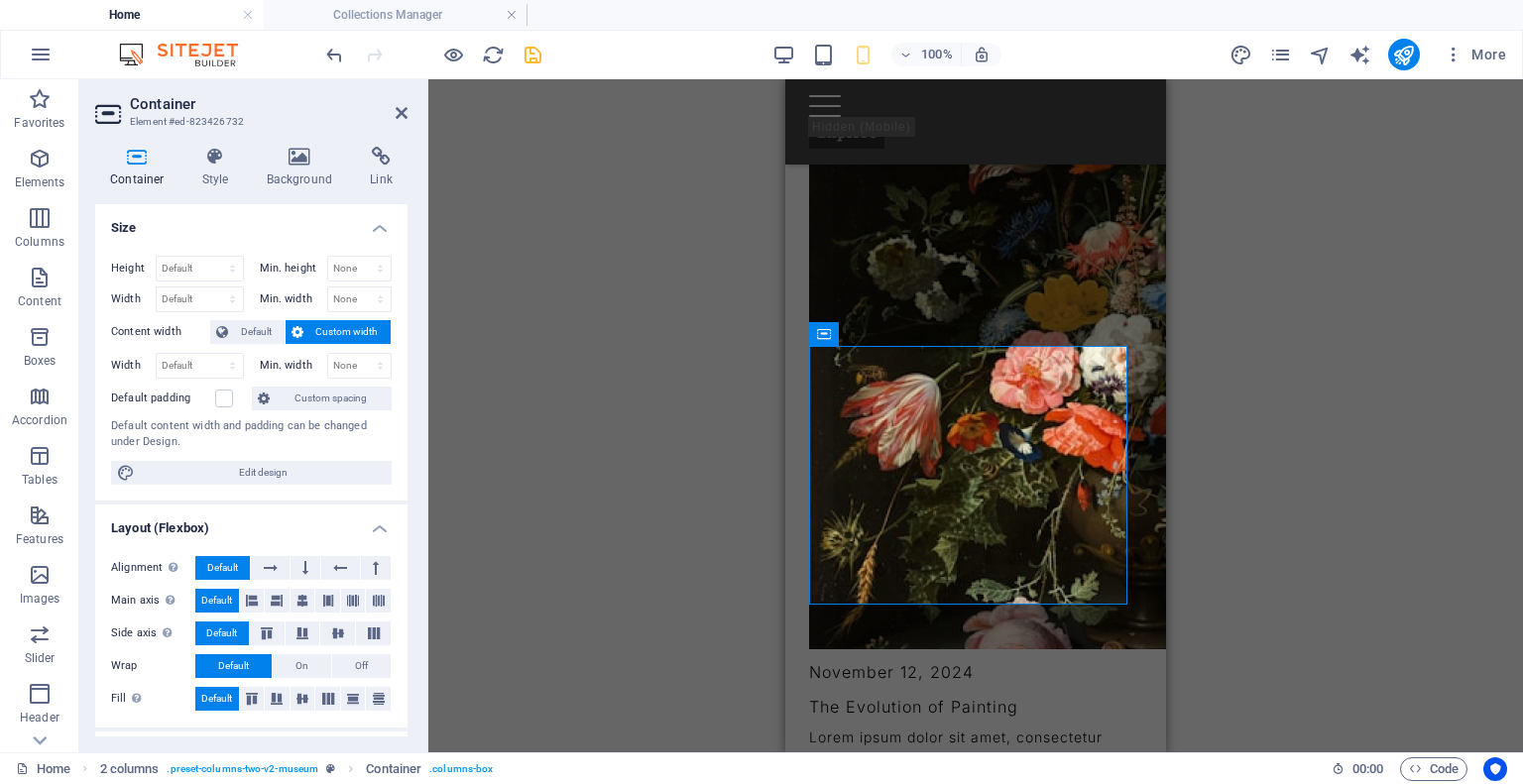 click on "Drag here to replace the existing content. Press “Ctrl” if you want to create a new element.
H1   Banner   Banner   Container   Menu   Menu Bar   Logo   Spacer   Text   Spacer   Button   Text   Button   Container   H2   Spacer   Collection listing   Collection item   Image   Collection listing   Collection item   Collection item   Image   Collection item   Spacer   Text   Spacer   H3   Text   Spacer   Collection item   Image   Collection item   Text   Collection item   Image   Collection item   Text   Collection item   Collection item   Image   Text   Spacer   H3   Spacer   Spacer   Spacer   H3   Text   Text   Text   Text   Collection item   Image   Collection item   Text   Collection item   Text   Text   Collection item   Text   Collection listing   Collection item   Text   Collection listing   Collection item   Image   Collection item   Spacer   Text   Spacer   Text   Spacer   Text   Collection item   Image   Collection item   Image   Collection item   Spacer   Spacer   Spacer   Text" at bounding box center (976, 415) 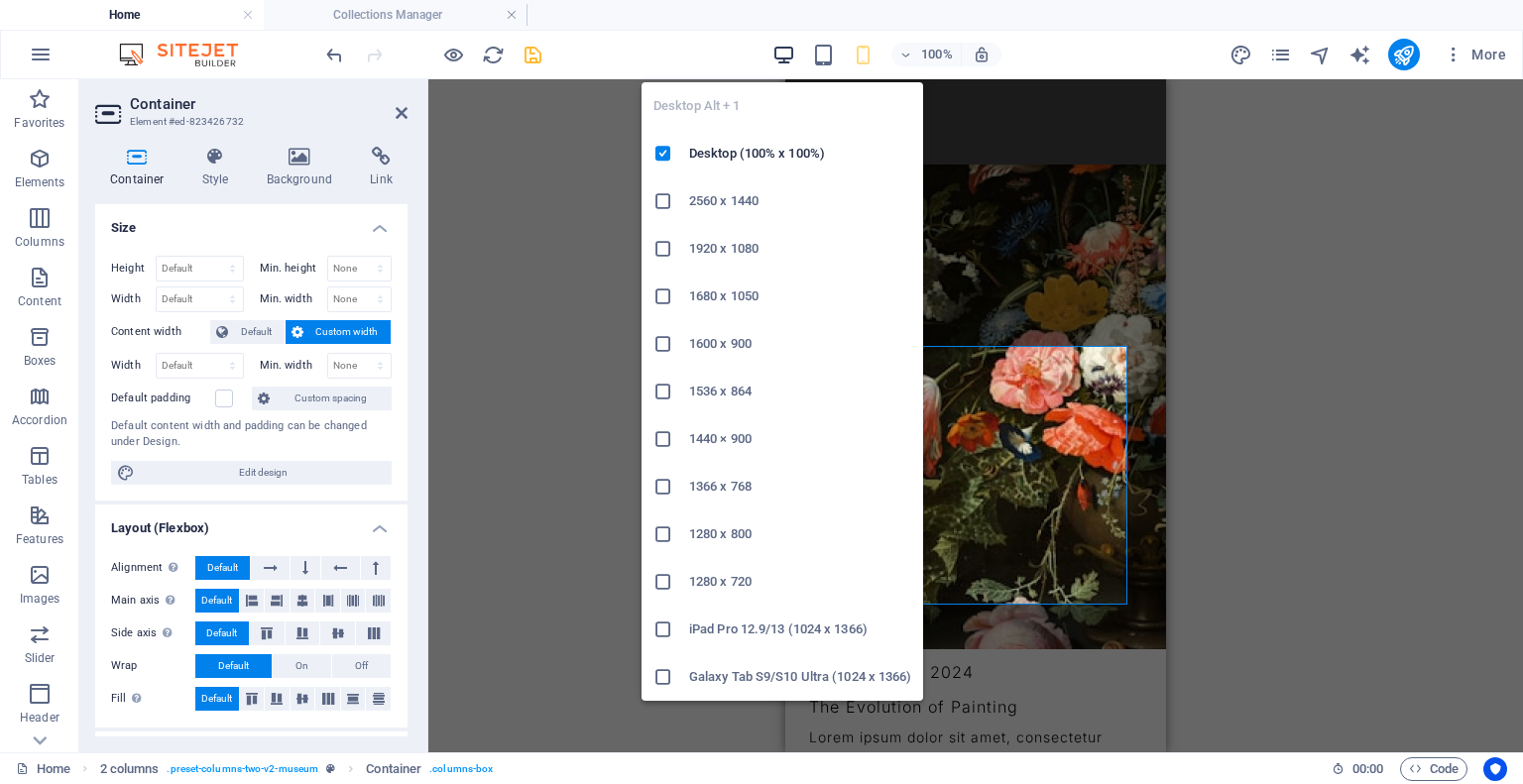 click at bounding box center (783, 55) 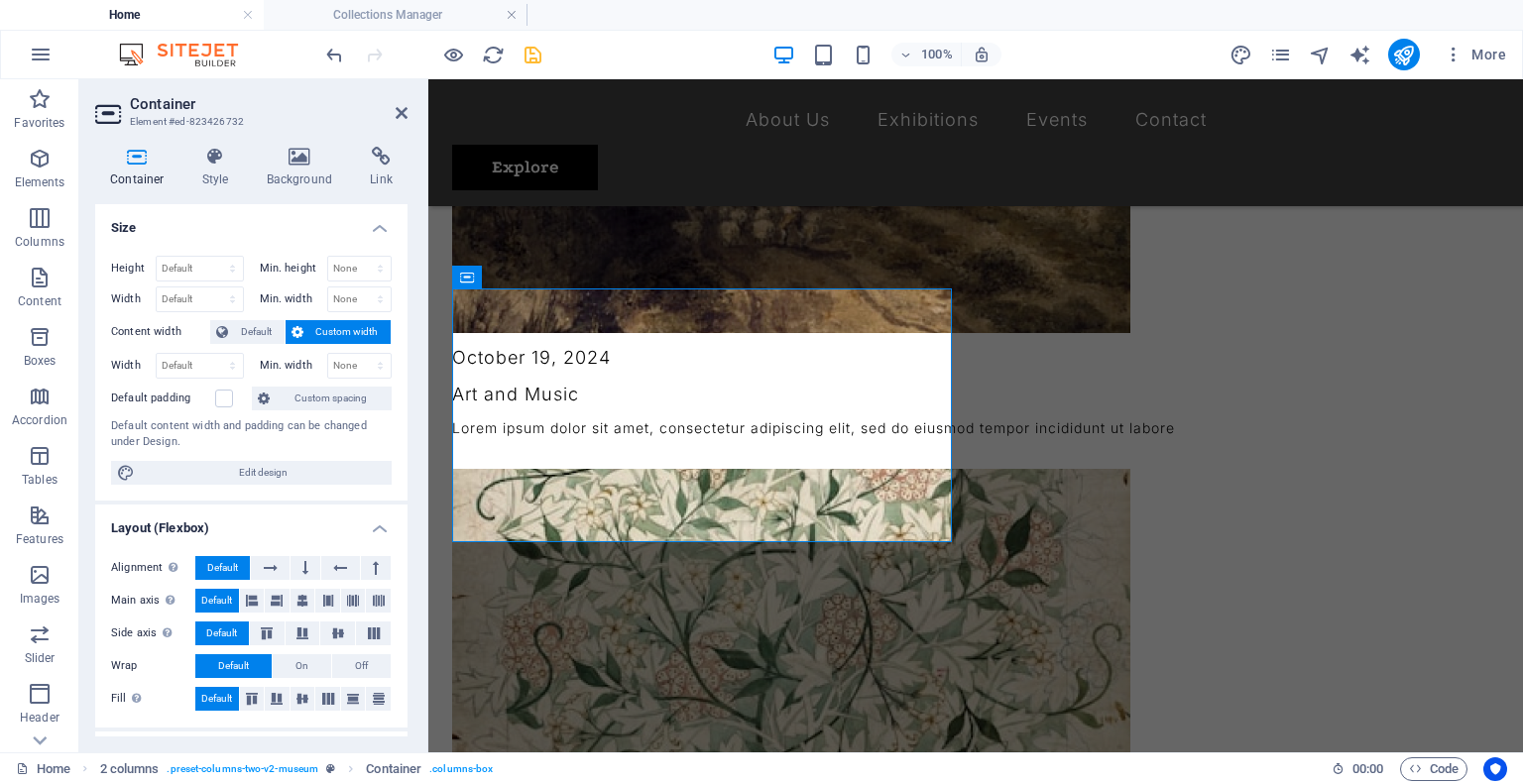 scroll, scrollTop: 3446, scrollLeft: 0, axis: vertical 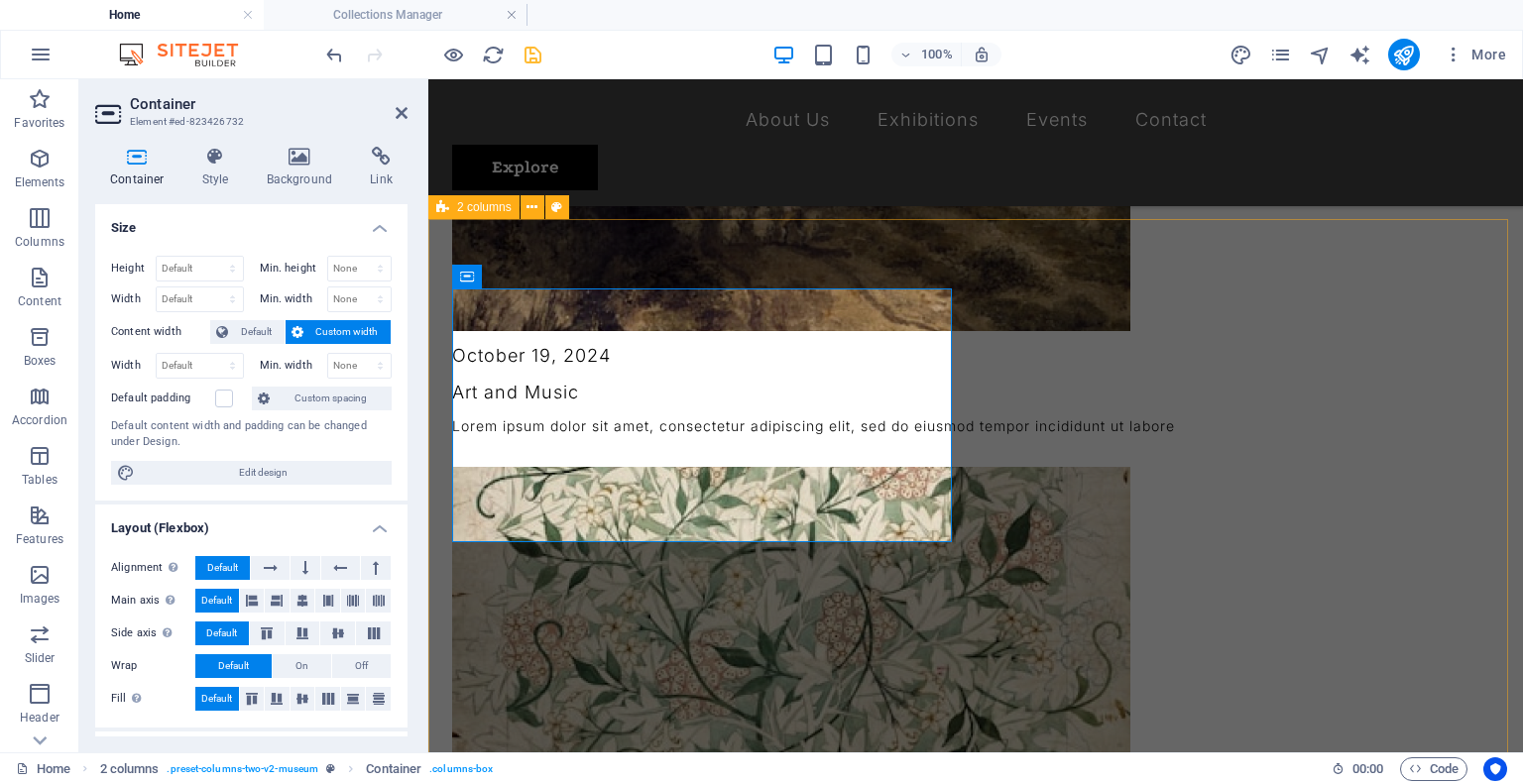 click on "Best Museum Lorem ipsum dolor sit amet, consectetur adipiscing elit, sed do eiusmod tempor incididunt ut labore et dolore magna aliqua. Courtney Henry
Writer Best Exhibitions in Town Lorem ipsum dolor sit amet, consectetur adipiscing elit, sed do eiusmod tempor incididunt ut labore et dolore magna aliqua. Dakota Fisher
Painter I have finally found the best Lorem ipsum dolor sit amet, consectetur adipiscing elit, sed do eiusmod tempor incididunt ut labore et dolore magna aliqua. Devon Lane
Musician Art and fun, all together Lorem ipsum dolor sit amet, consectetur adipiscing elit, sed do eiusmod tempor incididunt ut labore et dolore magna aliqua. Albertina Flores
Surgeon" at bounding box center (976, 5775) 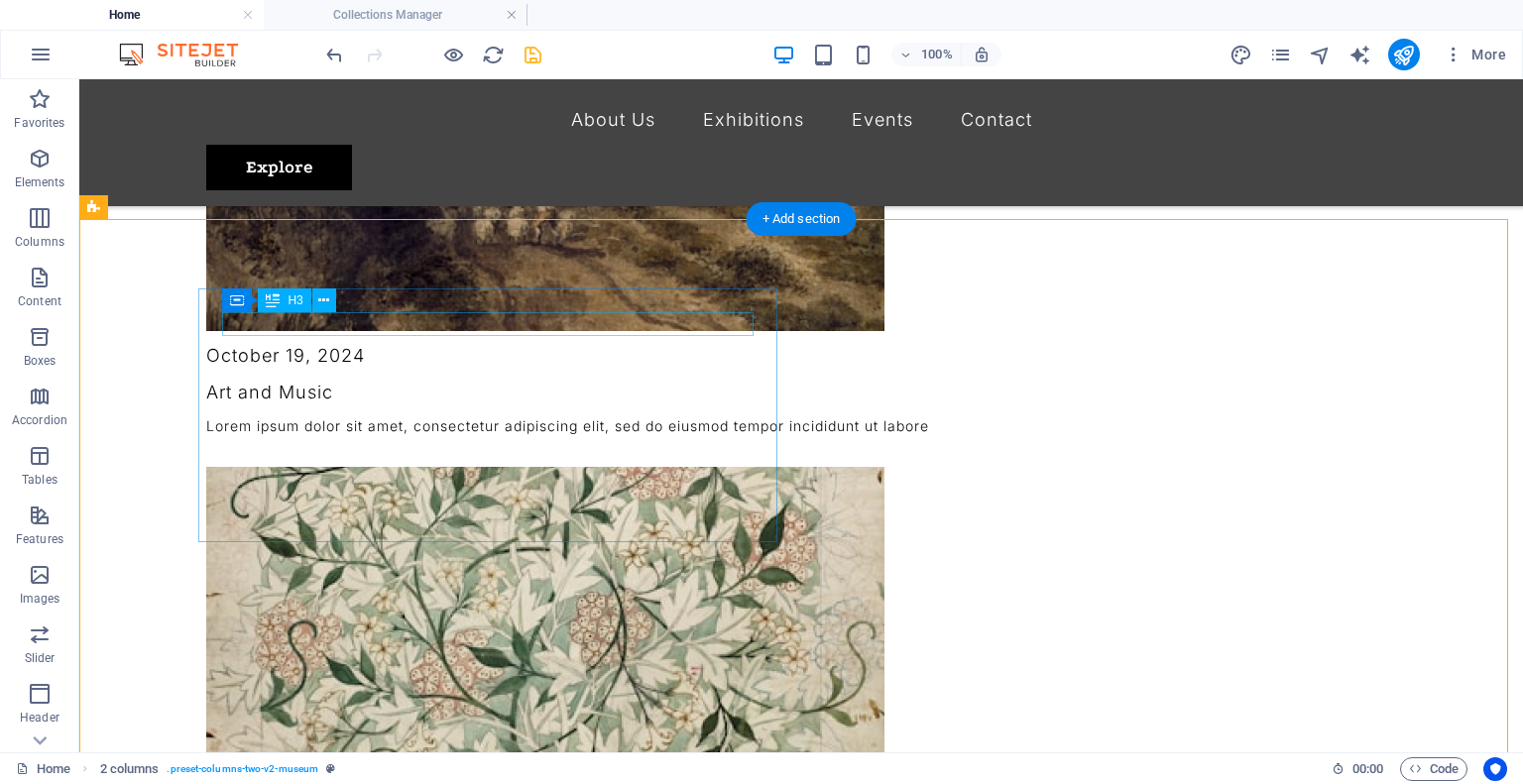 click on "Best Museum" at bounding box center [393, 5091] 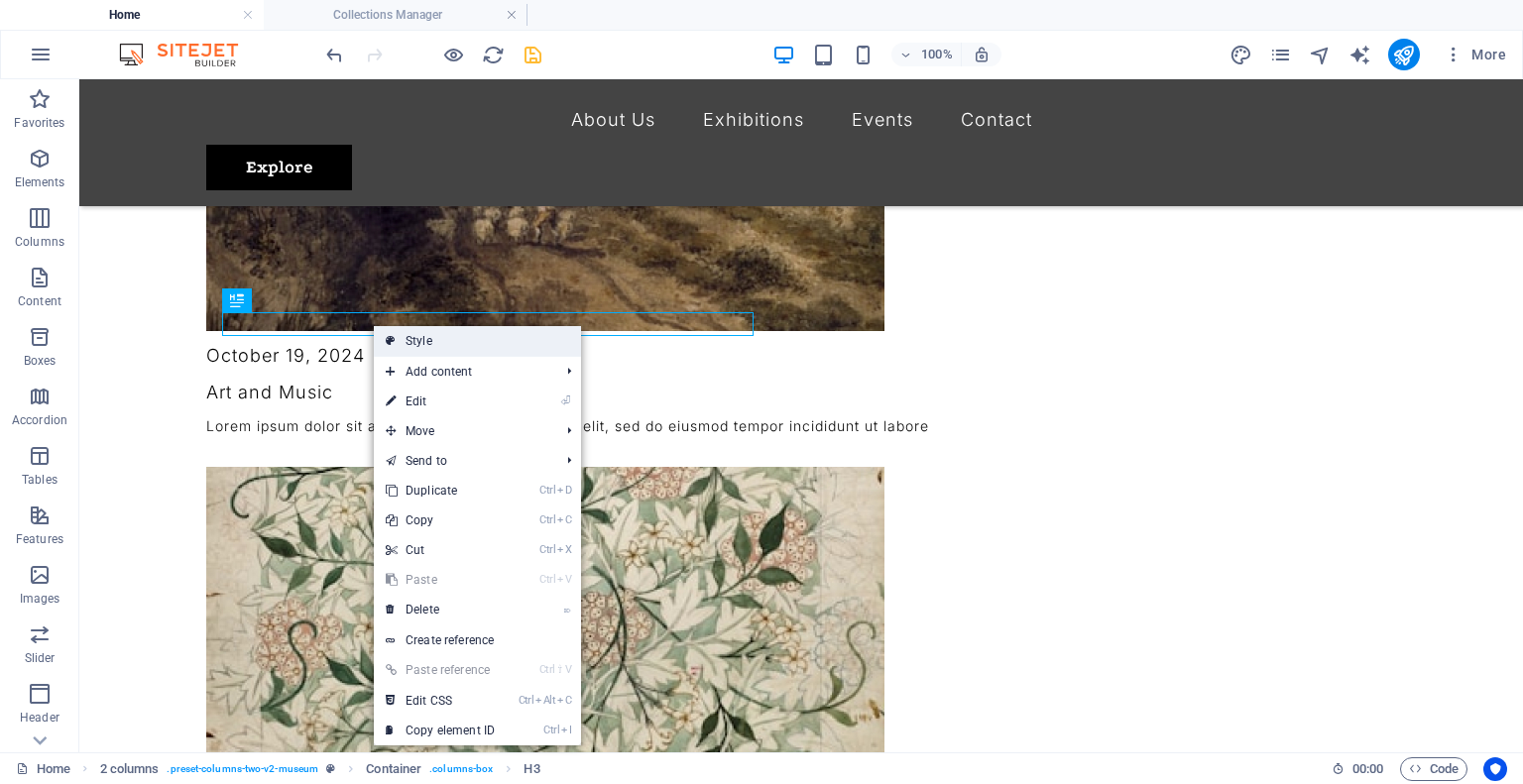 click on "Style" at bounding box center (477, 341) 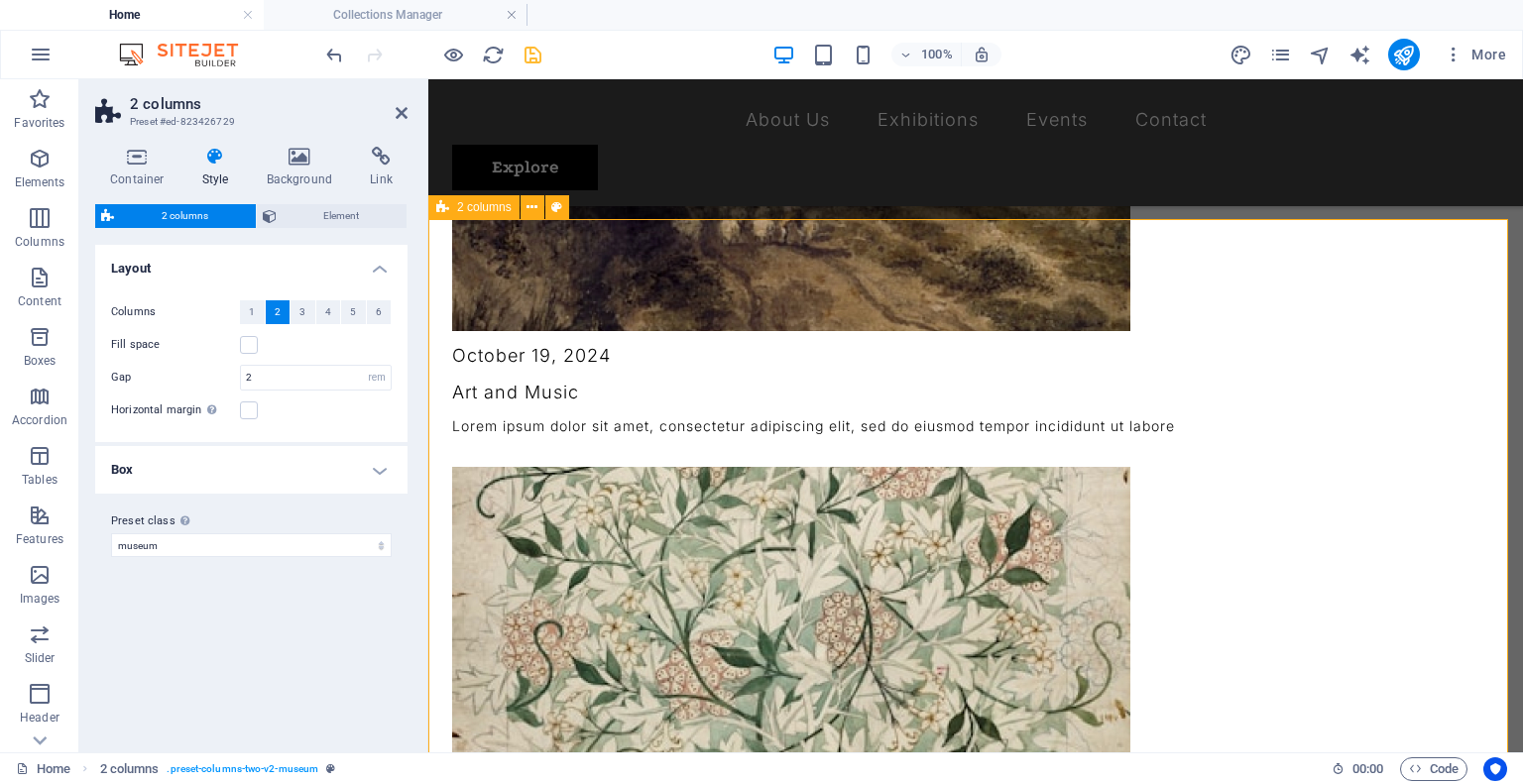 click on "Best Museum Lorem ipsum dolor sit amet, consectetur adipiscing elit, sed do eiusmod tempor incididunt ut labore et dolore magna aliqua. Courtney Henry
Writer Best Exhibitions in Town Lorem ipsum dolor sit amet, consectetur adipiscing elit, sed do eiusmod tempor incididunt ut labore et dolore magna aliqua. Dakota Fisher
Painter I have finally found the best Lorem ipsum dolor sit amet, consectetur adipiscing elit, sed do eiusmod tempor incididunt ut labore et dolore magna aliqua. Devon Lane
Musician Art and fun, all together Lorem ipsum dolor sit amet, consectetur adipiscing elit, sed do eiusmod tempor incididunt ut labore et dolore magna aliqua. Albertina Flores
Surgeon" at bounding box center (976, 5775) 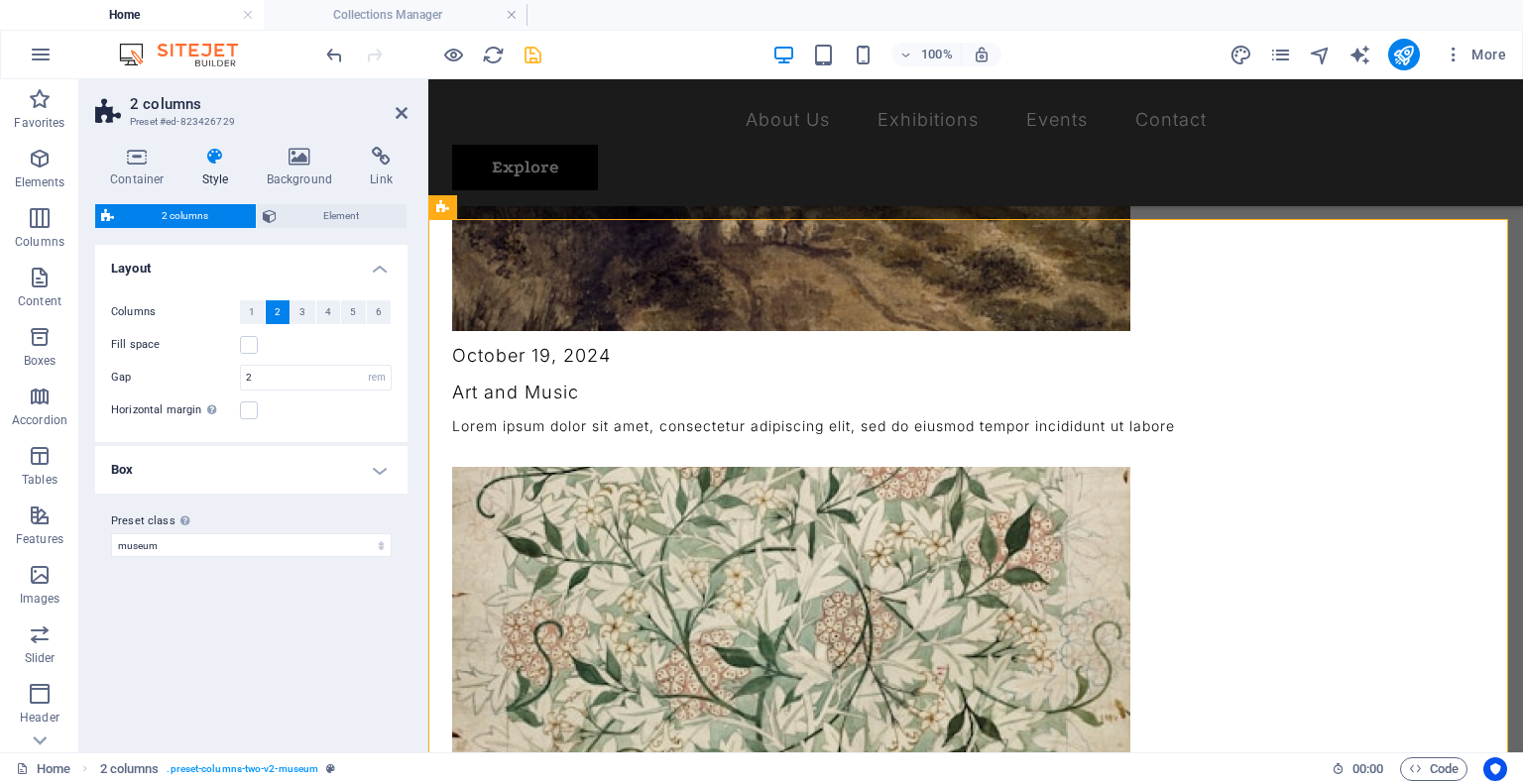 click at bounding box center [188, 55] 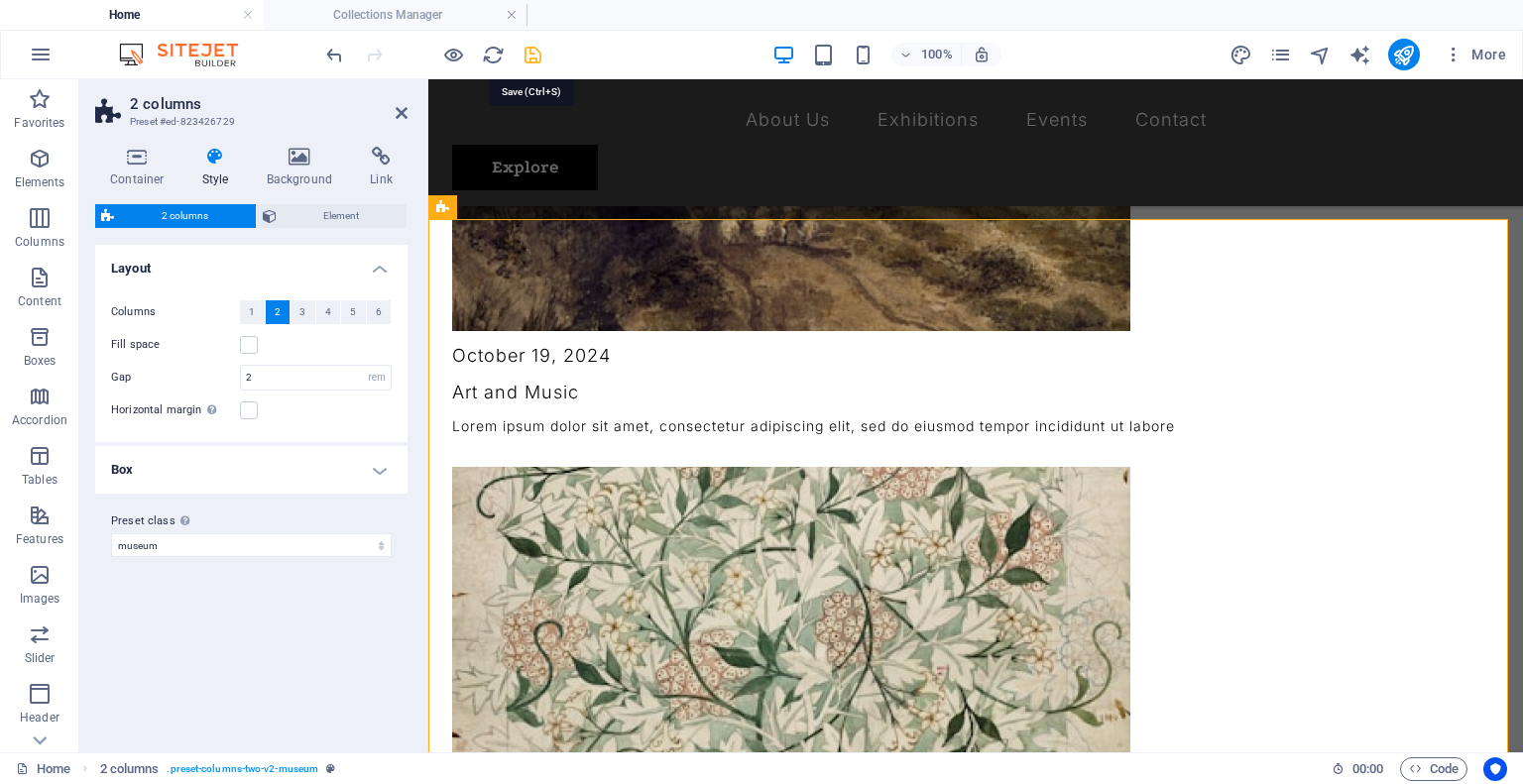 click at bounding box center [532, 55] 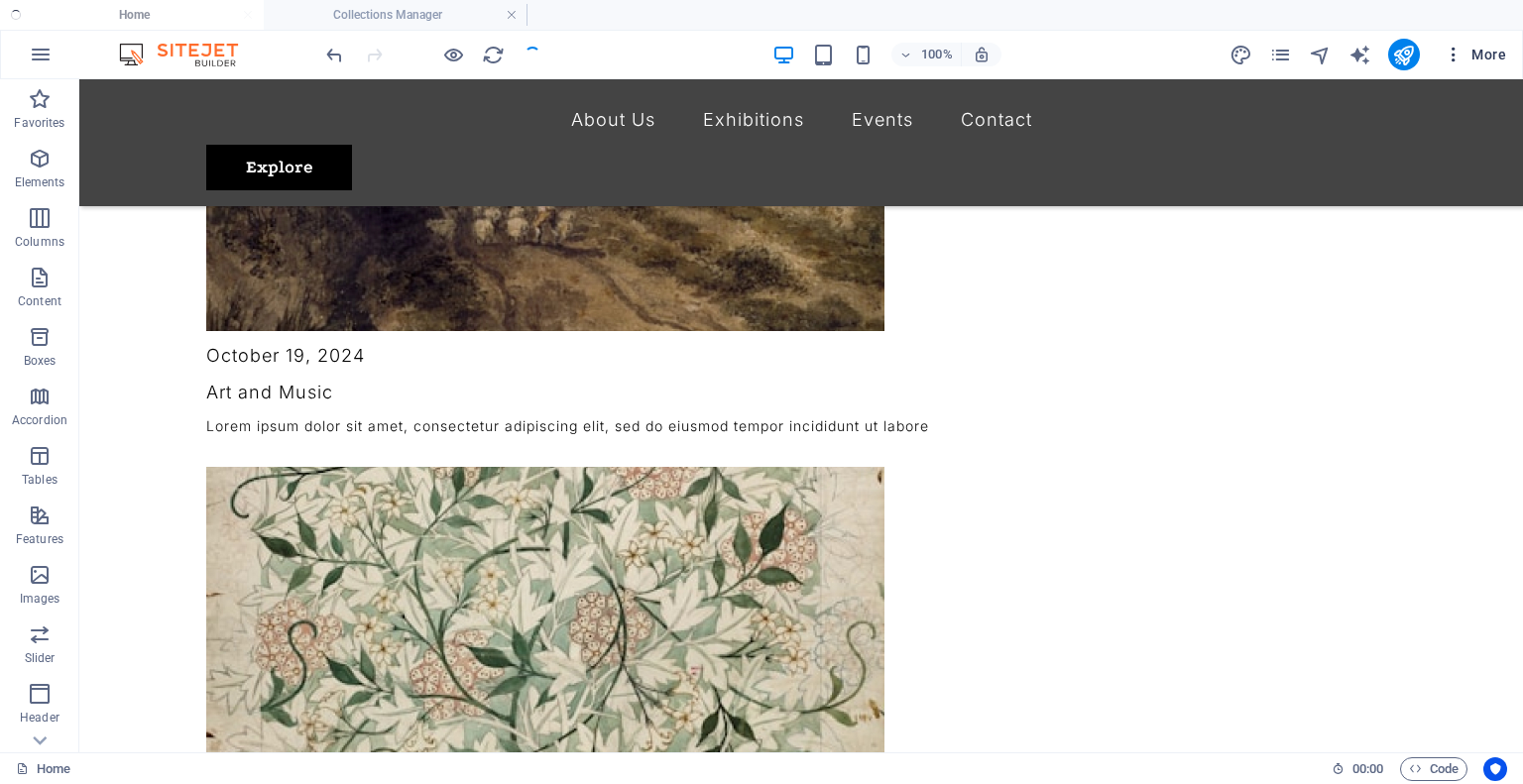 click at bounding box center [1454, 55] 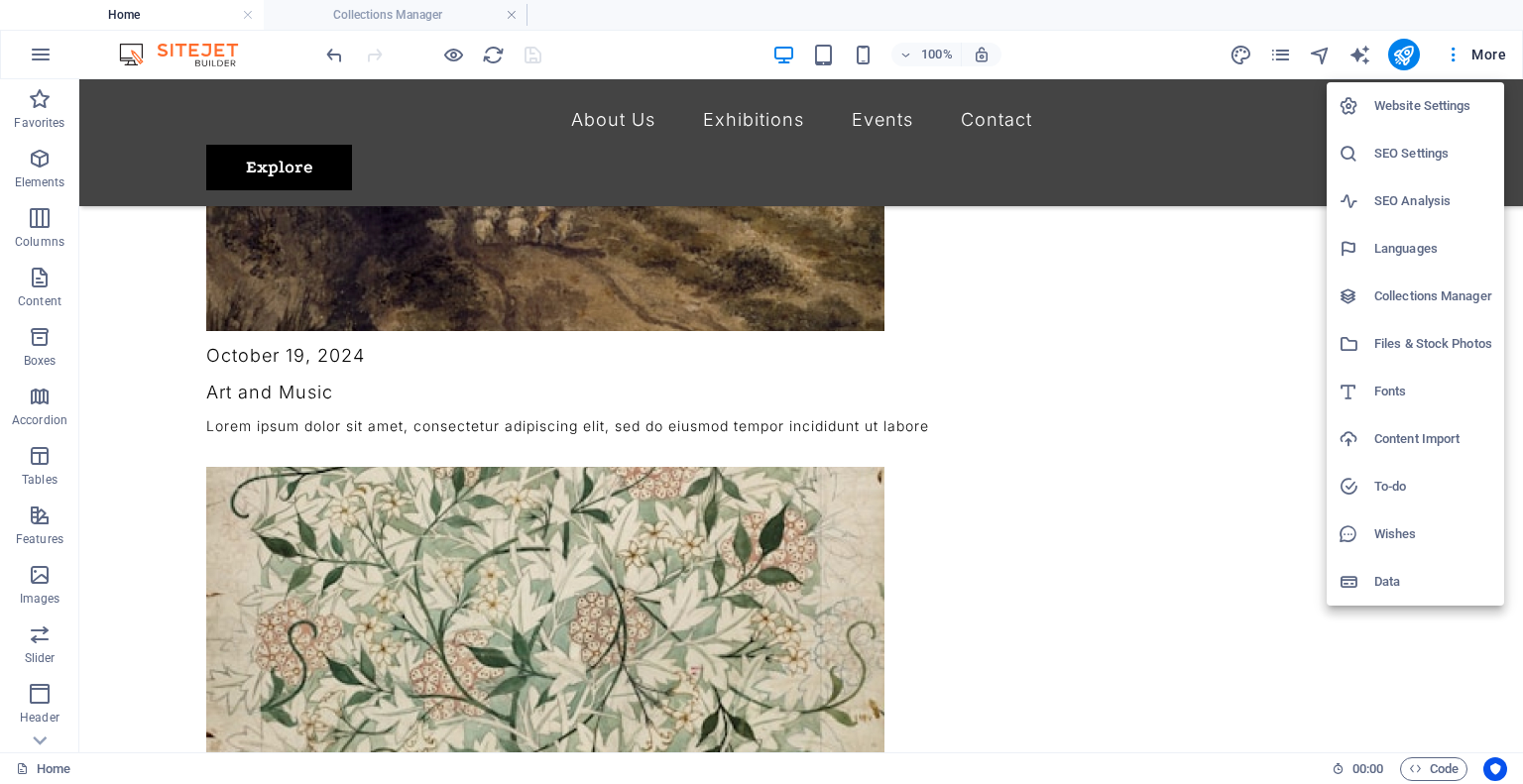 click on "Website Settings" at bounding box center (1433, 106) 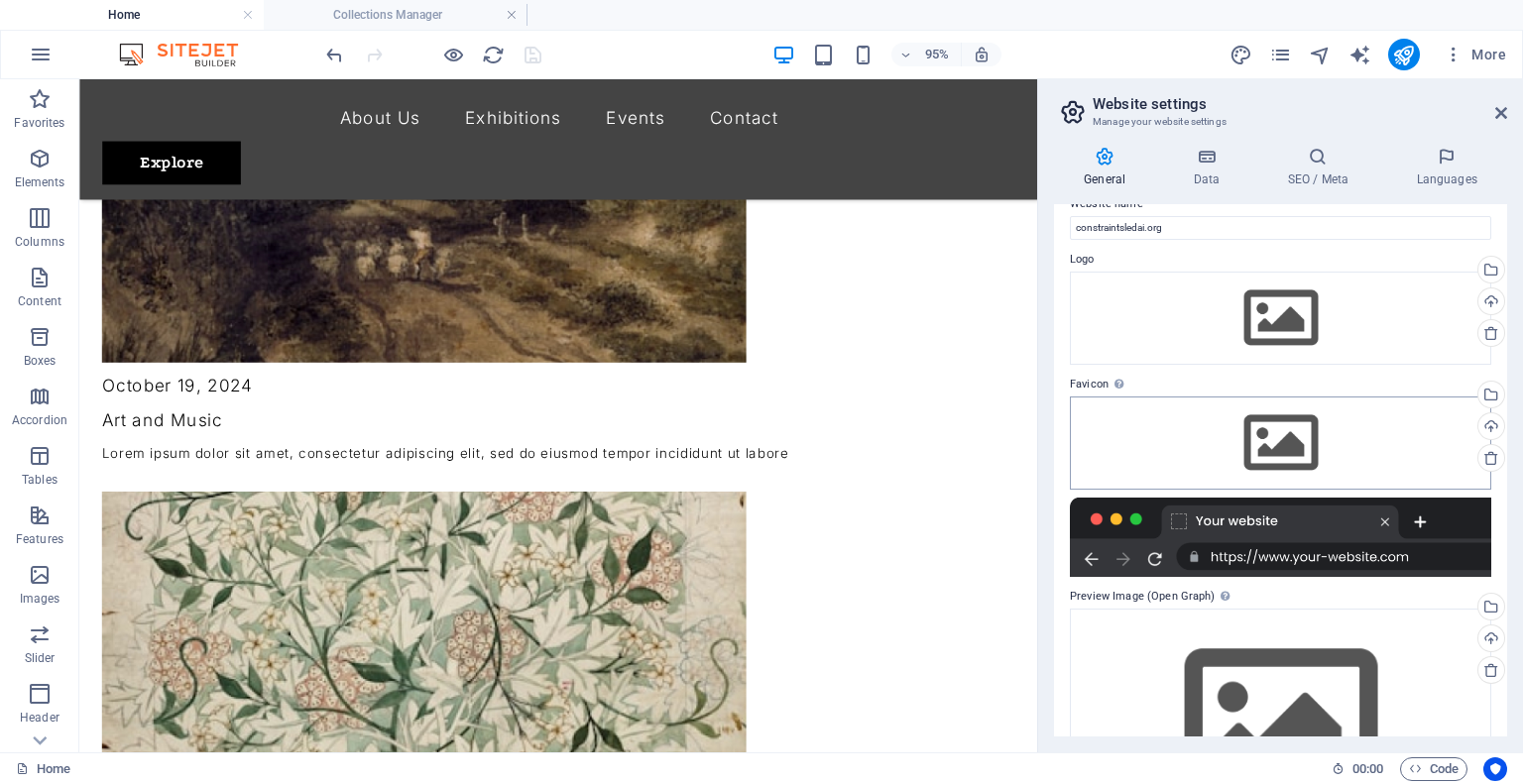scroll, scrollTop: 0, scrollLeft: 0, axis: both 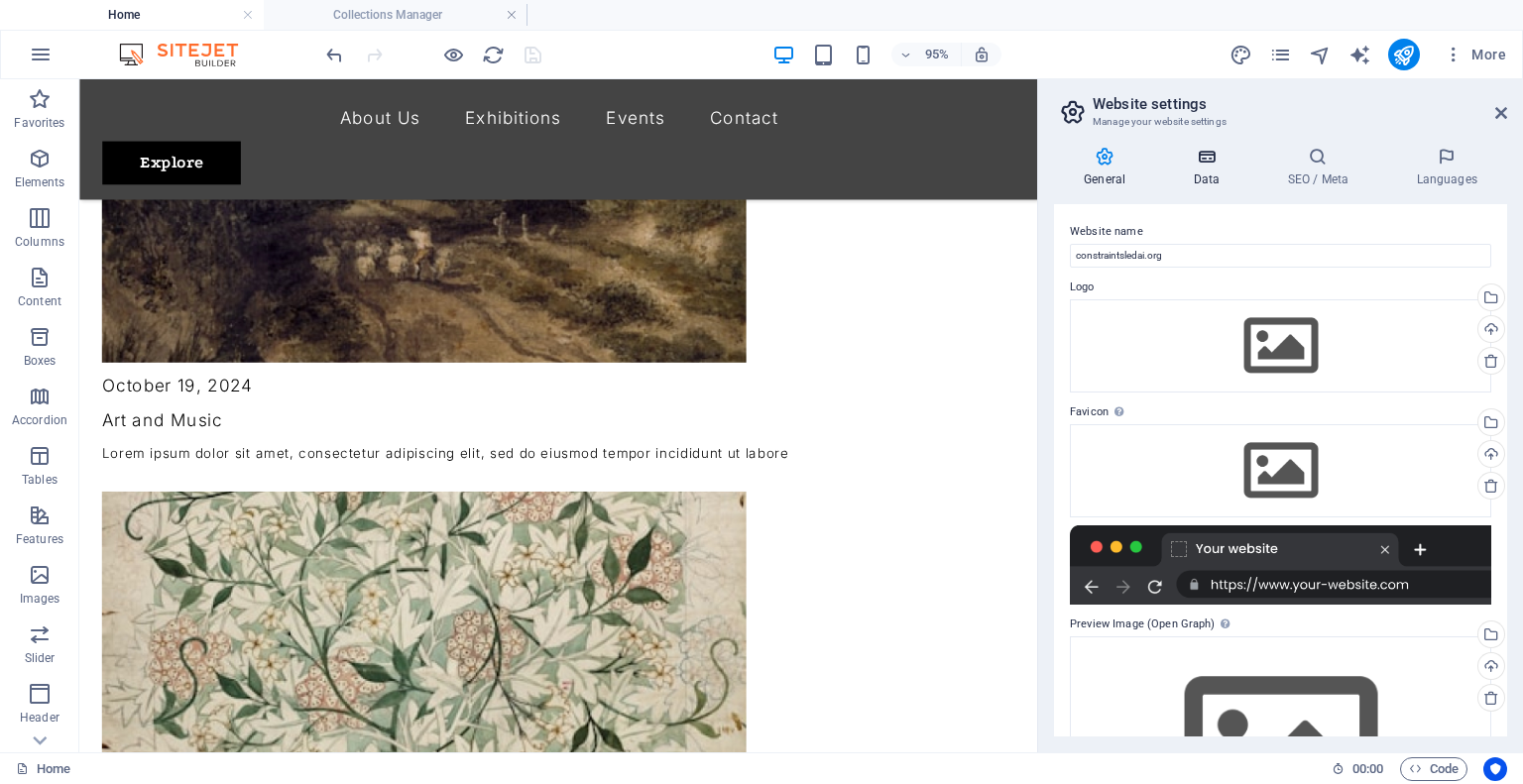 click on "Data" at bounding box center [1210, 168] 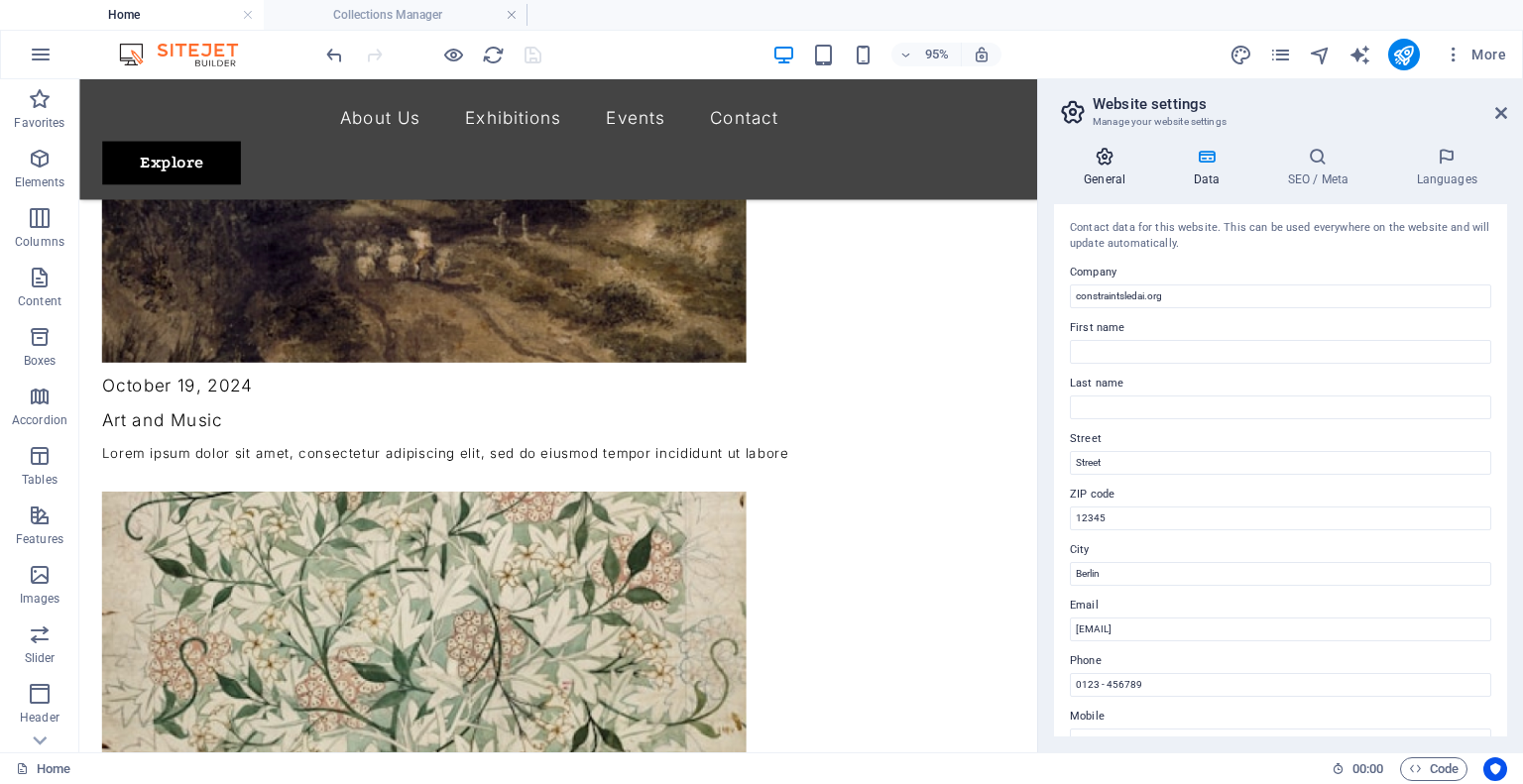 click on "General" at bounding box center (1109, 168) 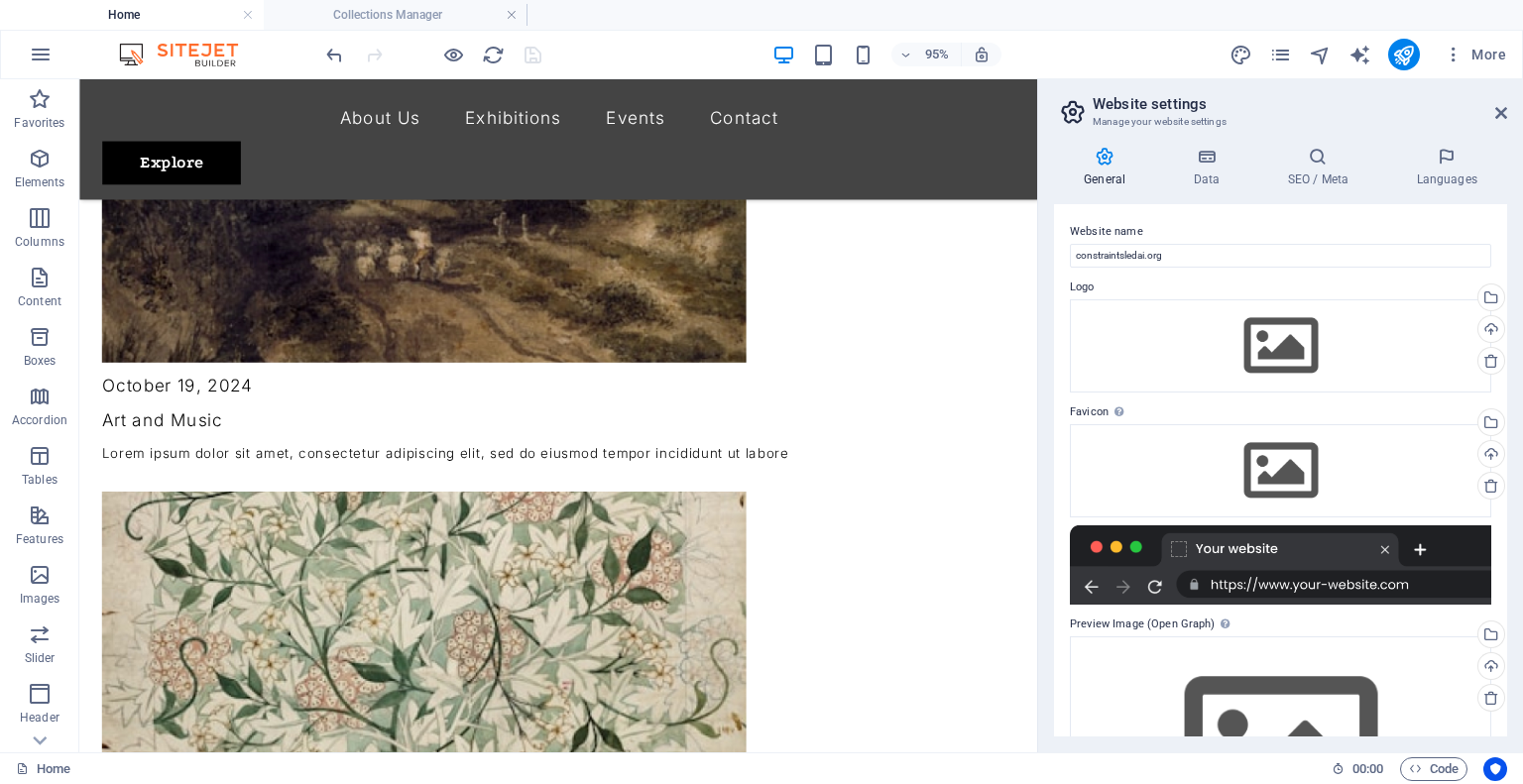 scroll, scrollTop: 143, scrollLeft: 0, axis: vertical 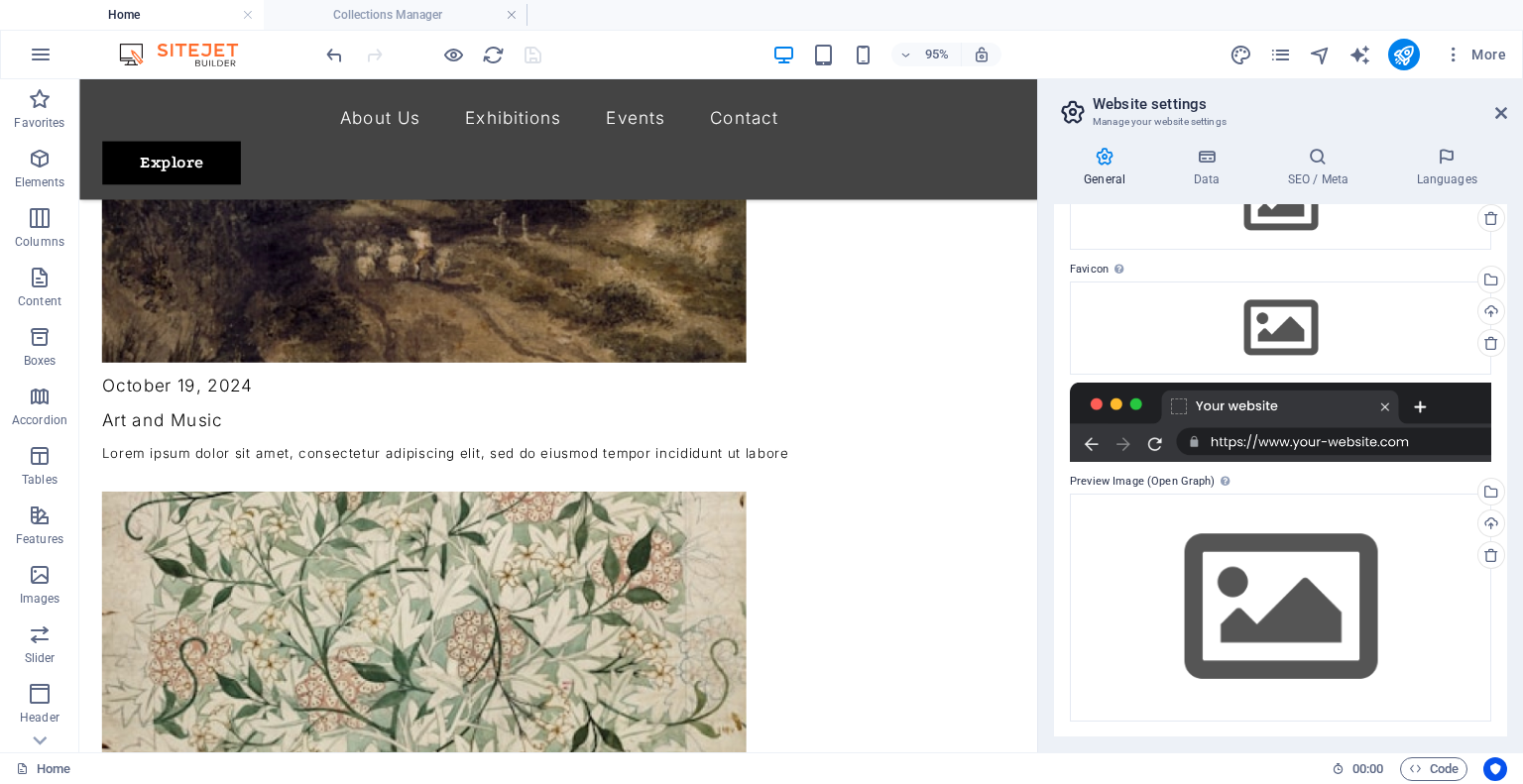 click at bounding box center (1280, 422) 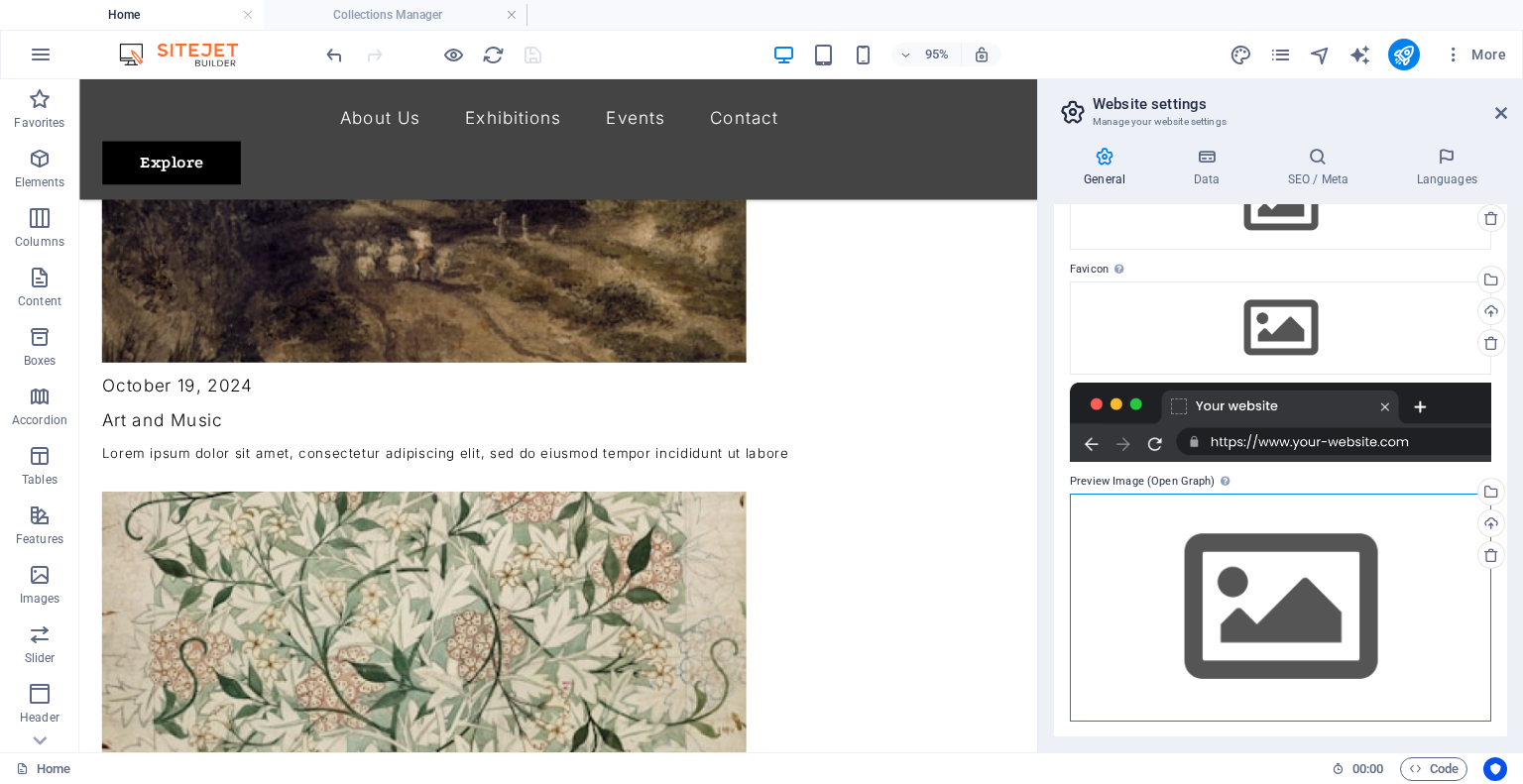 click on "Drag files here, click to choose files or select files from Files or our free stock photos & videos" at bounding box center [1280, 607] 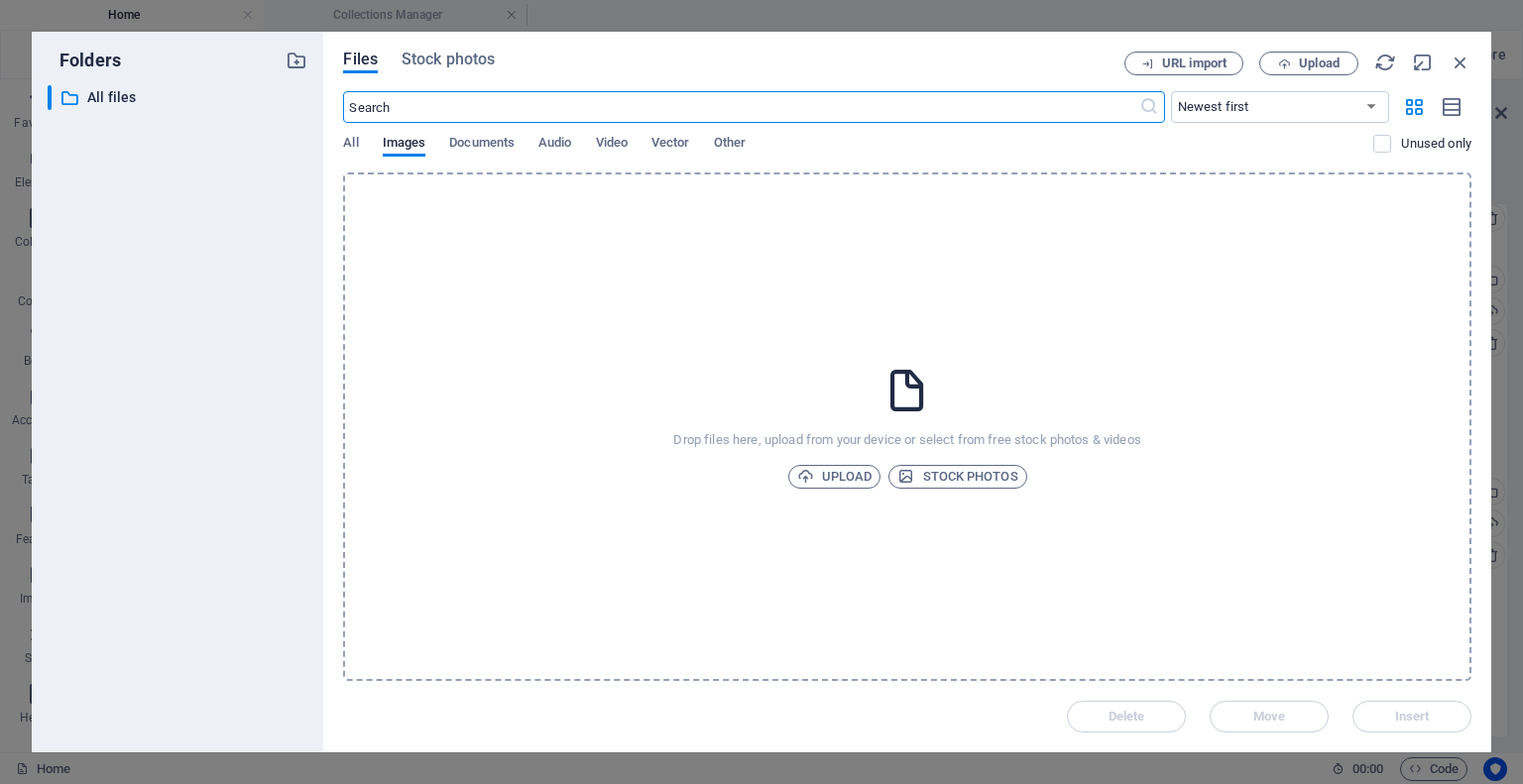 scroll, scrollTop: 4167, scrollLeft: 0, axis: vertical 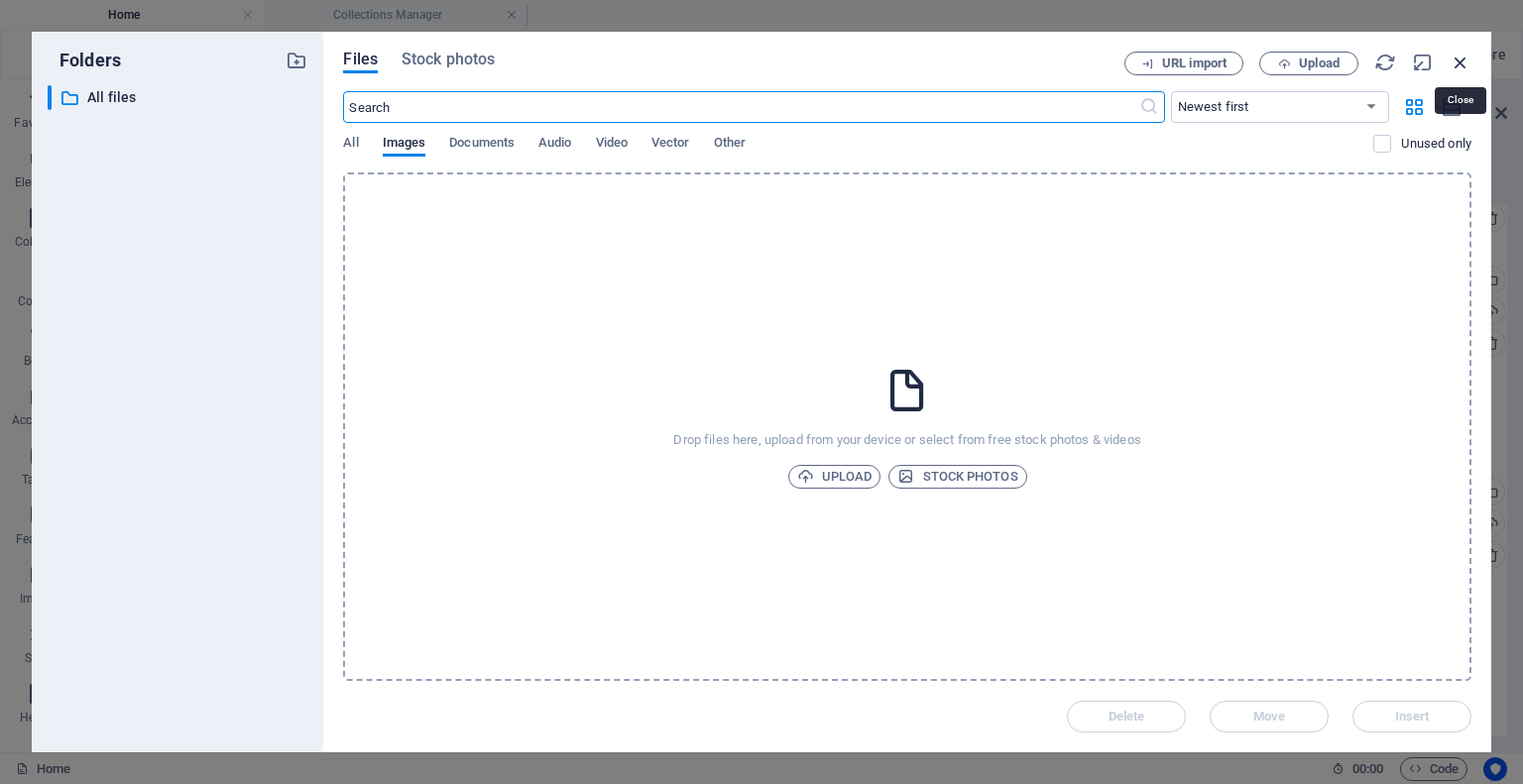click at bounding box center (1461, 62) 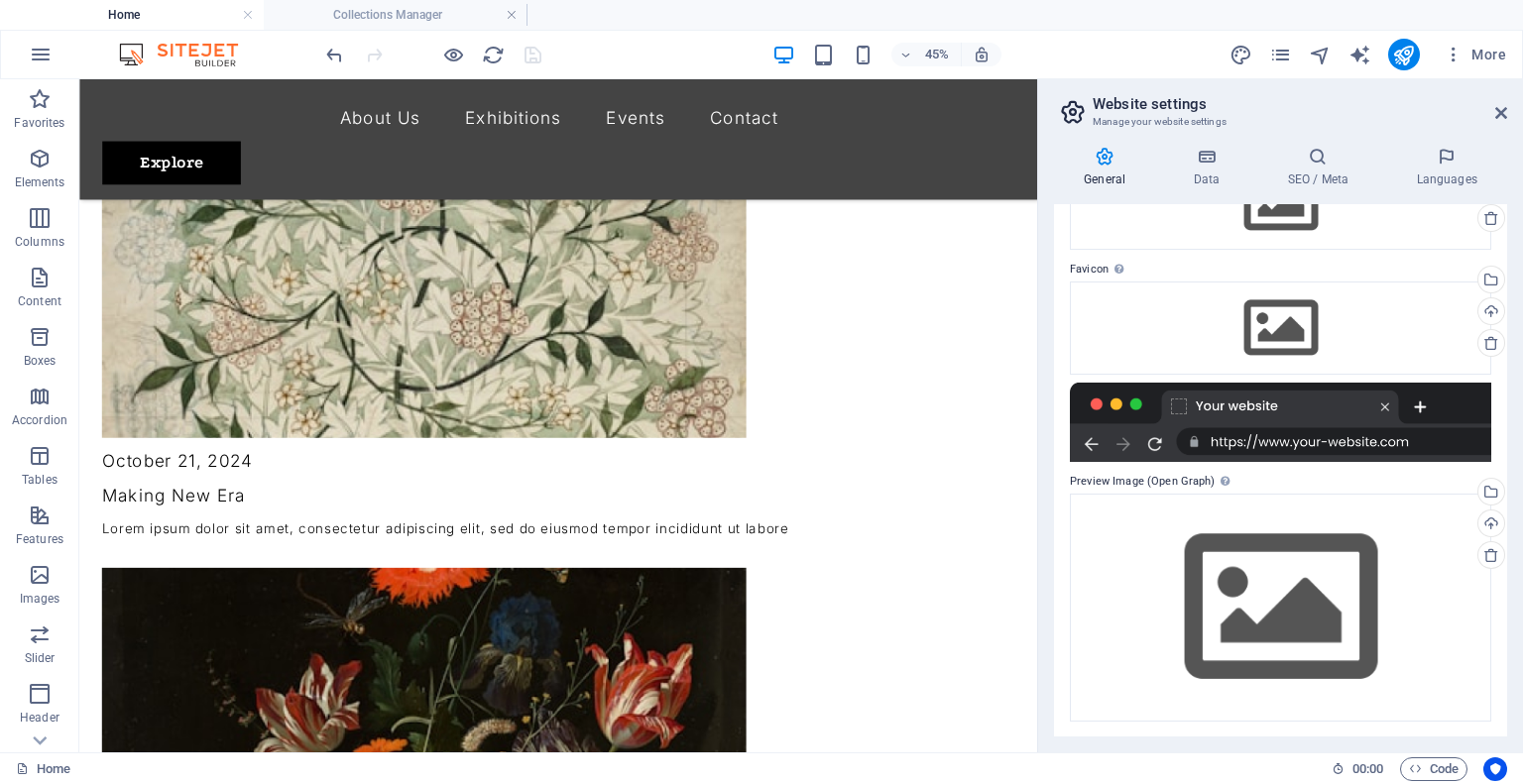scroll, scrollTop: 3432, scrollLeft: 0, axis: vertical 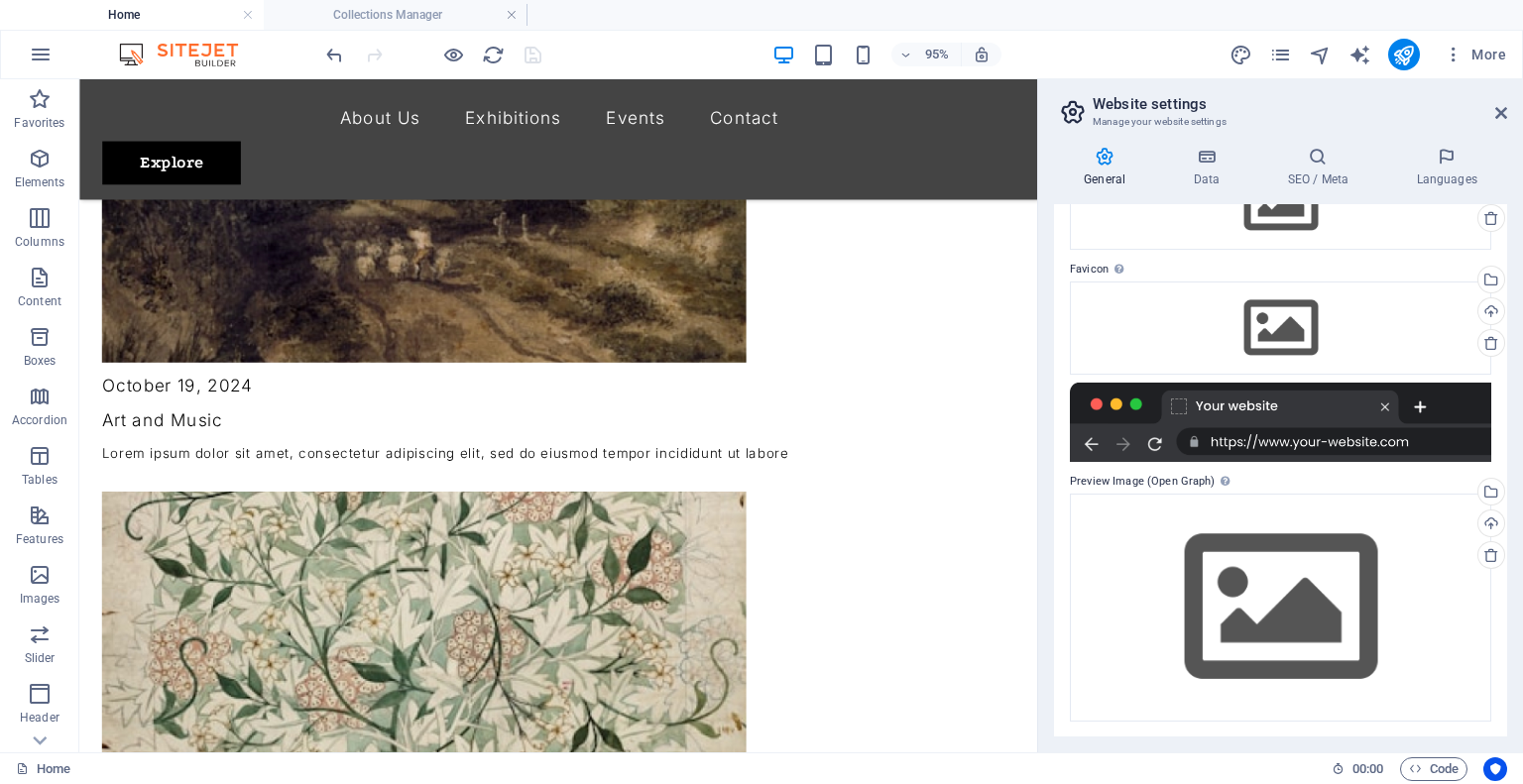 click at bounding box center [188, 55] 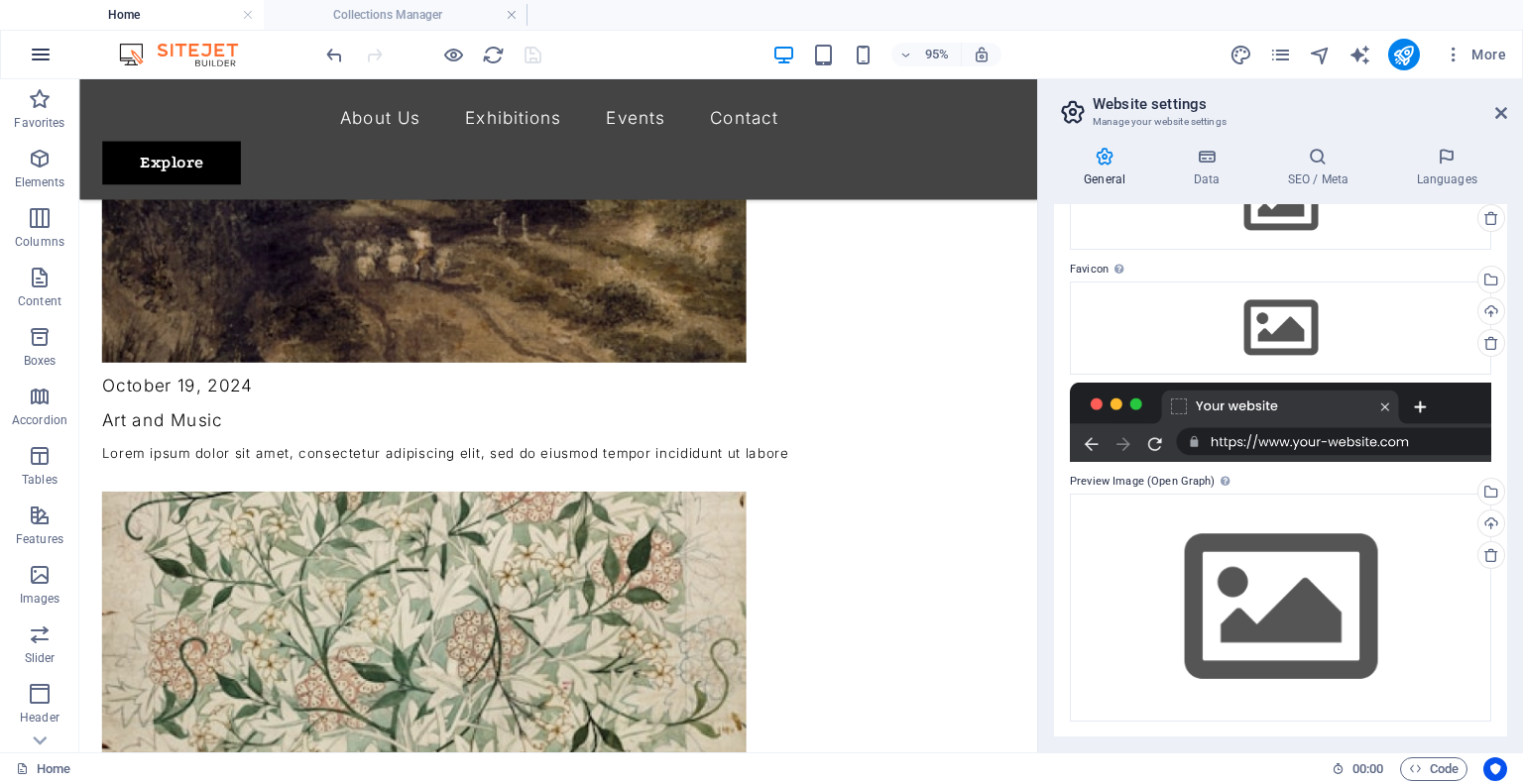 click at bounding box center (41, 55) 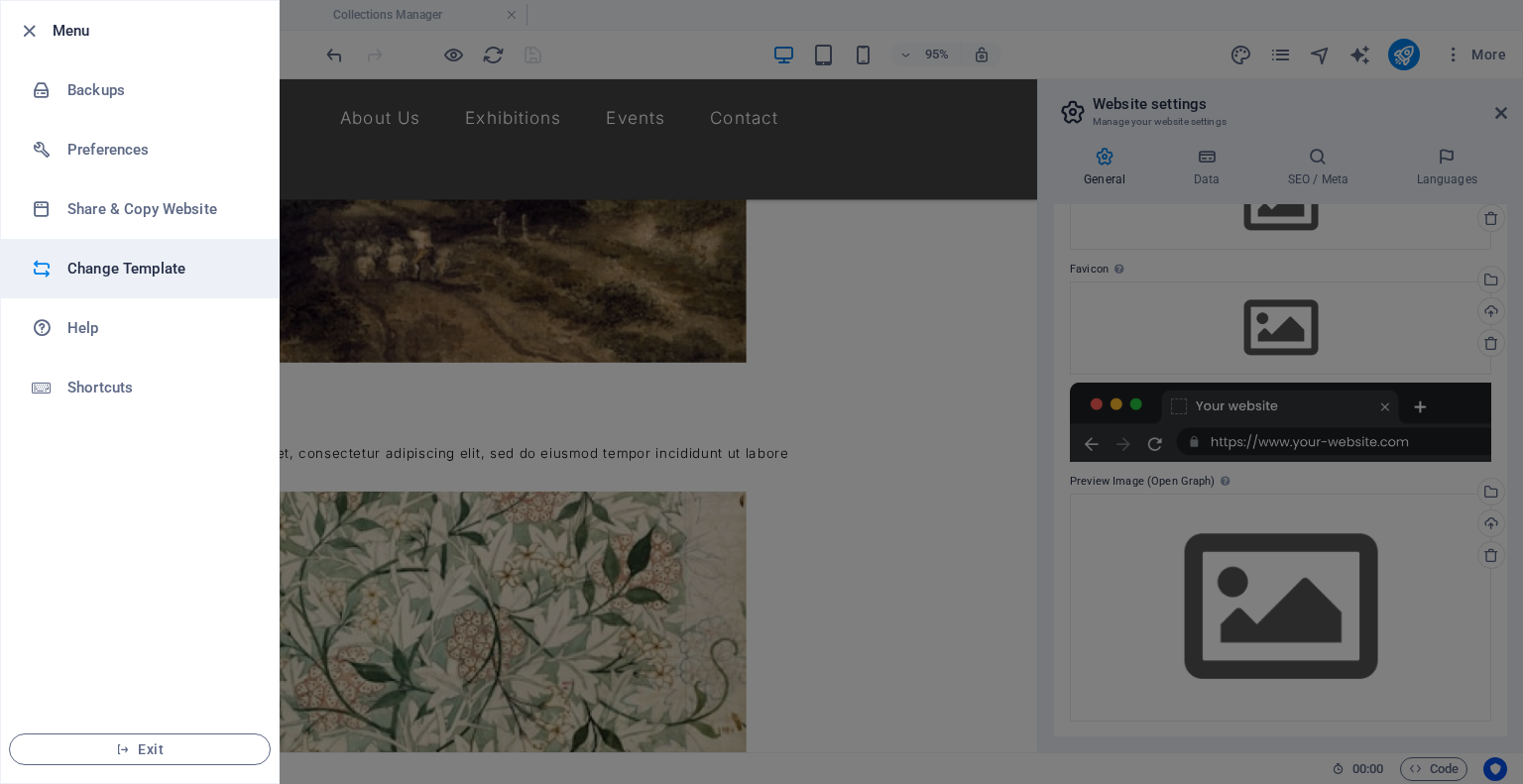 click on "Change Template" at bounding box center [159, 269] 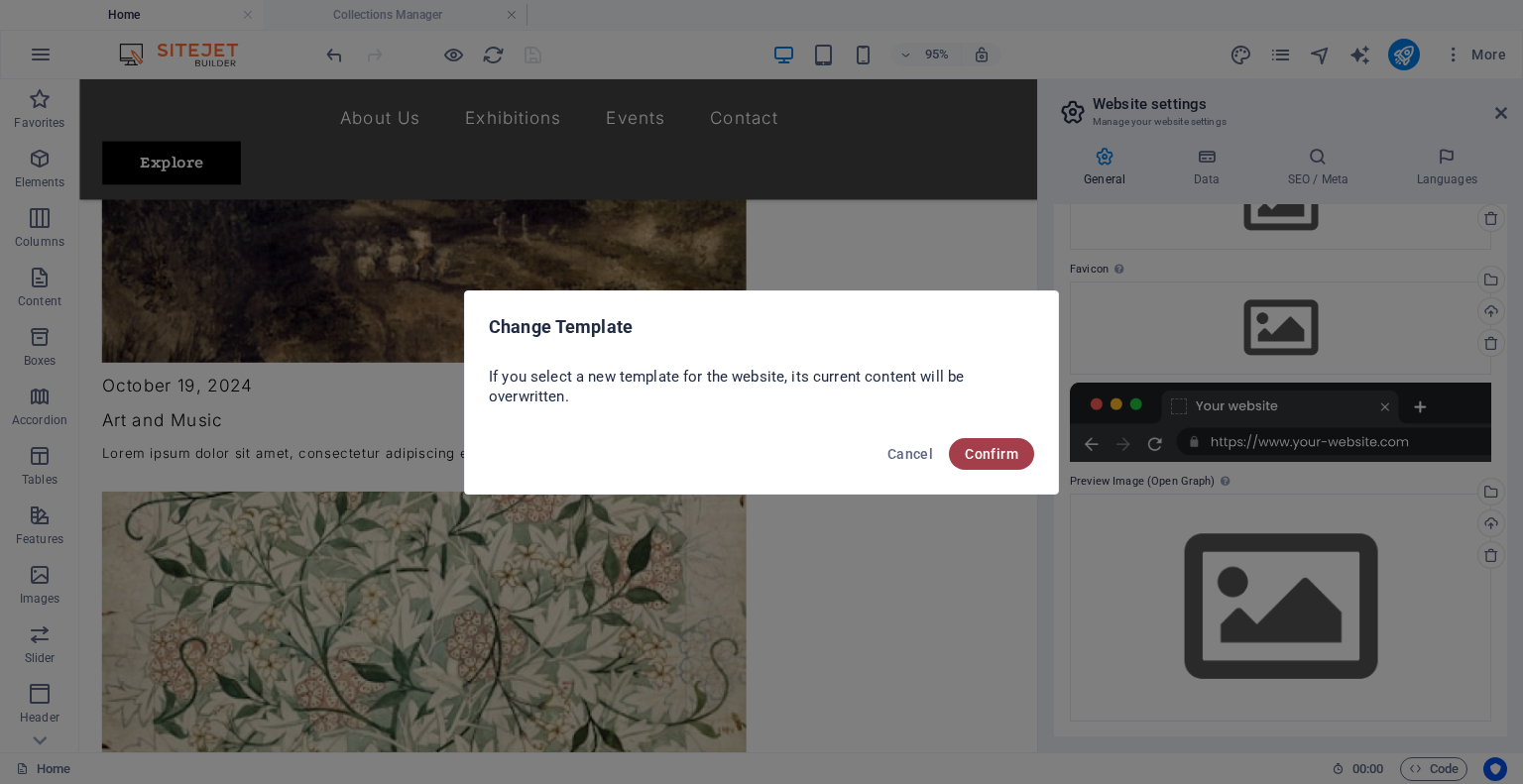 click on "Confirm" at bounding box center (992, 454) 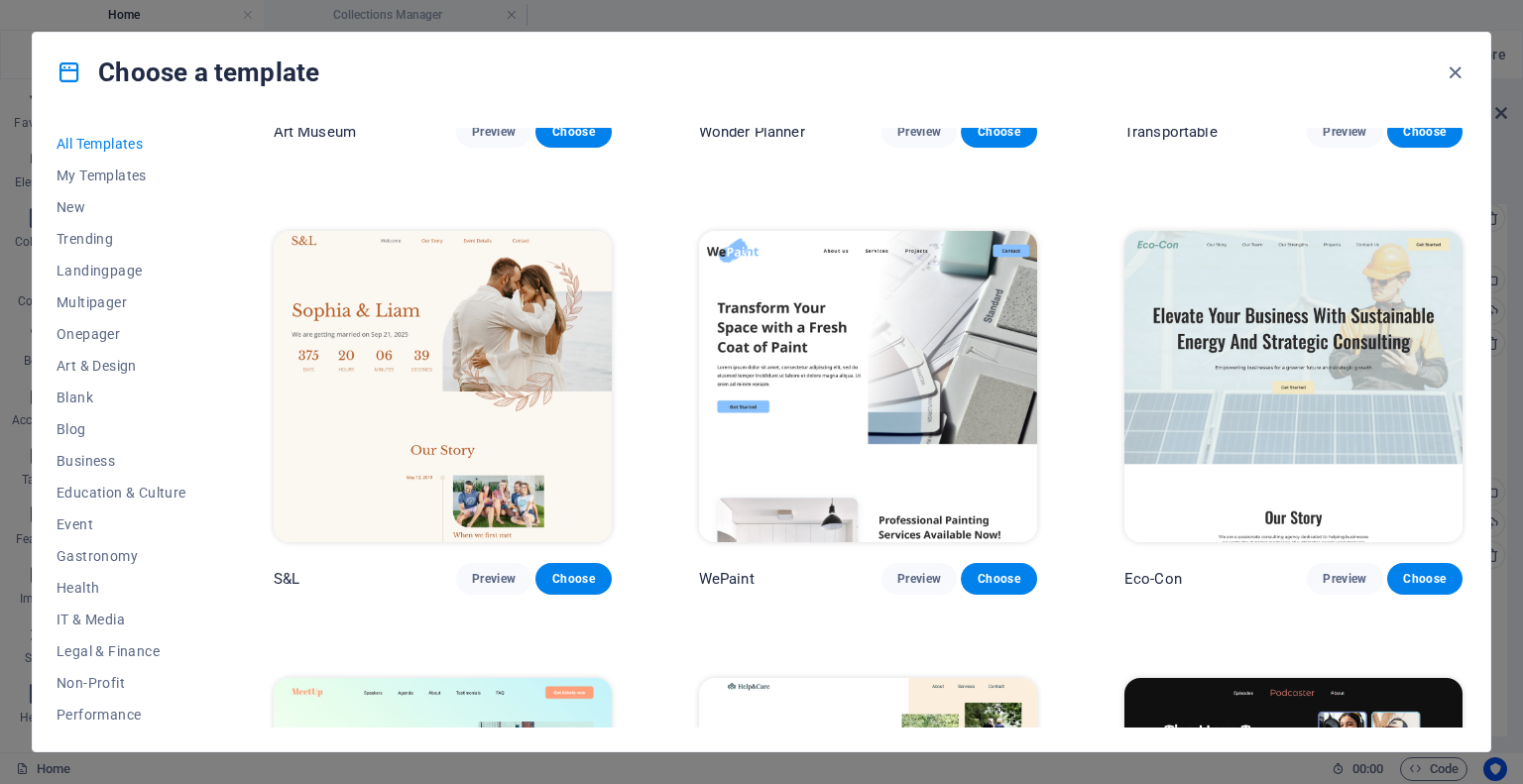 scroll, scrollTop: 892, scrollLeft: 0, axis: vertical 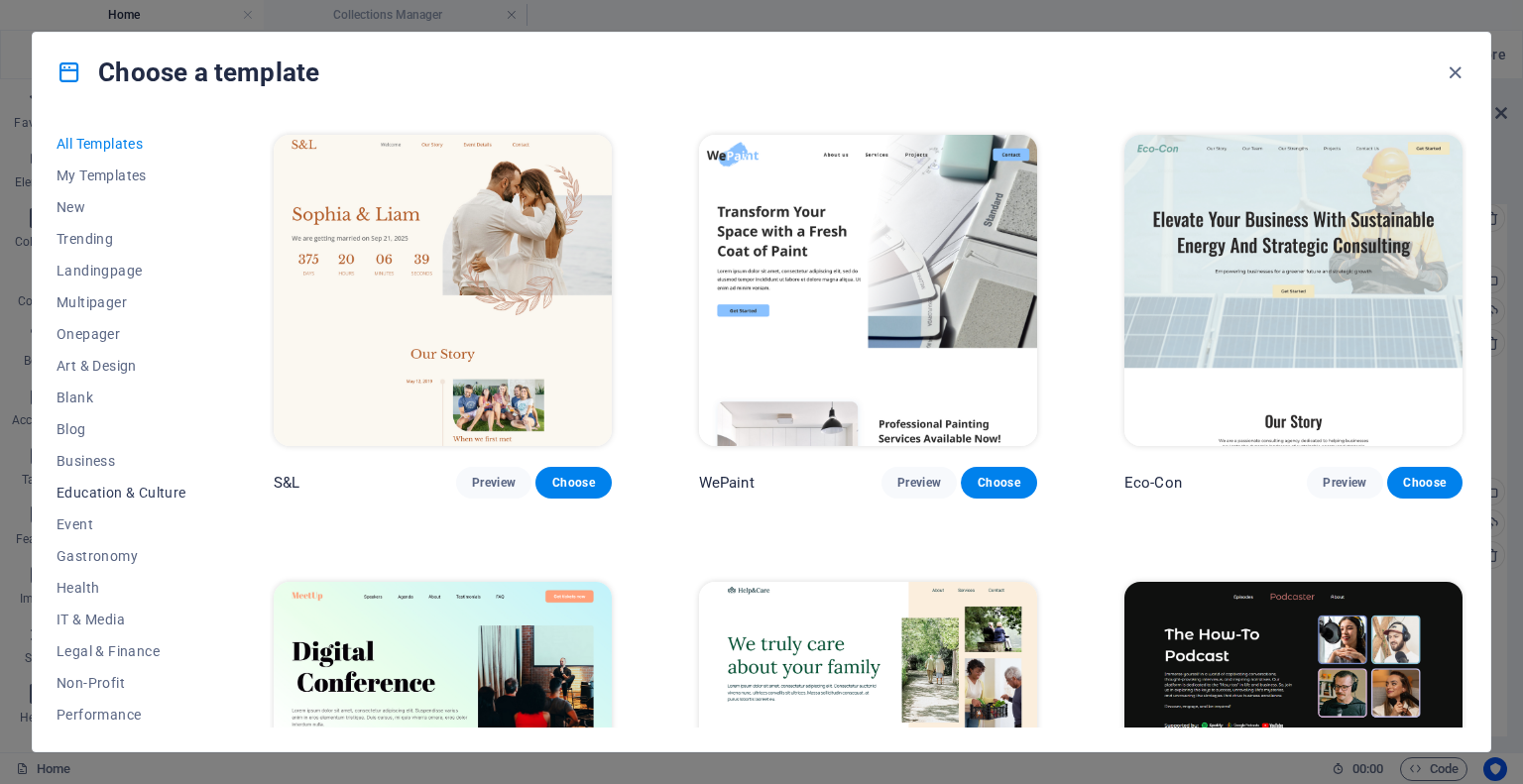 click on "Education & Culture" at bounding box center [121, 493] 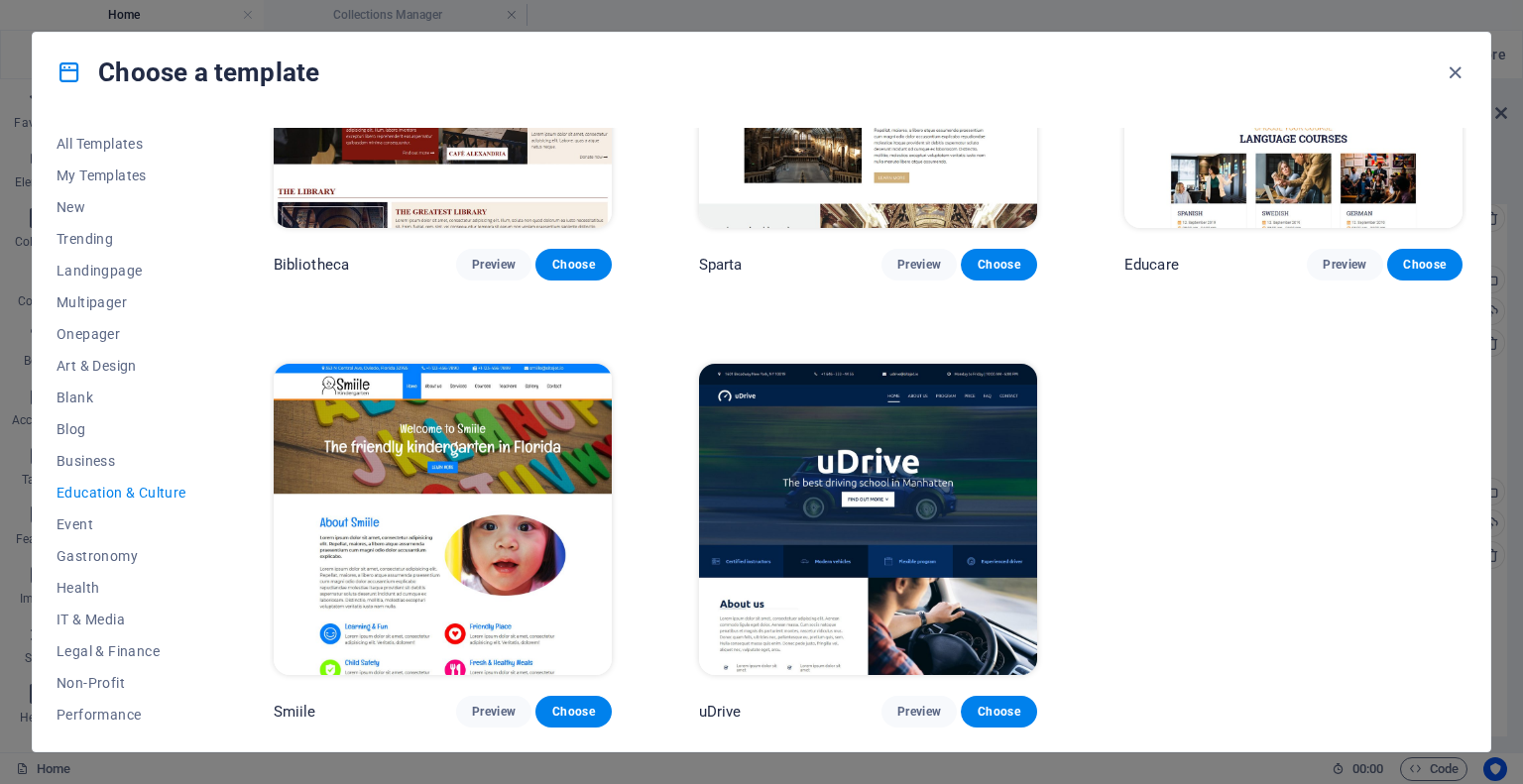 scroll, scrollTop: 66, scrollLeft: 0, axis: vertical 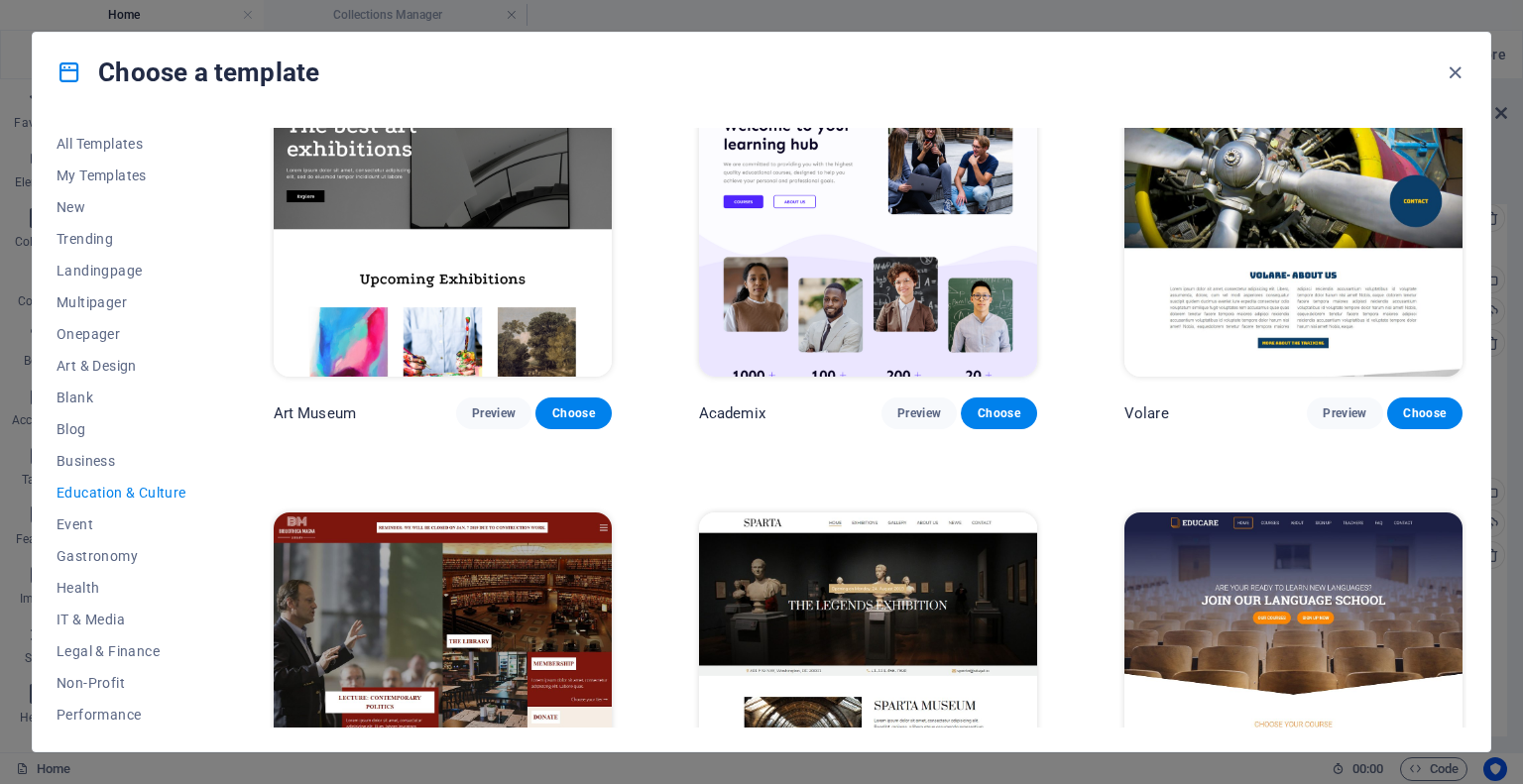 click at bounding box center [868, 221] 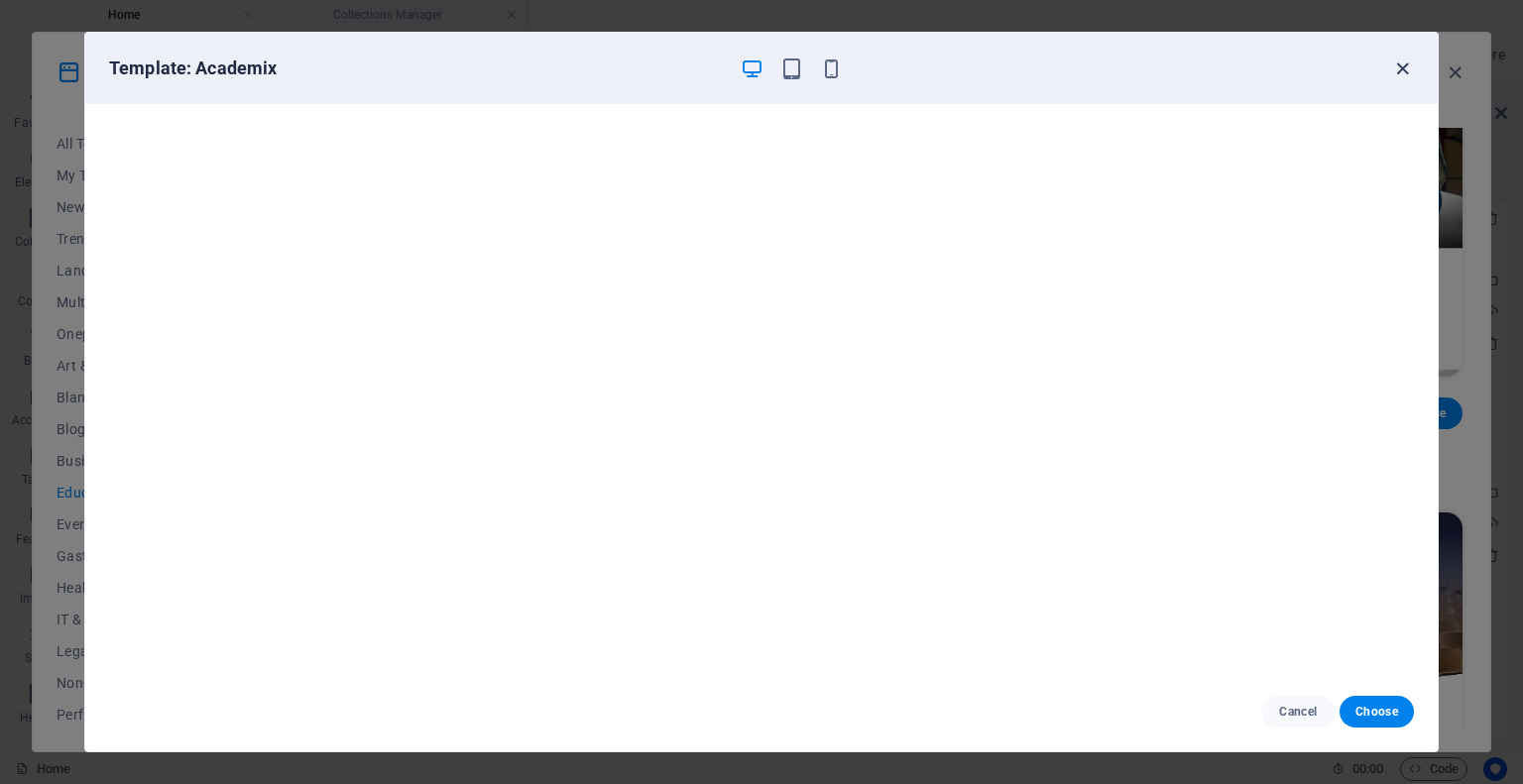 click at bounding box center (1402, 68) 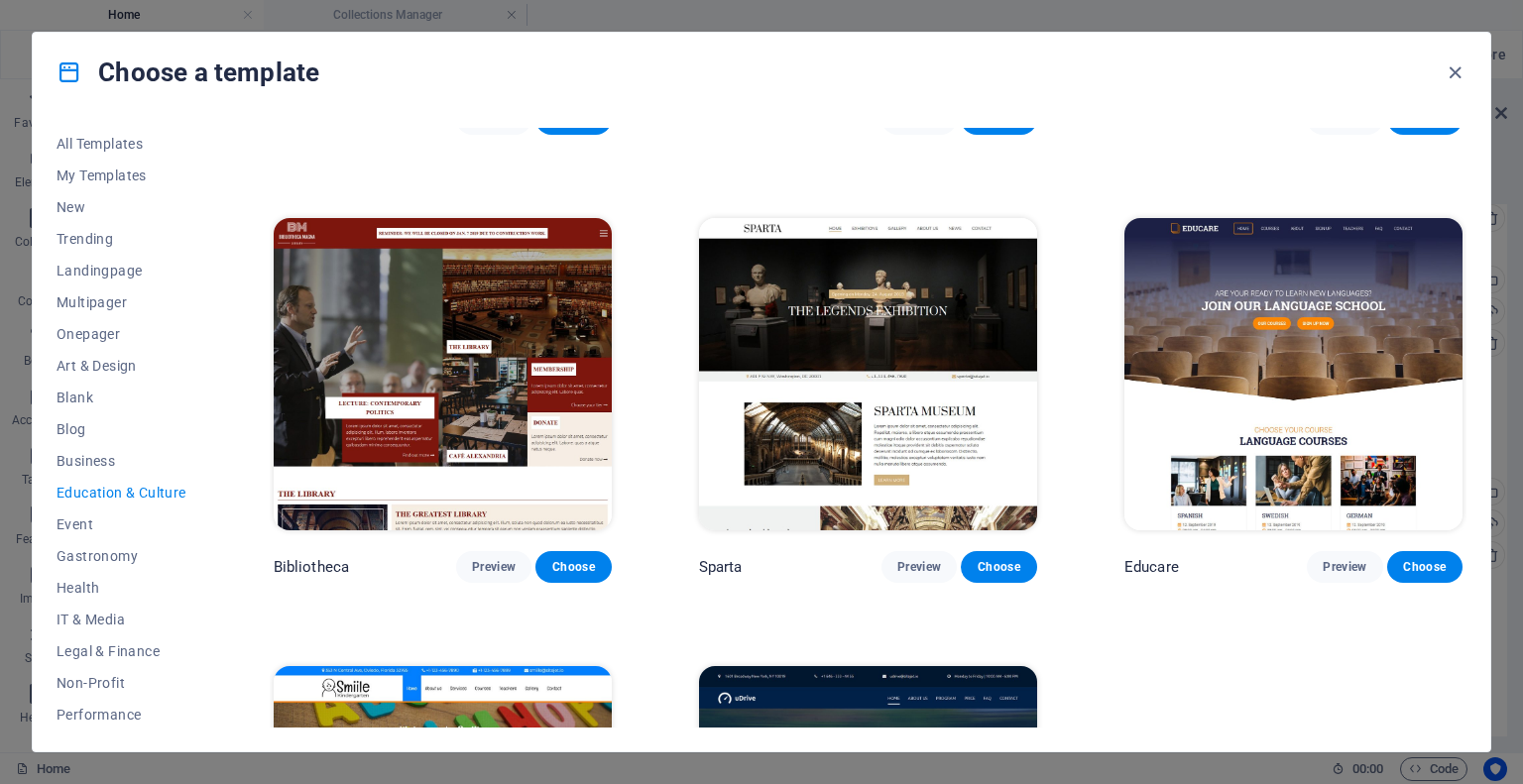 scroll, scrollTop: 656, scrollLeft: 0, axis: vertical 